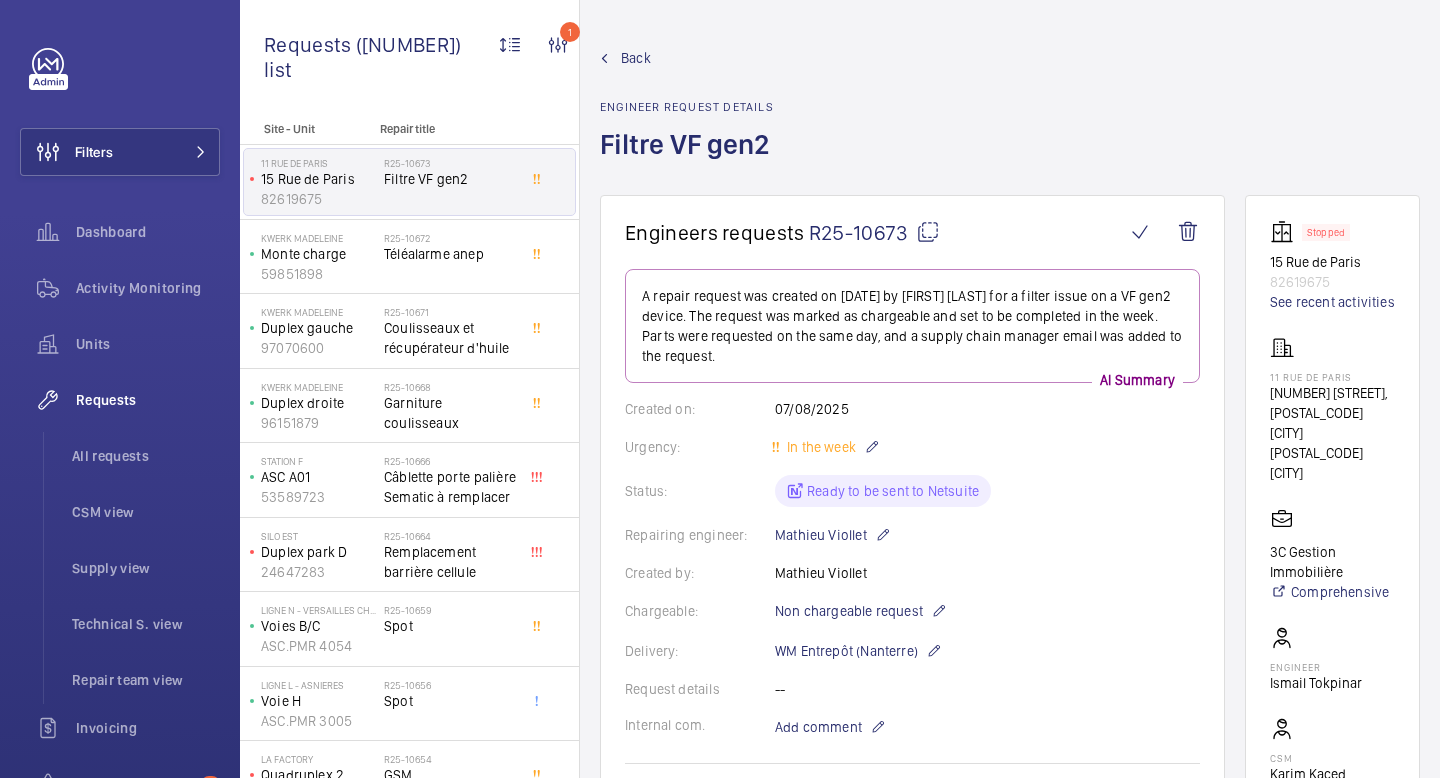 scroll, scrollTop: 0, scrollLeft: 0, axis: both 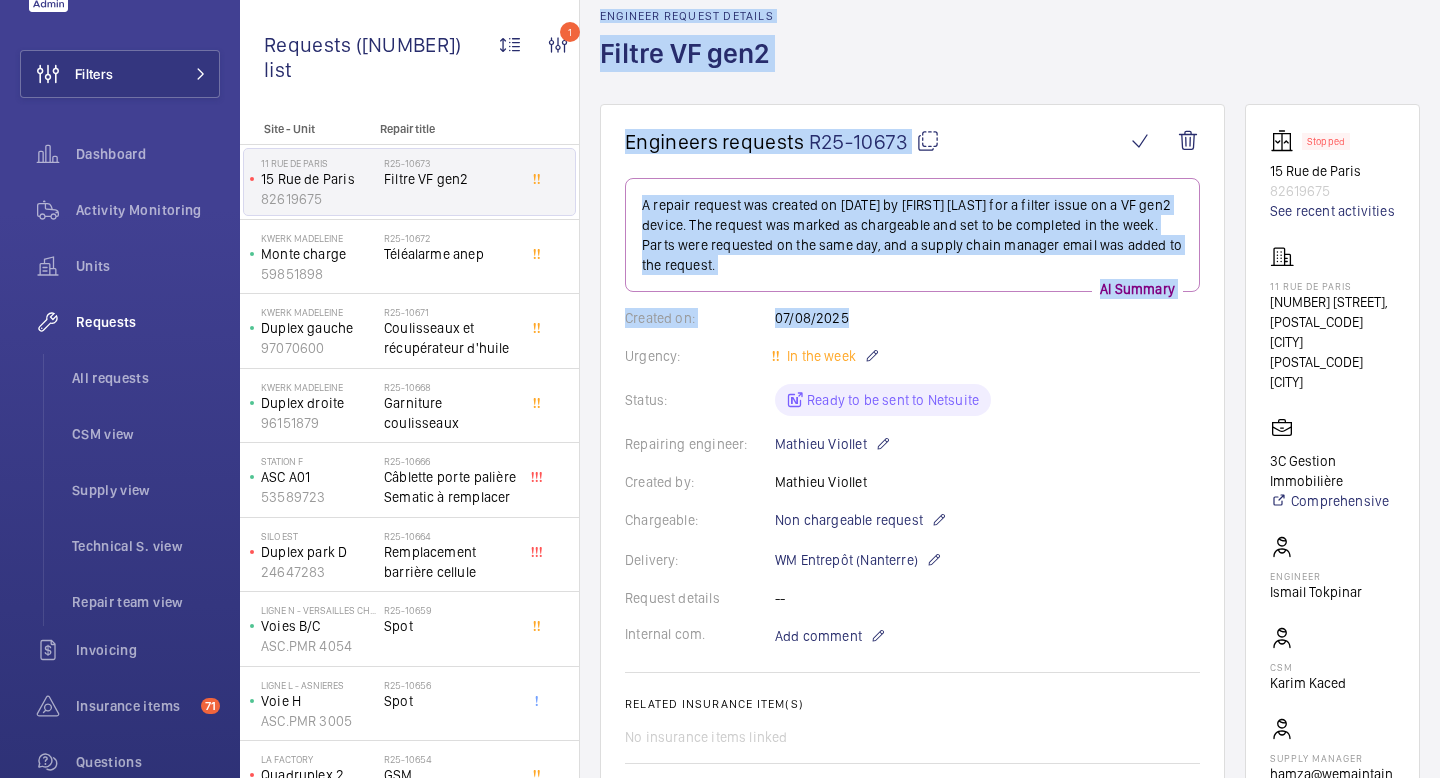 drag, startPoint x: 592, startPoint y: 14, endPoint x: 837, endPoint y: 317, distance: 389.6588 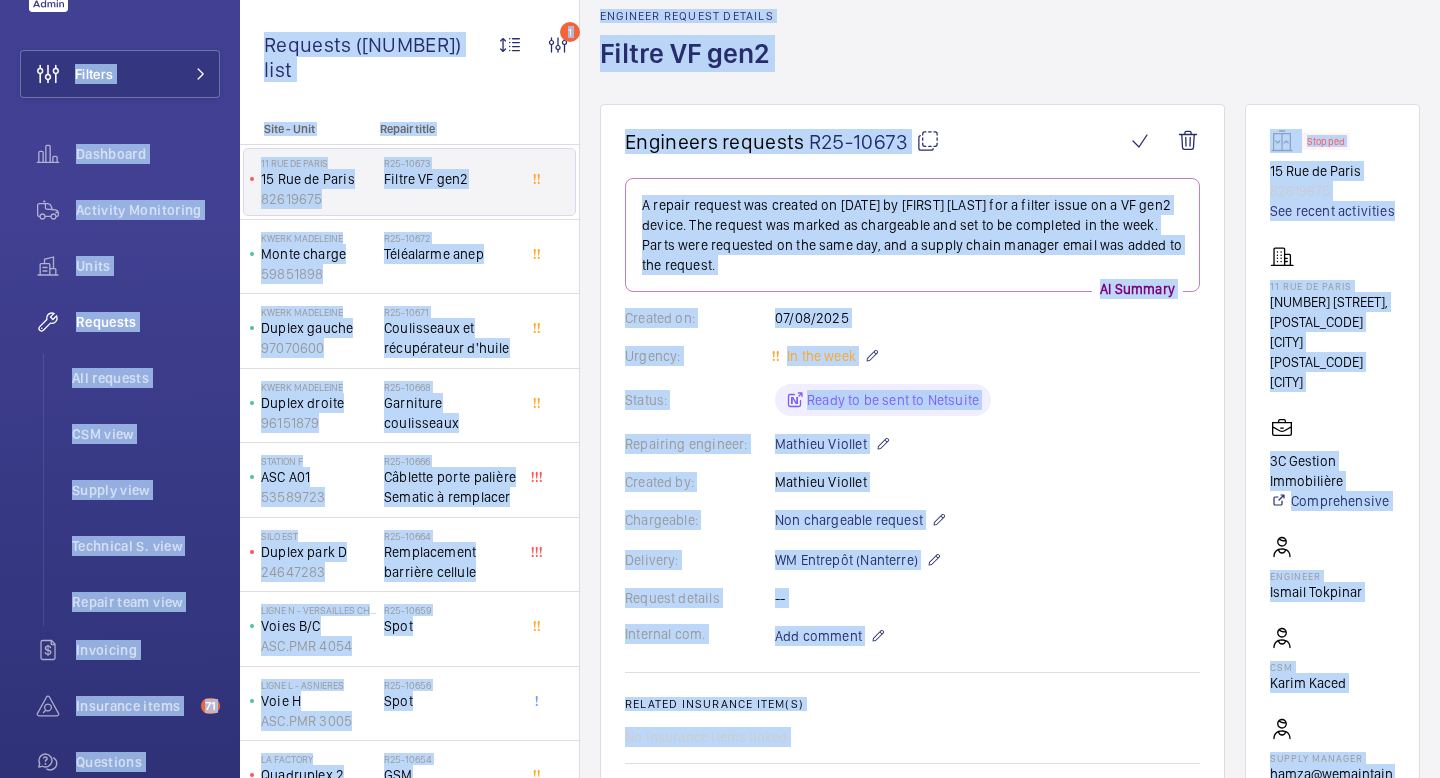 click on "Back Engineer request details  Filtre VF gen2" 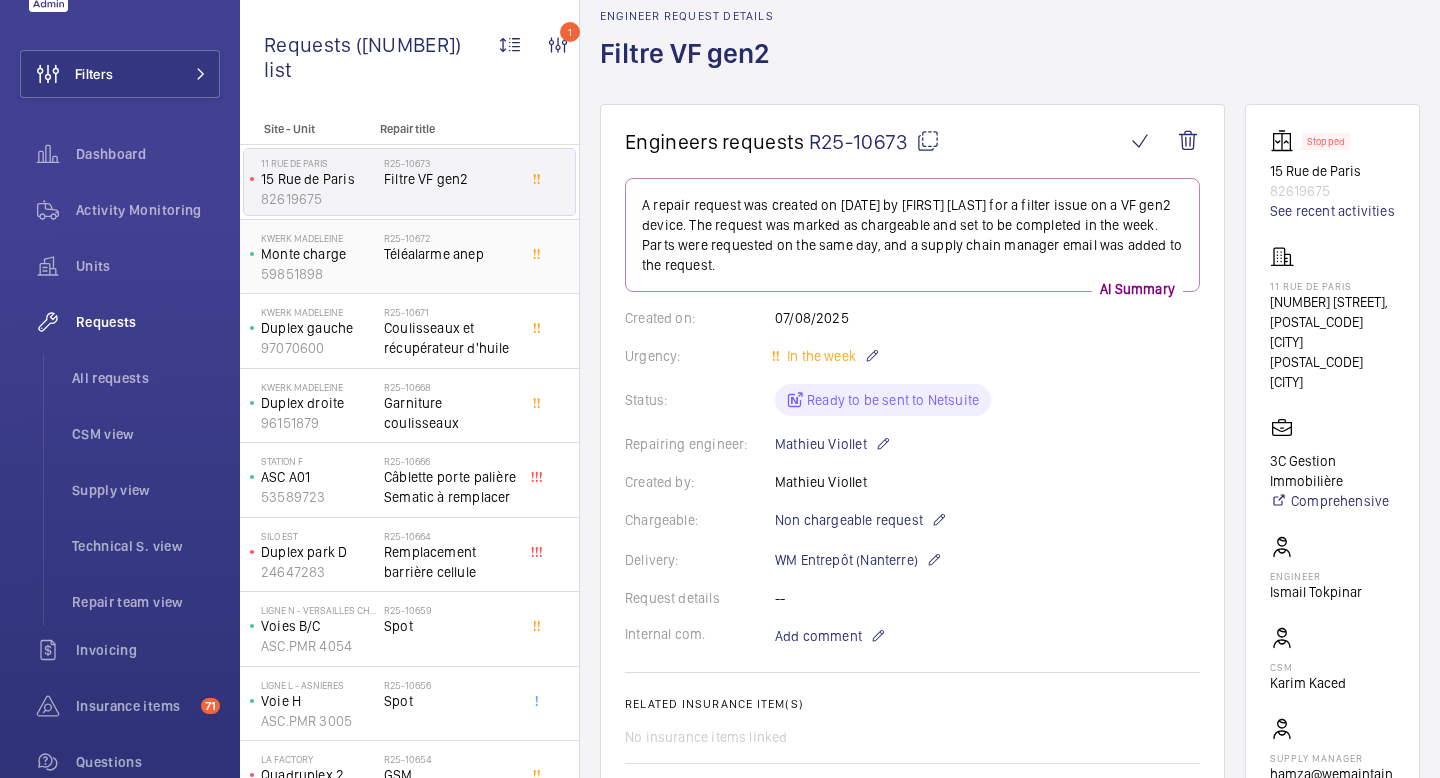 click on "Kwerk Madeleine   Monte charge   59851898" 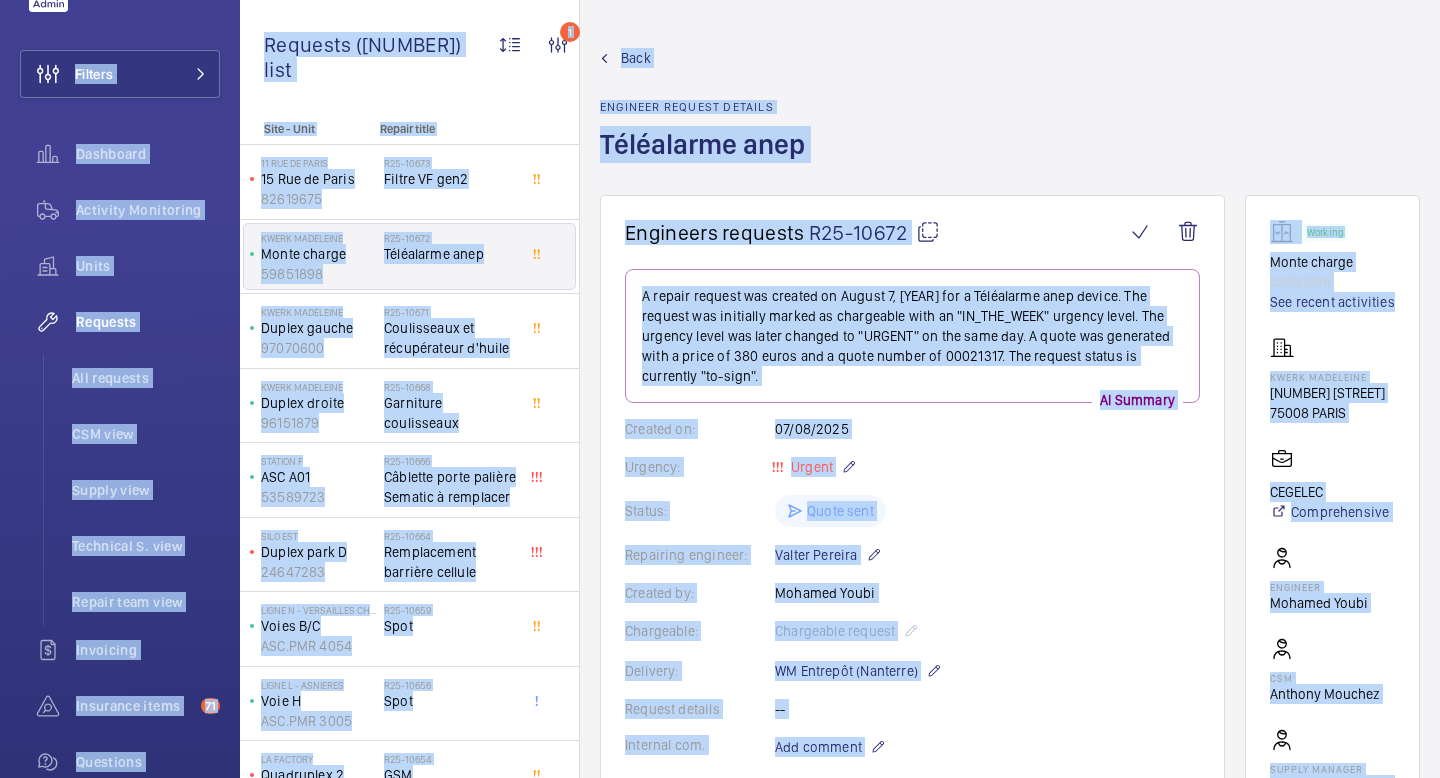 click on "Back Engineer request details  Téléalarme anep" 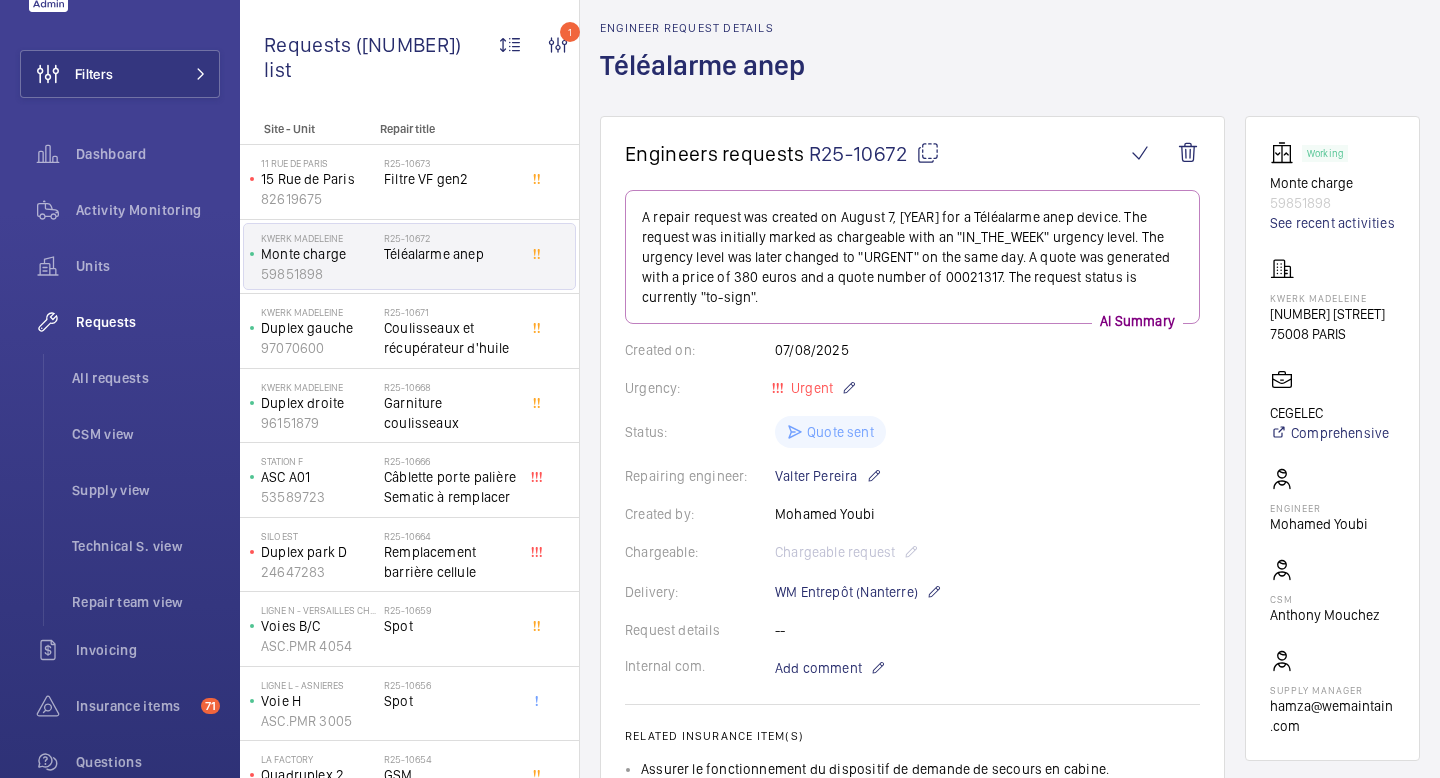 scroll, scrollTop: 82, scrollLeft: 0, axis: vertical 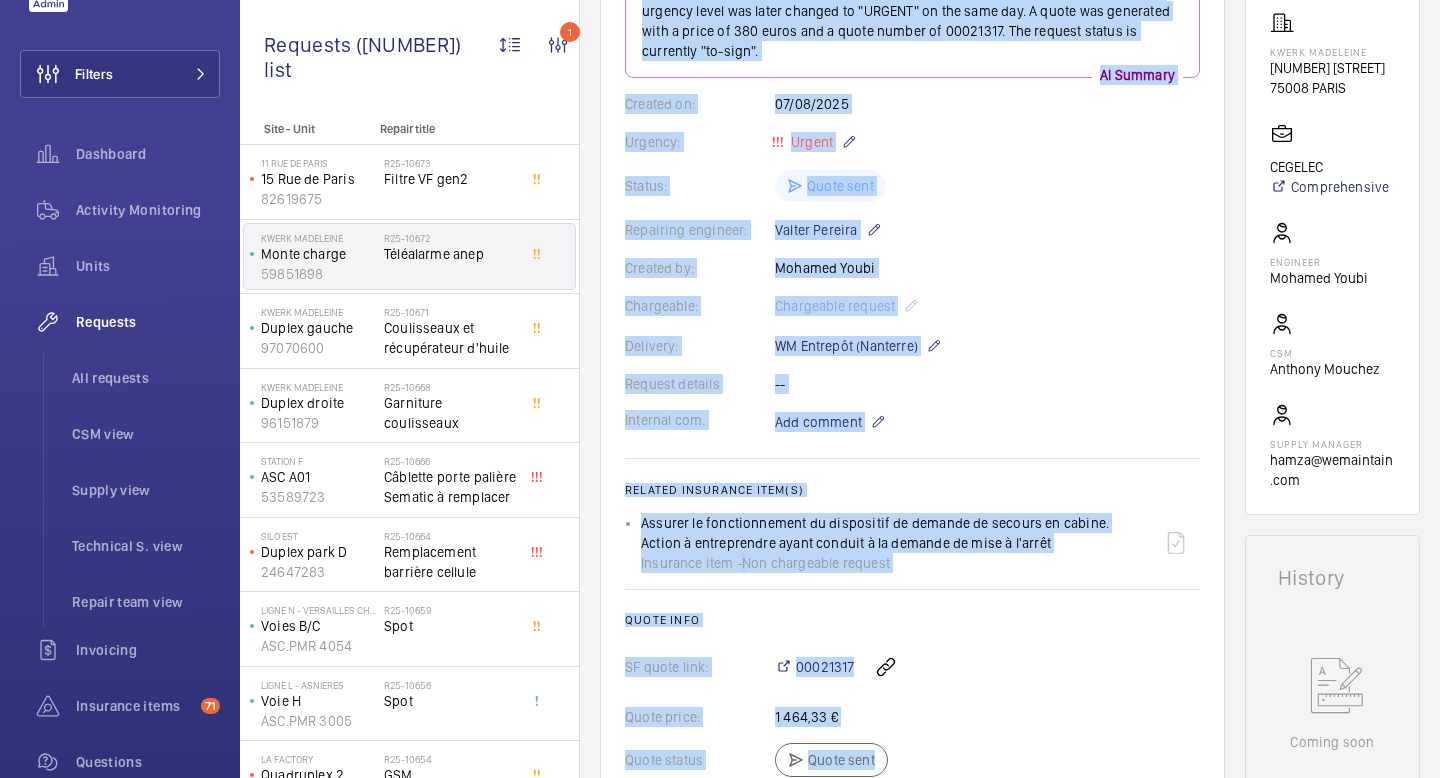 drag, startPoint x: 618, startPoint y: 124, endPoint x: 1390, endPoint y: 373, distance: 811.1627 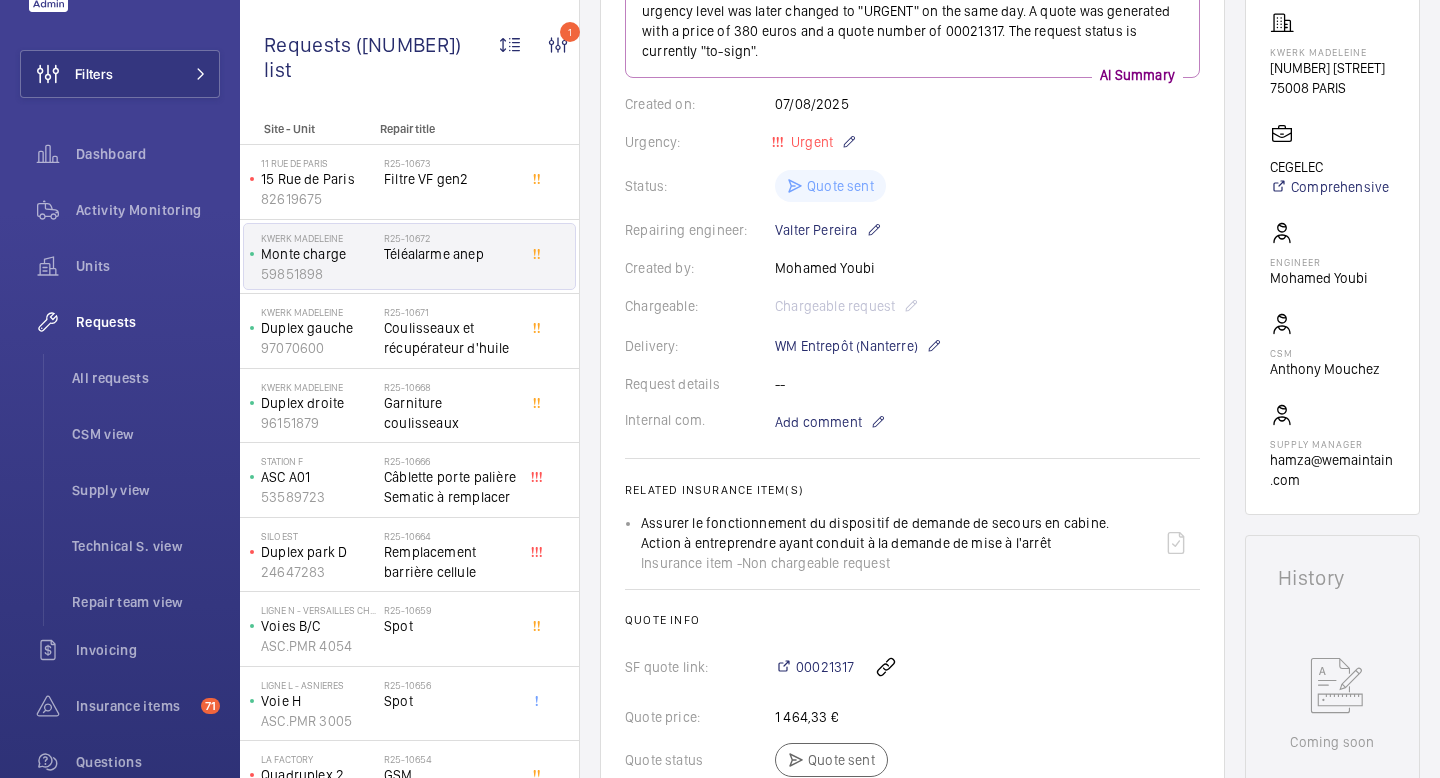 click on "Created by:  [FIRST] [LAST]" 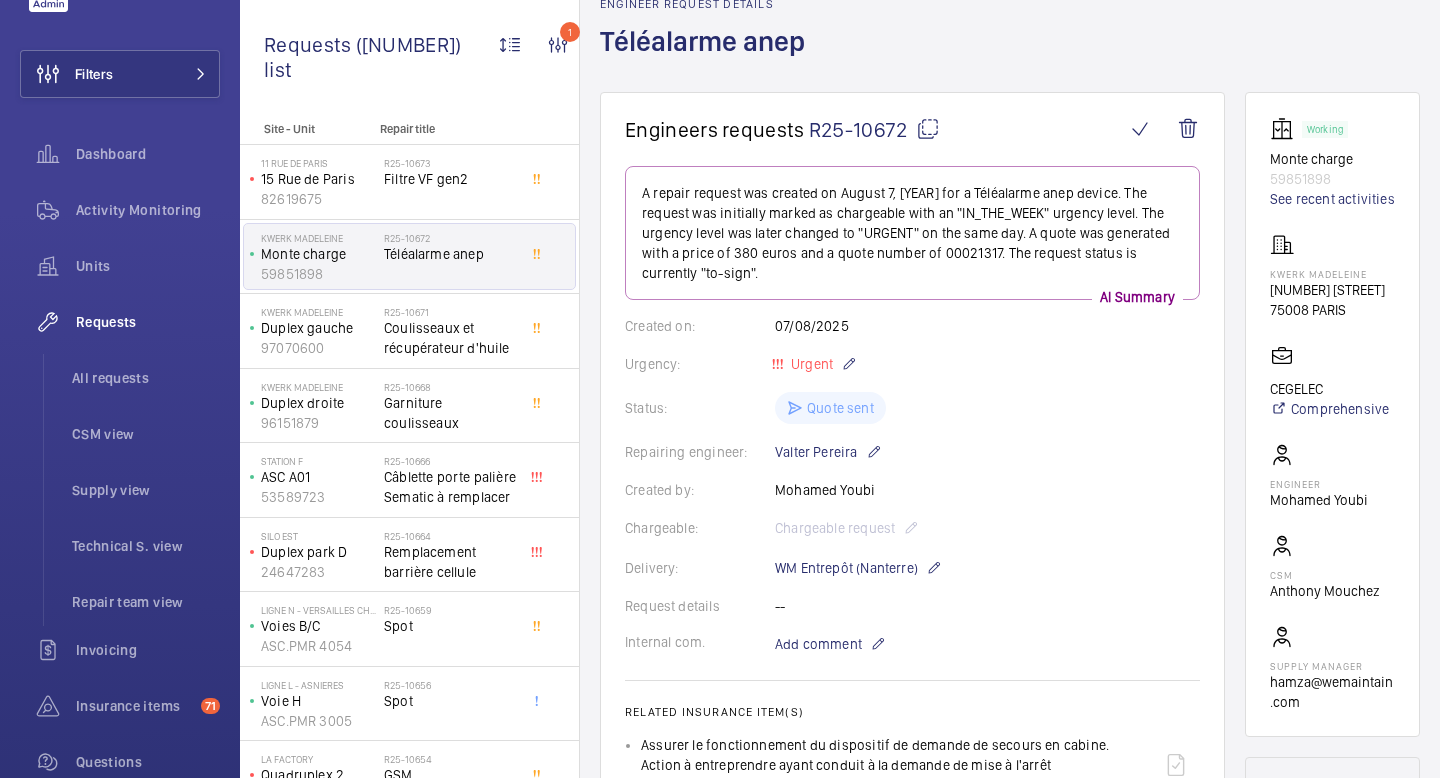 scroll, scrollTop: 0, scrollLeft: 0, axis: both 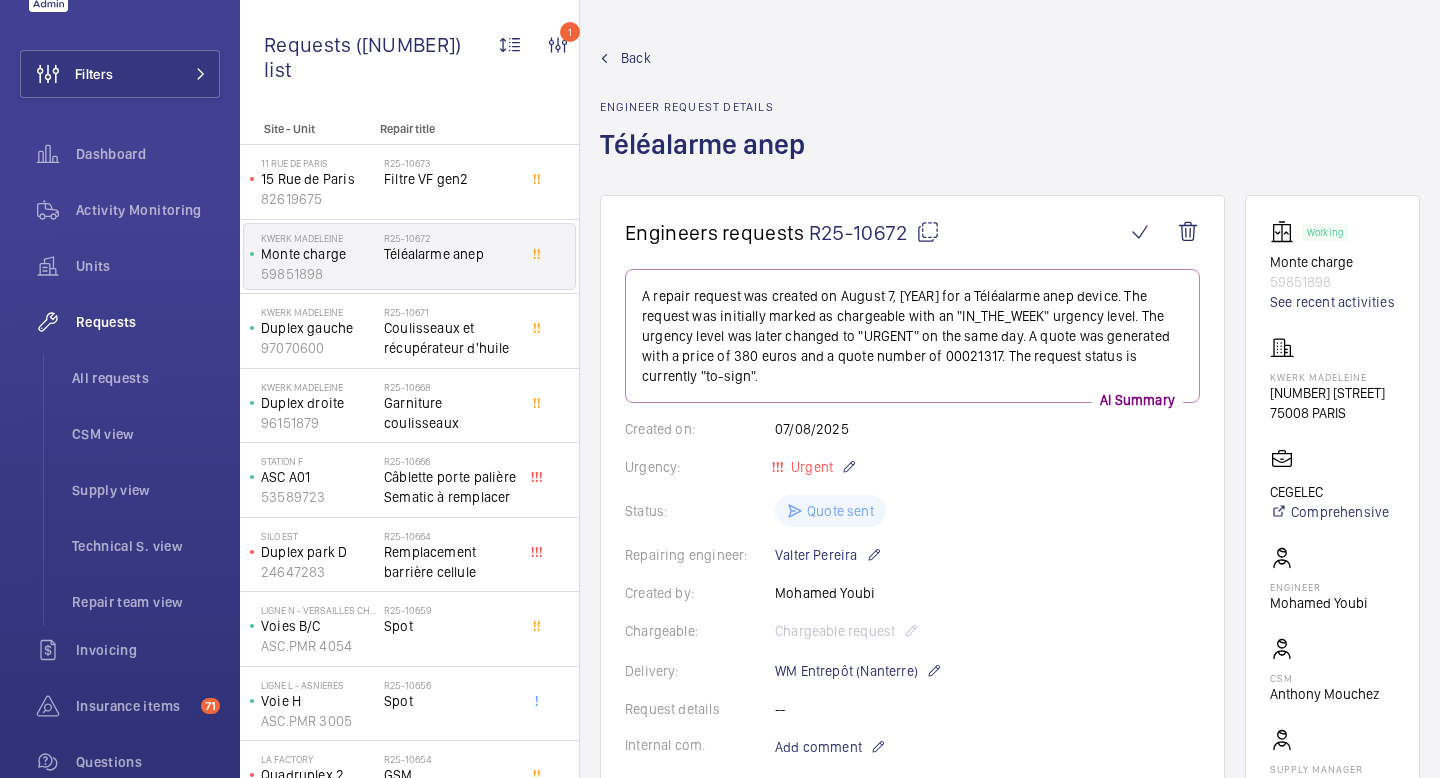 click on "Back Engineer request details  Téléalarme anep" 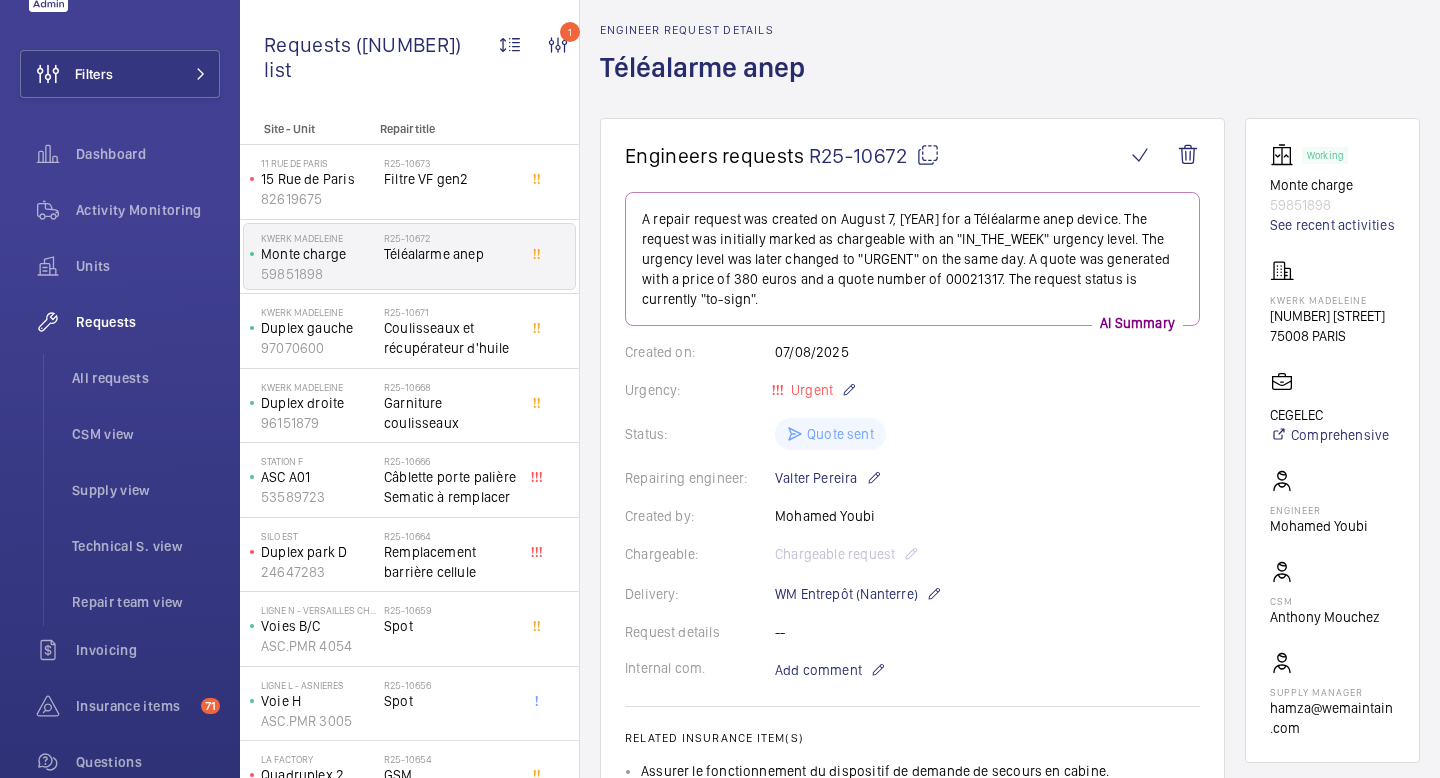 scroll, scrollTop: 78, scrollLeft: 0, axis: vertical 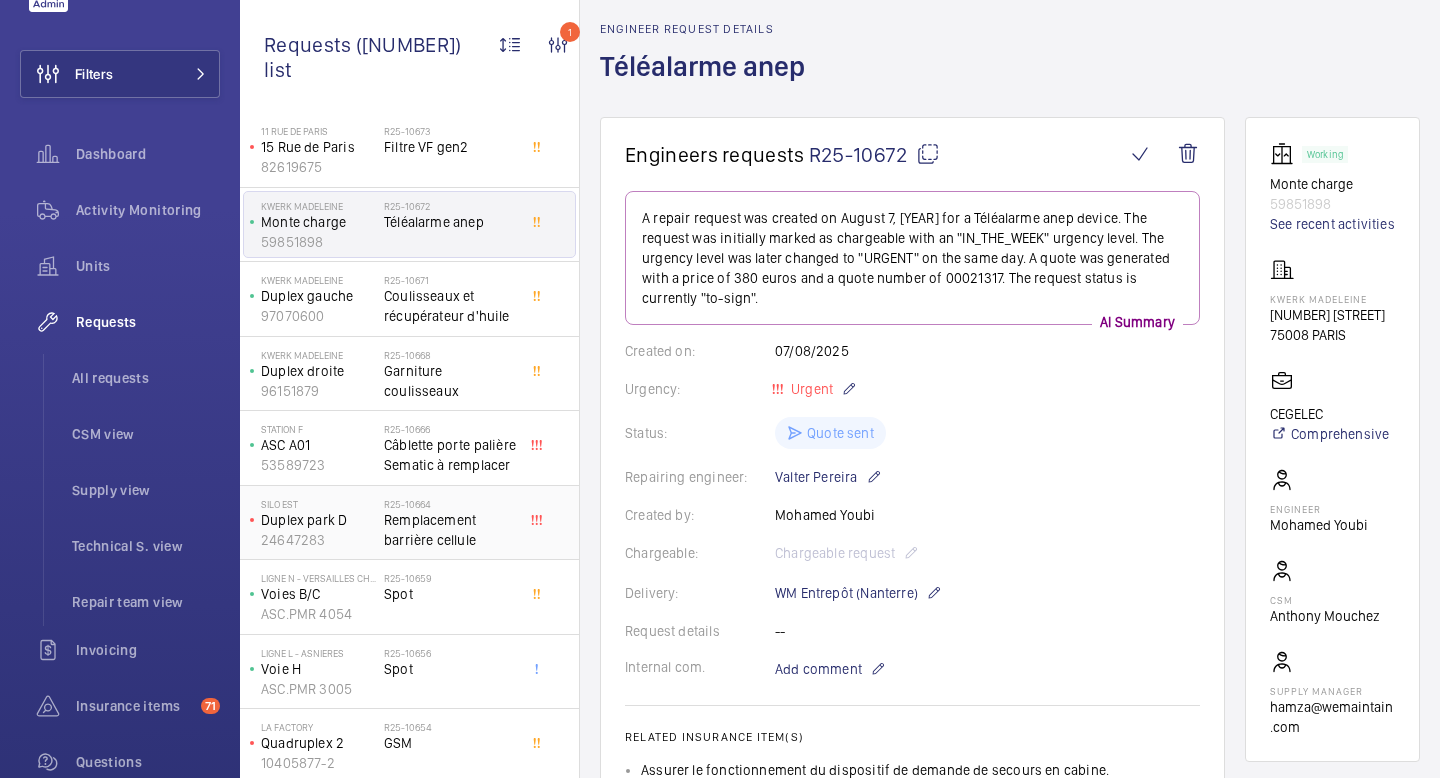 click on "Duplex park D" 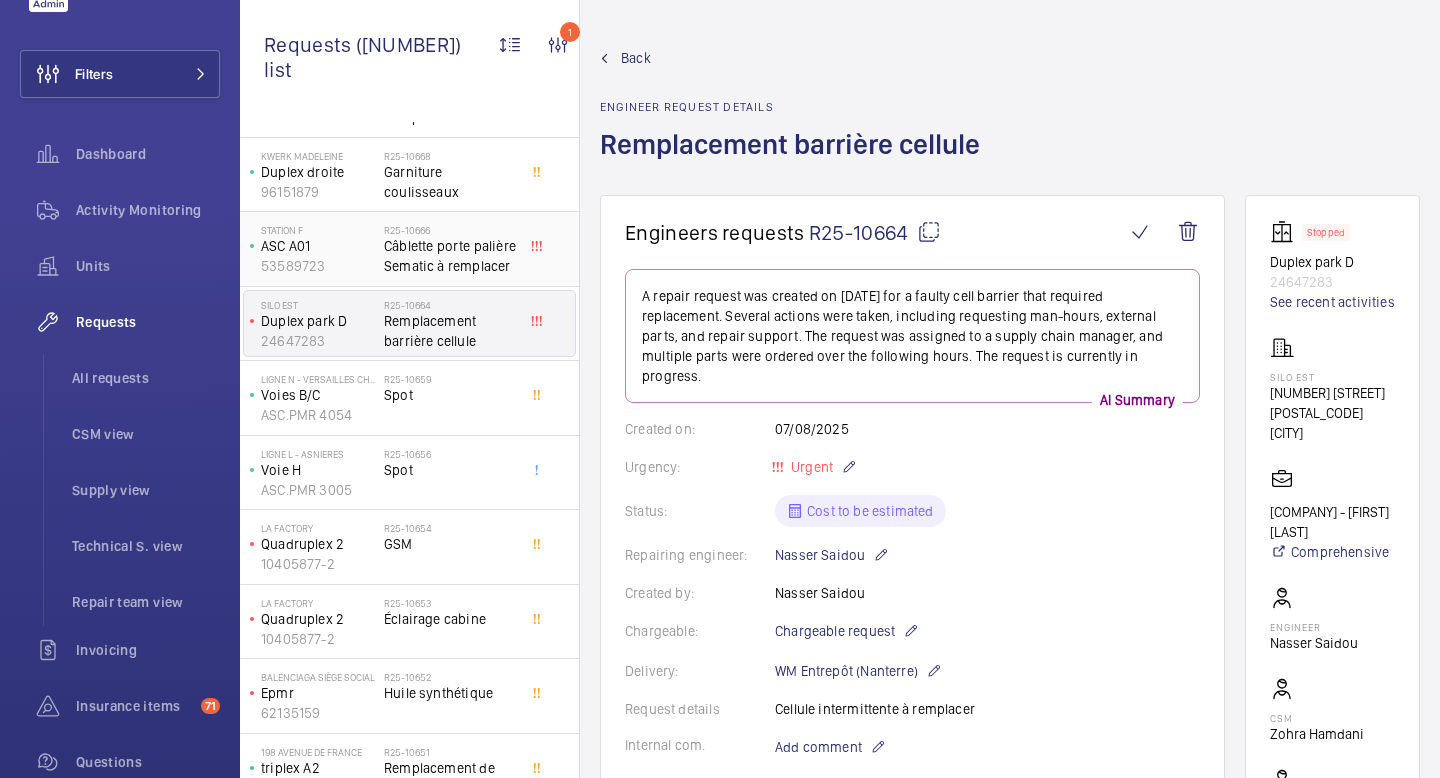 scroll, scrollTop: 160, scrollLeft: 0, axis: vertical 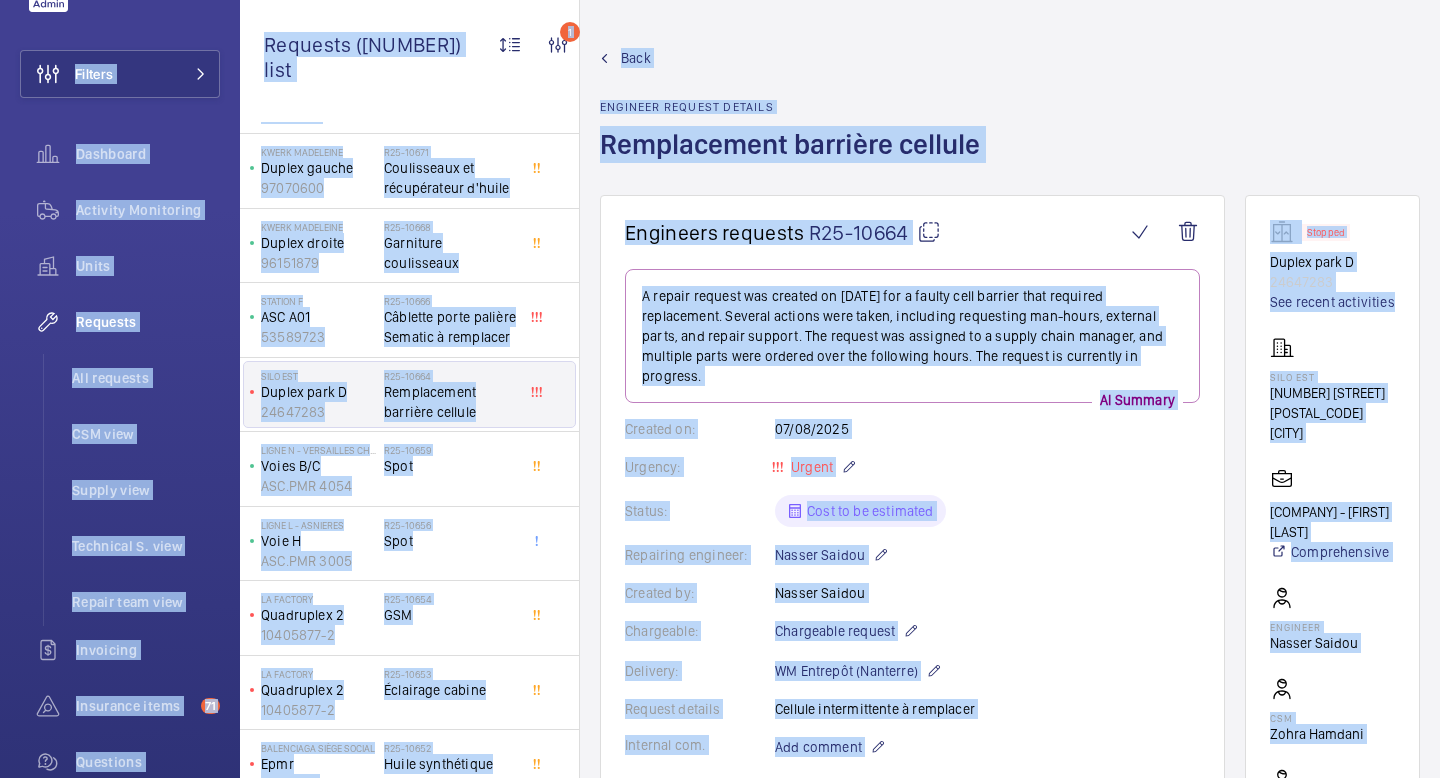 click on "Back Engineer request details  Remplacement barrière cellule" 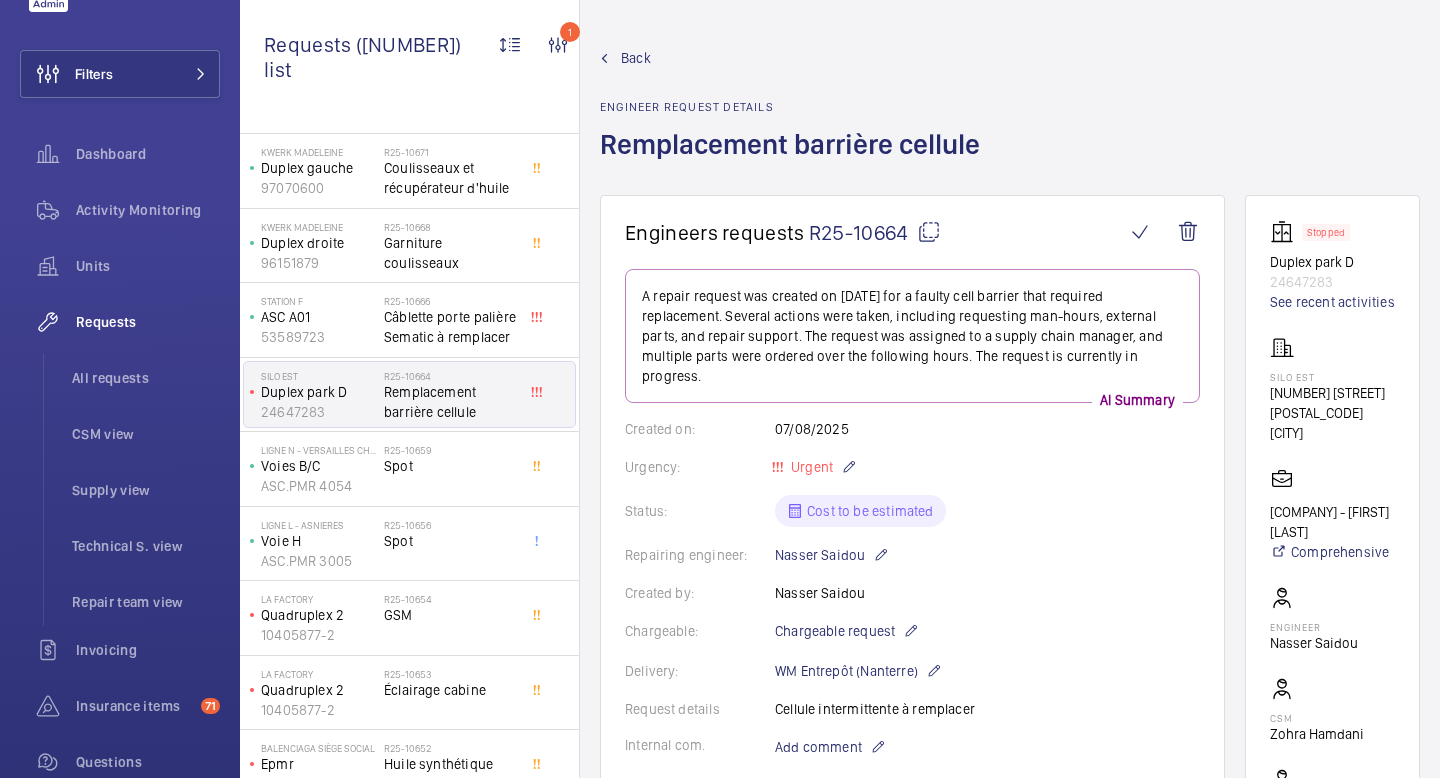 click on "Stopped Duplex park D 24647283 See recent activities SILO EST [NUMBER] [STREET]  [POSTAL_CODE] [CITY]   [COMPANY] - [FIRST] [LAST]   Comprehensive  Engineer  [FIRST] [LAST]  CSM  [FIRST] [LAST]  Supply manager  [EMAIL]" 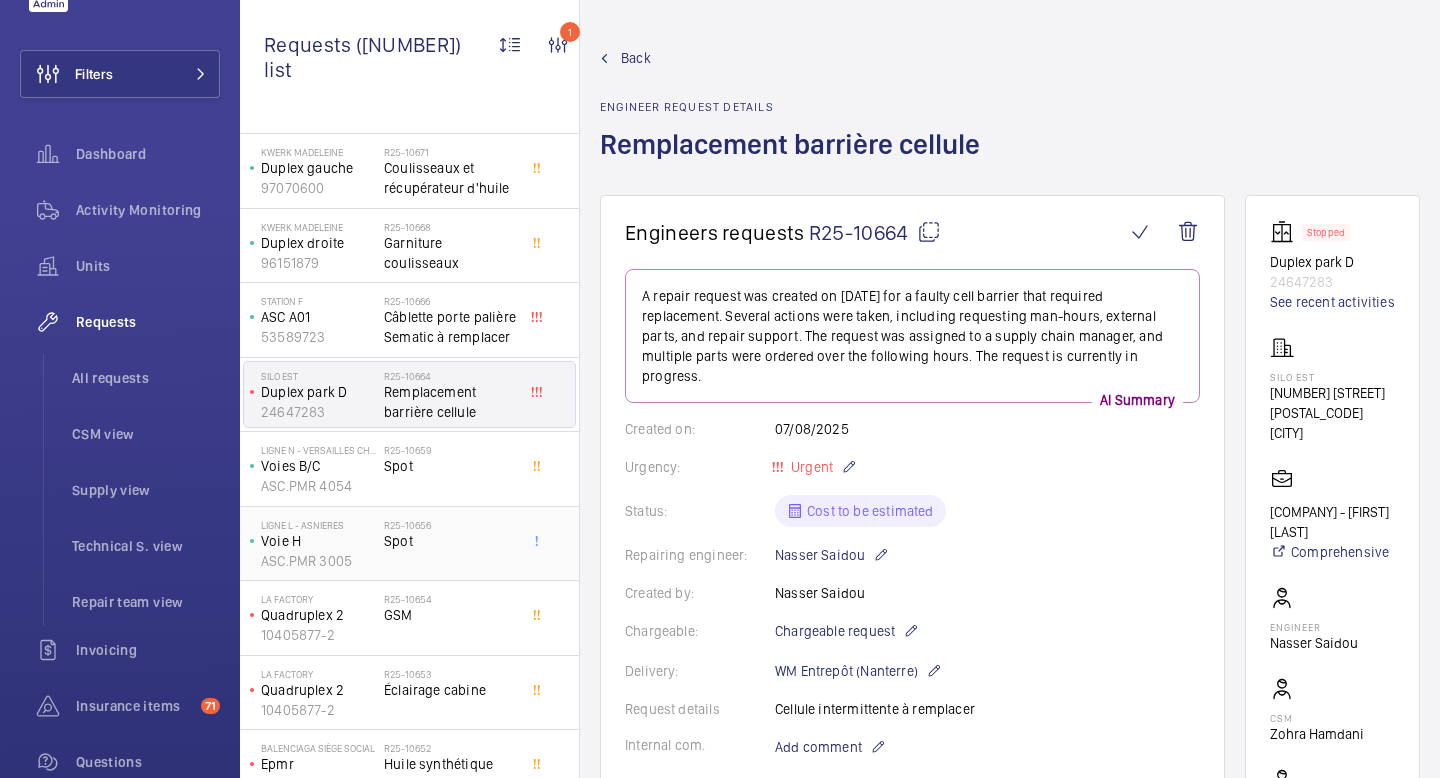 click on "ASC.PMR 3005" 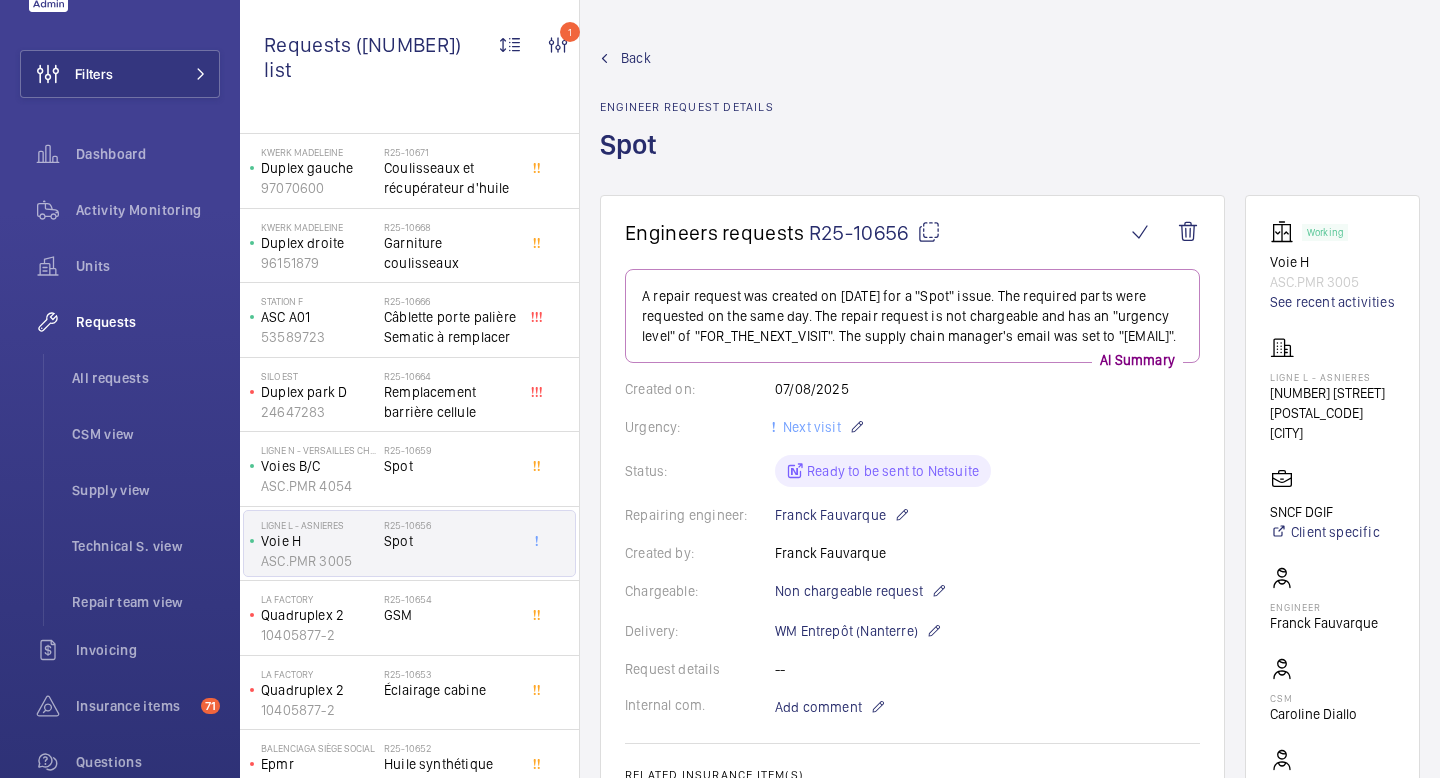 click on "Back Engineer request details  Spot" 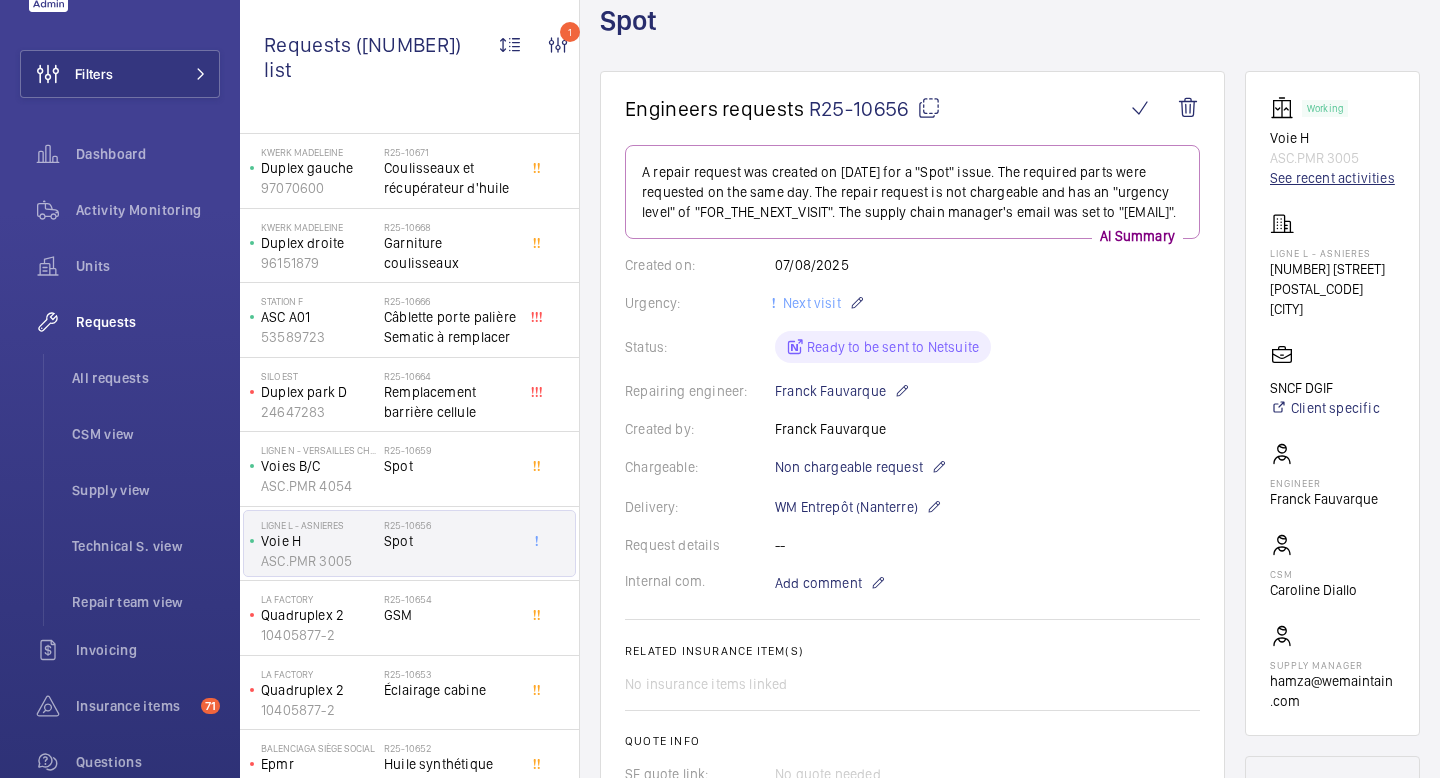 scroll, scrollTop: 138, scrollLeft: 0, axis: vertical 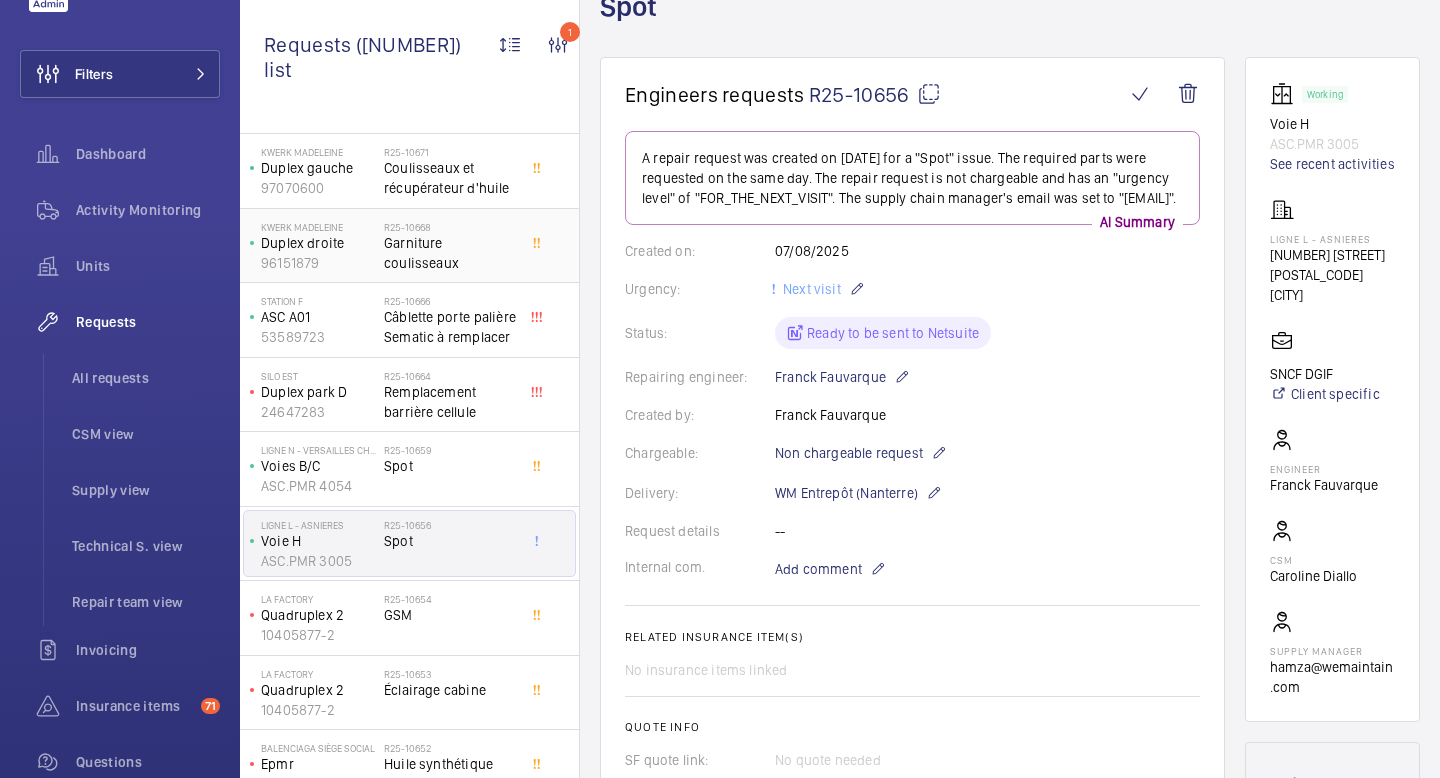 click on "96151879" 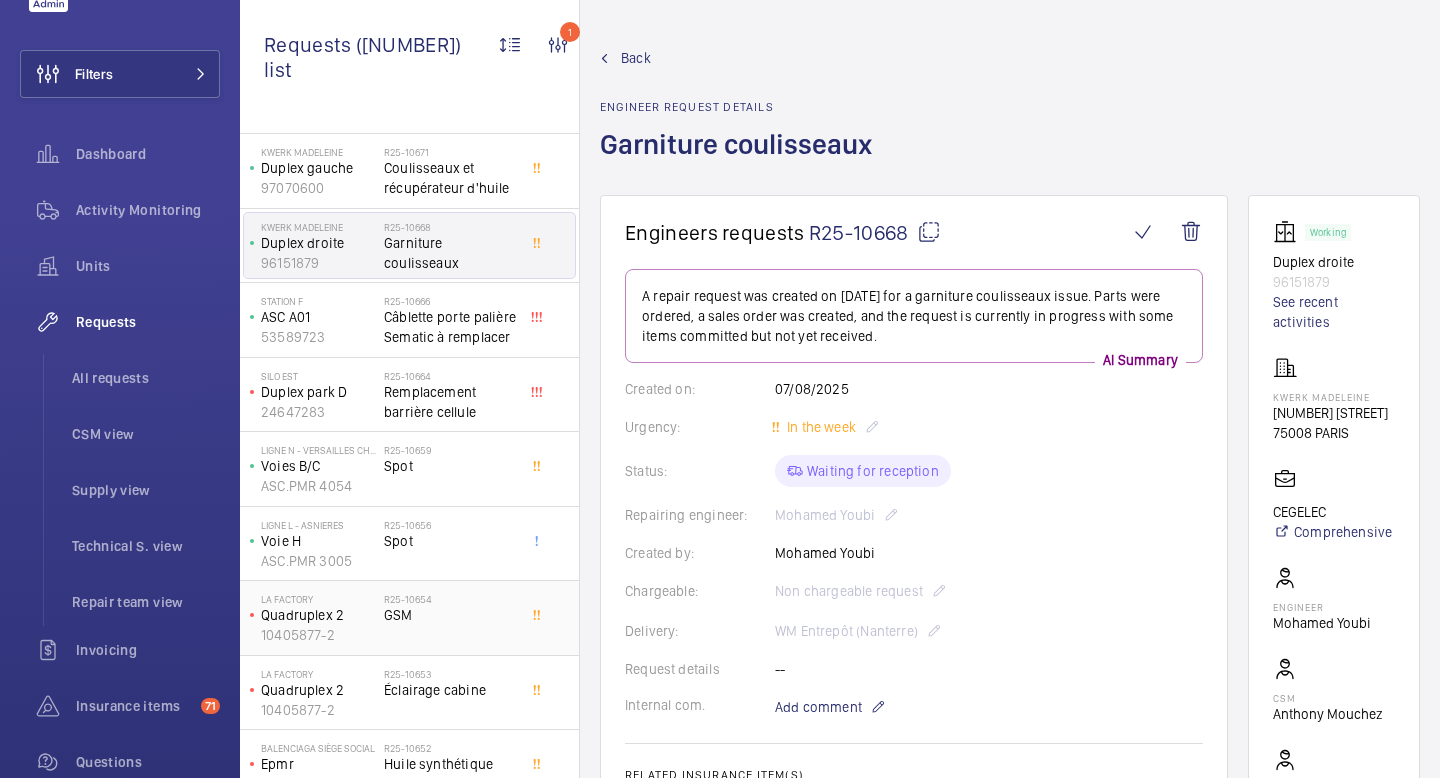 click on "GSM" 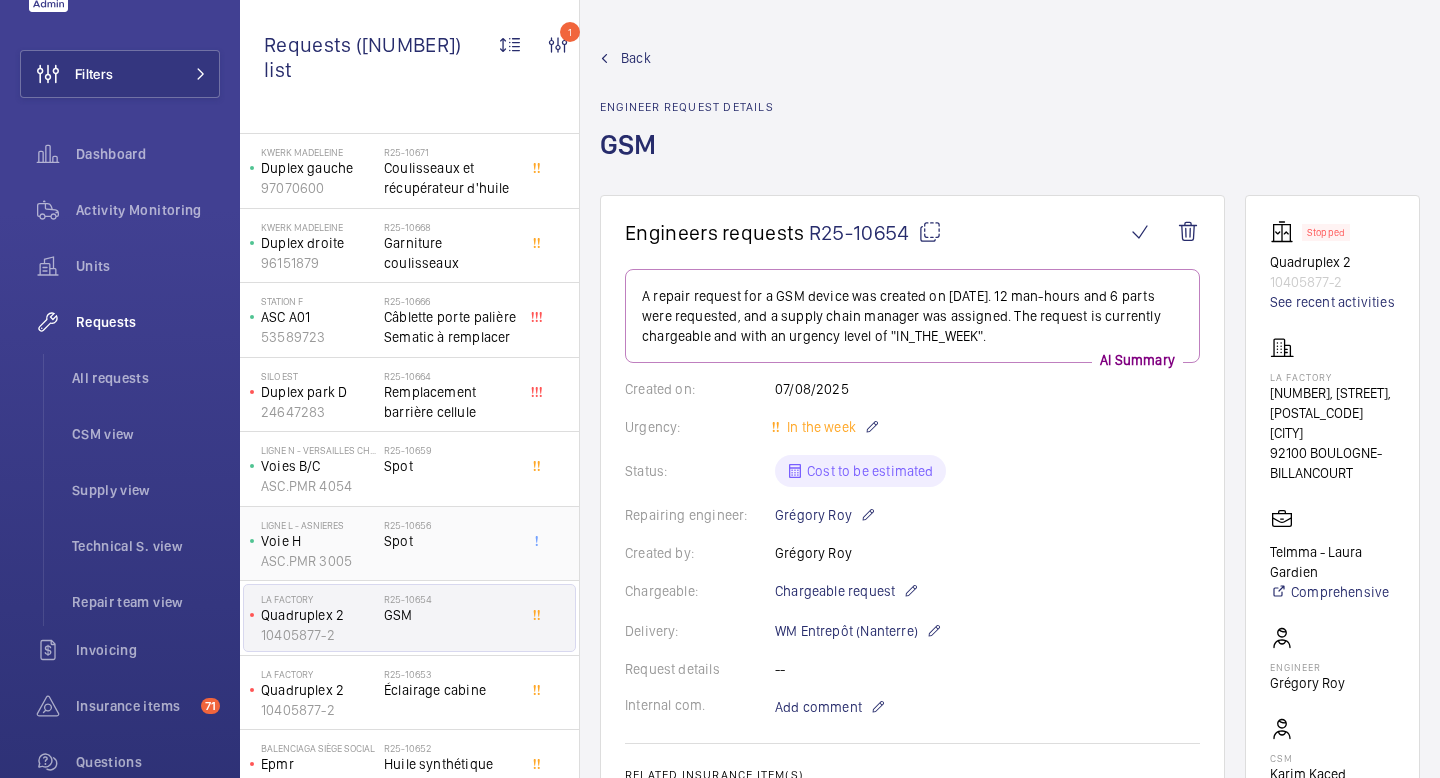 click on "Spot" 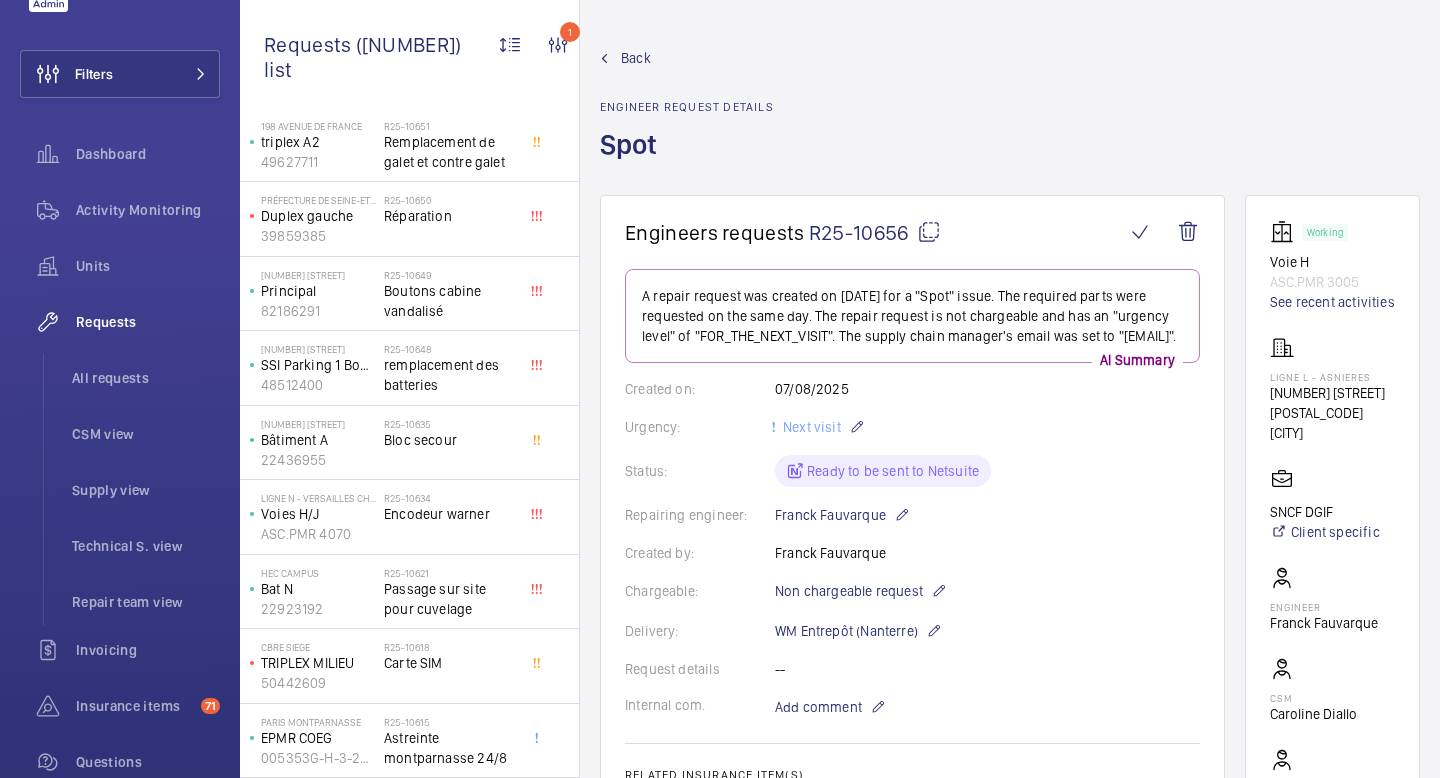 scroll, scrollTop: 930, scrollLeft: 0, axis: vertical 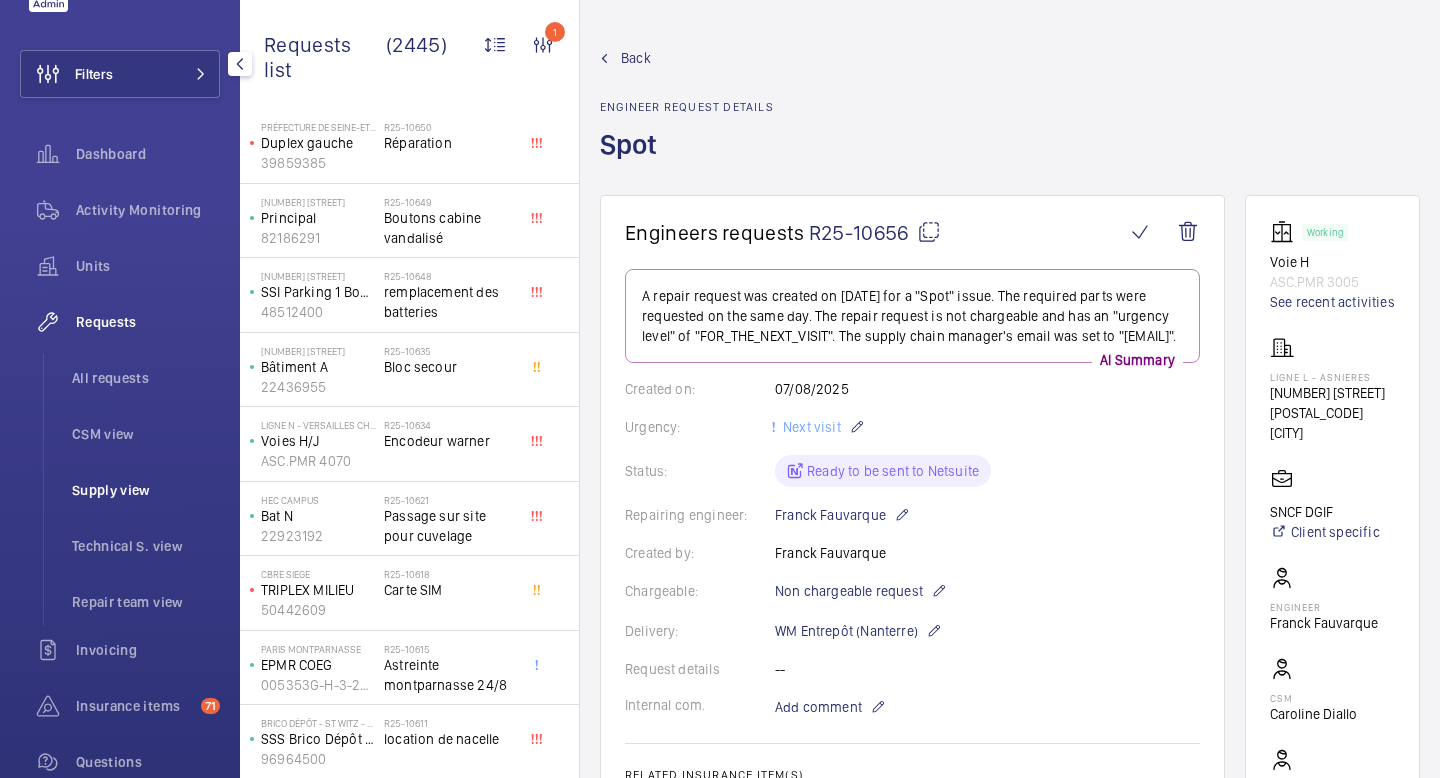click on "Supply view" 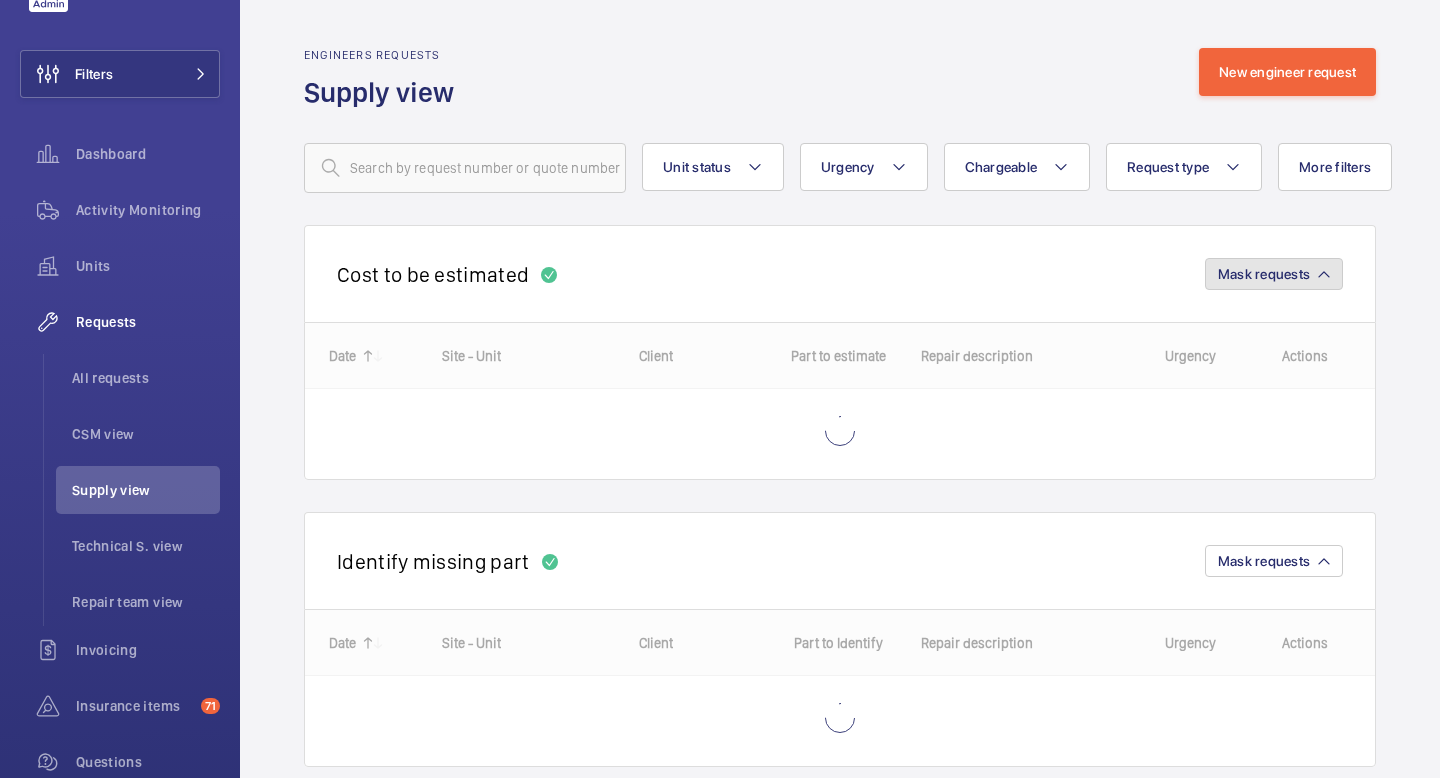 click on "Mask requests" 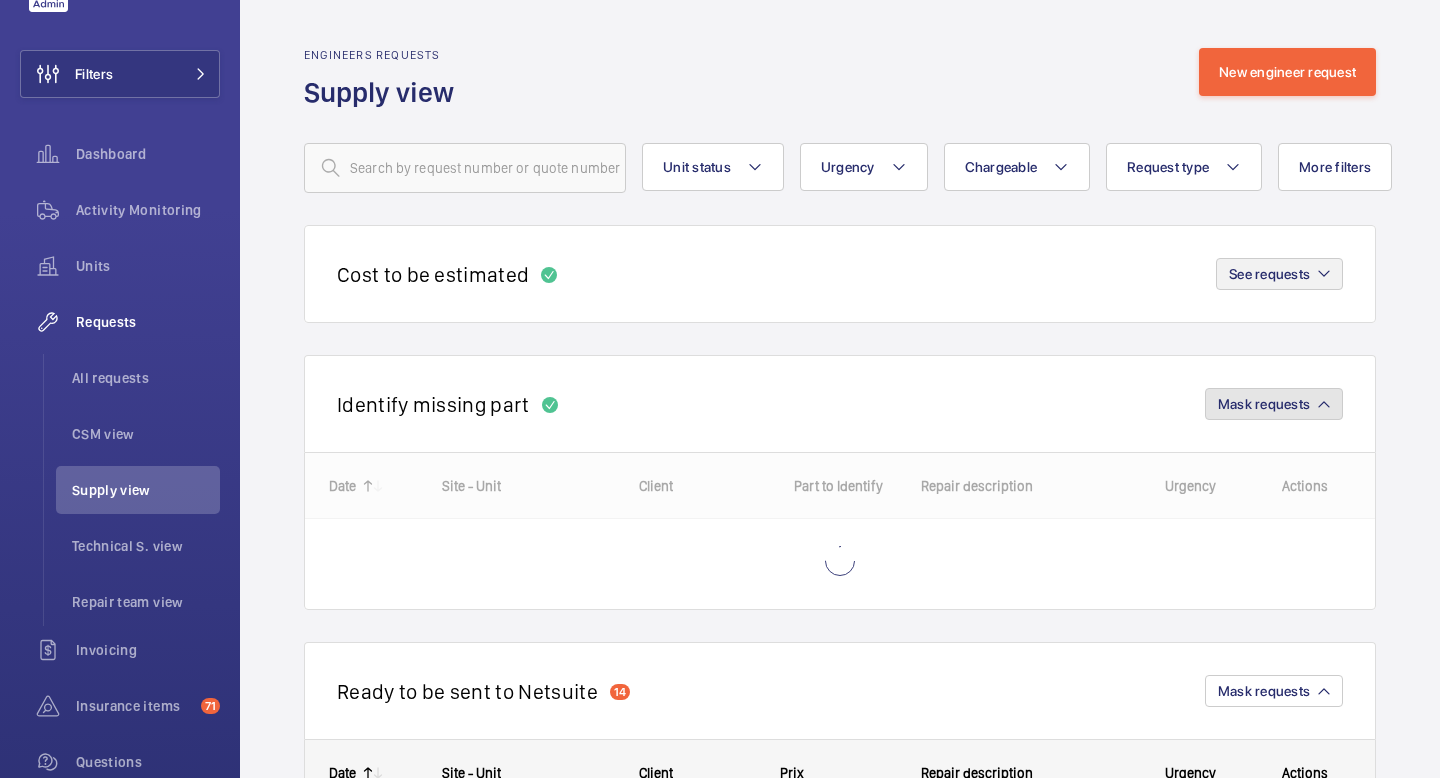 click on "Mask requests" 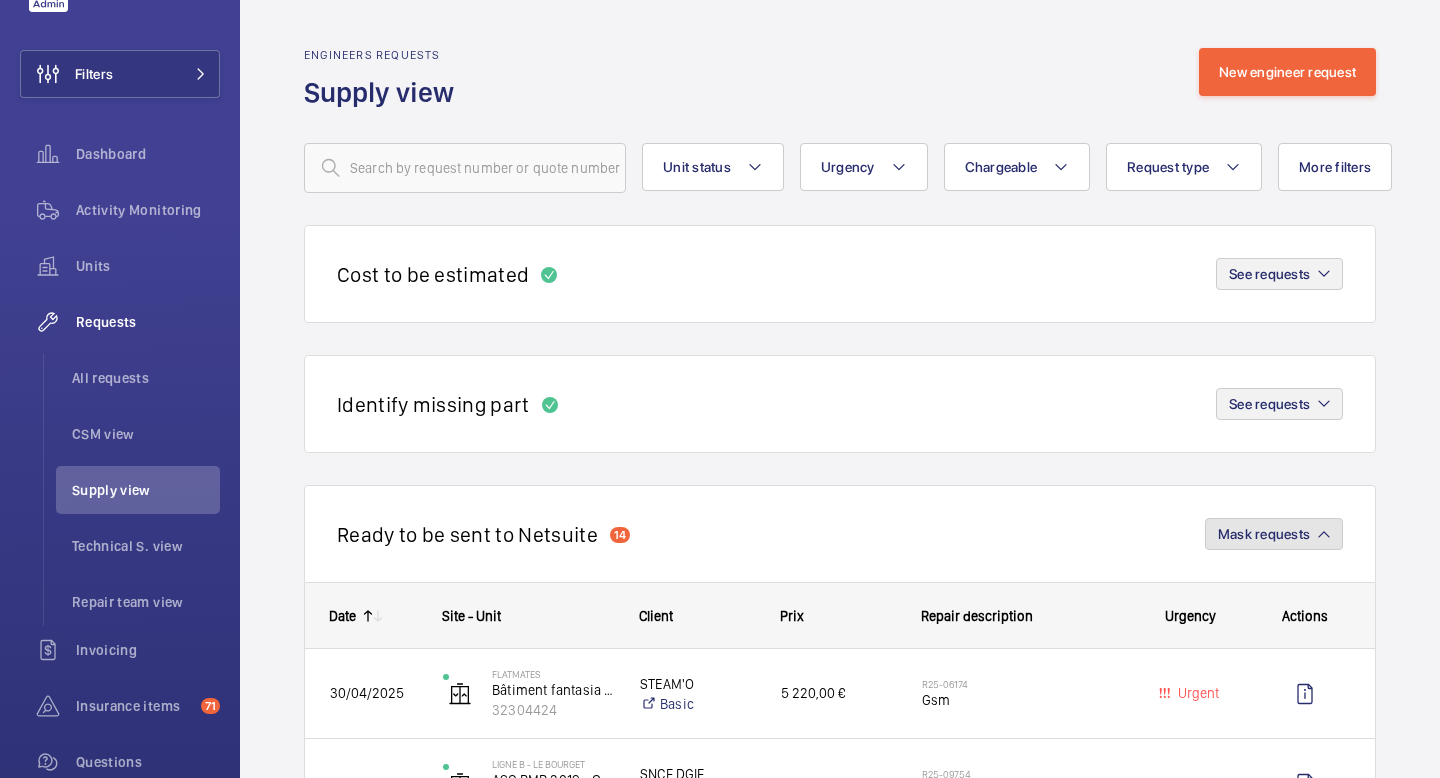 click 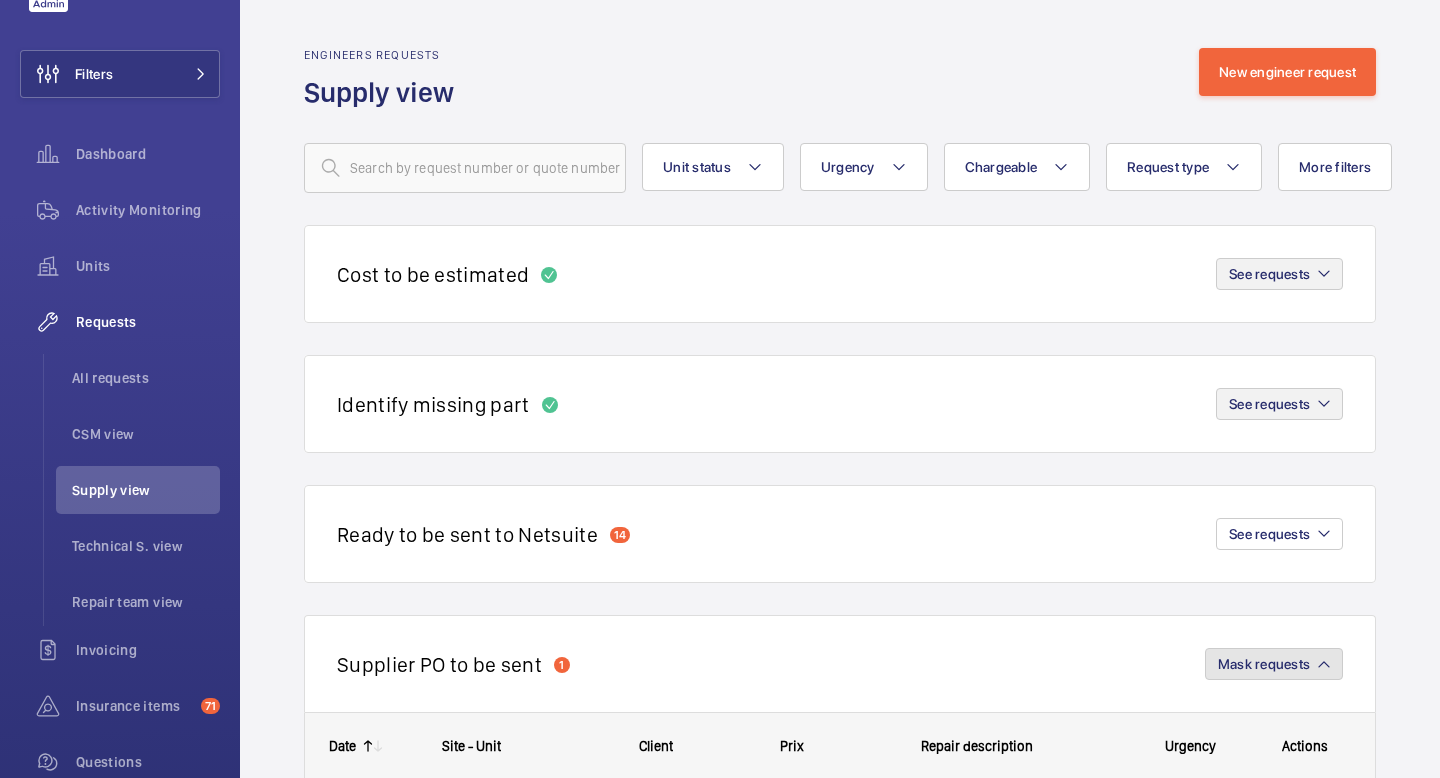 click on "Mask requests" 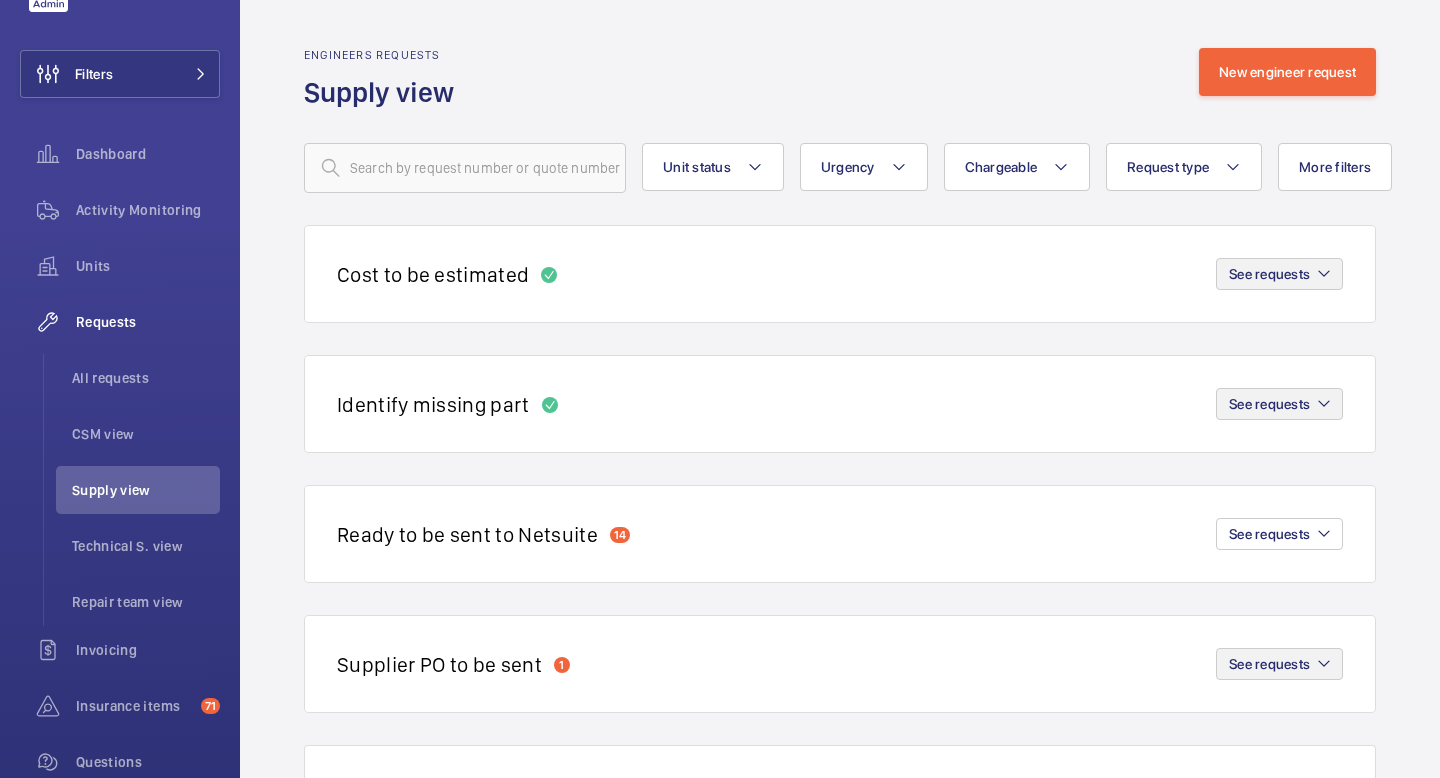 scroll, scrollTop: 557, scrollLeft: 0, axis: vertical 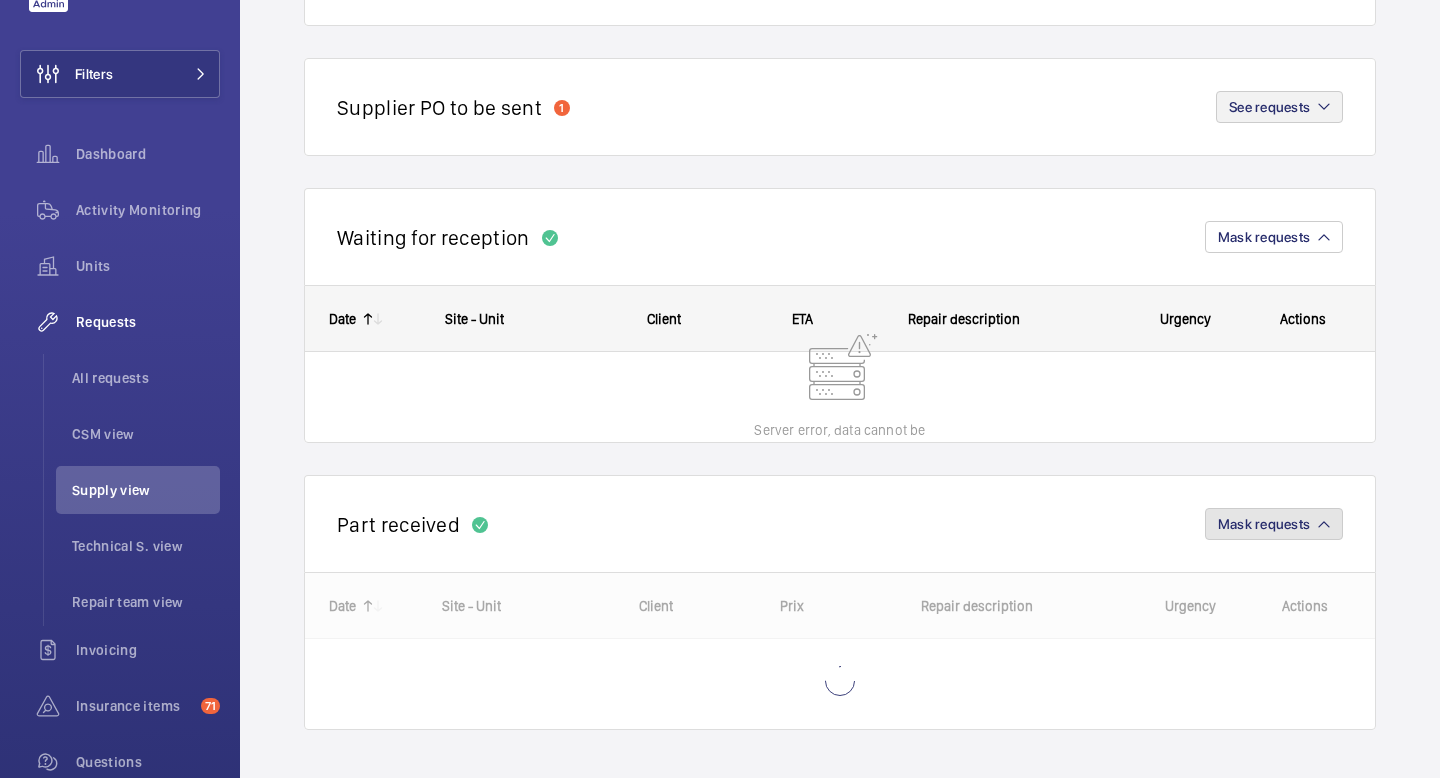 click on "Mask requests" 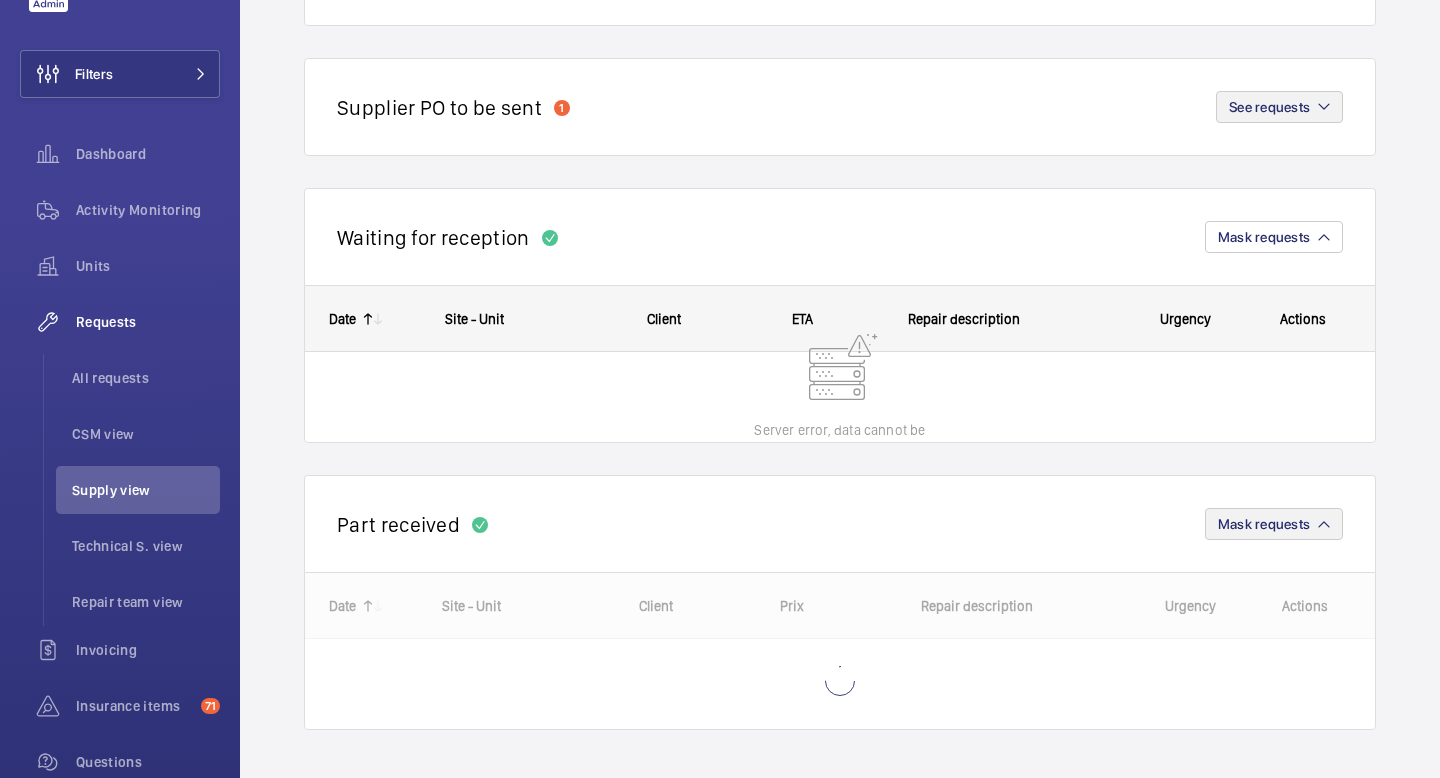 scroll, scrollTop: 400, scrollLeft: 0, axis: vertical 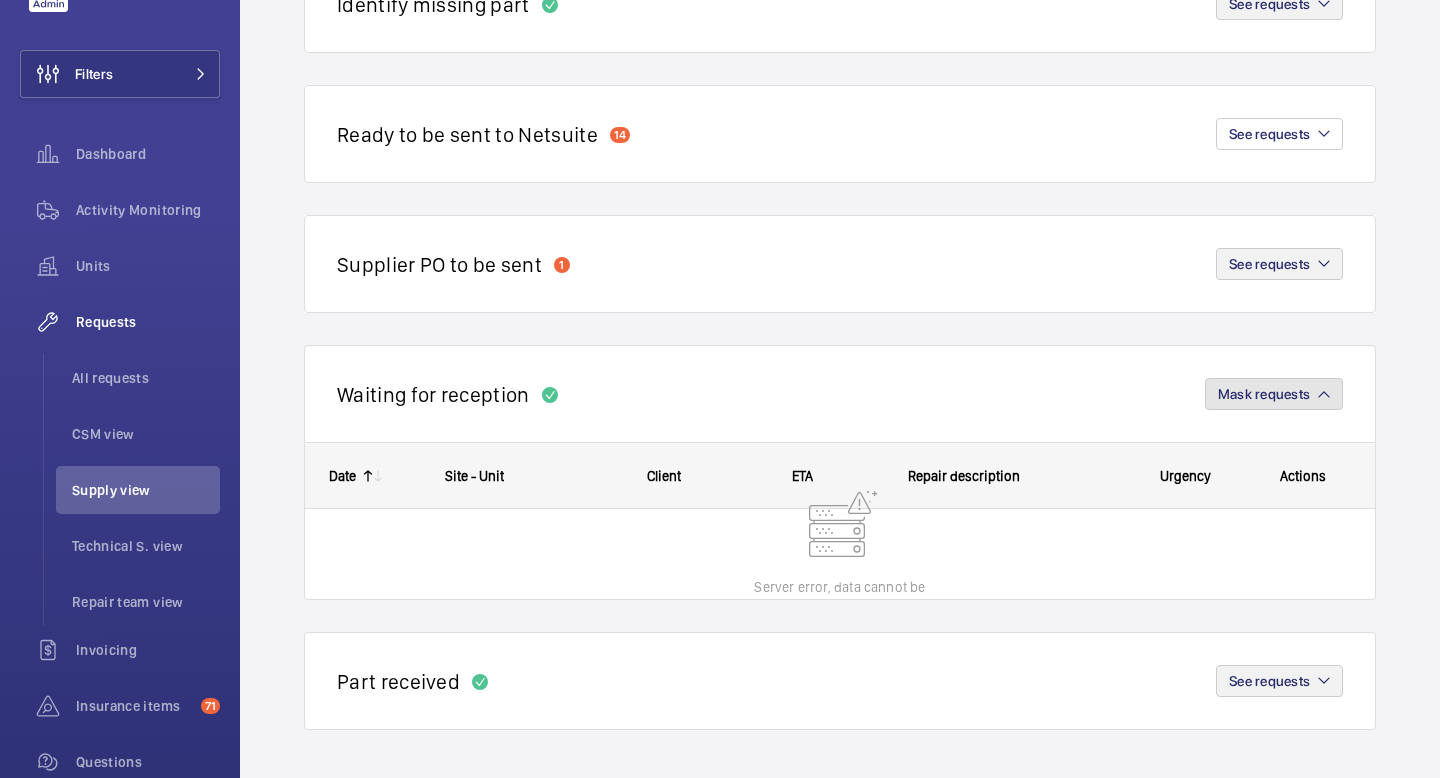 click on "Mask requests" 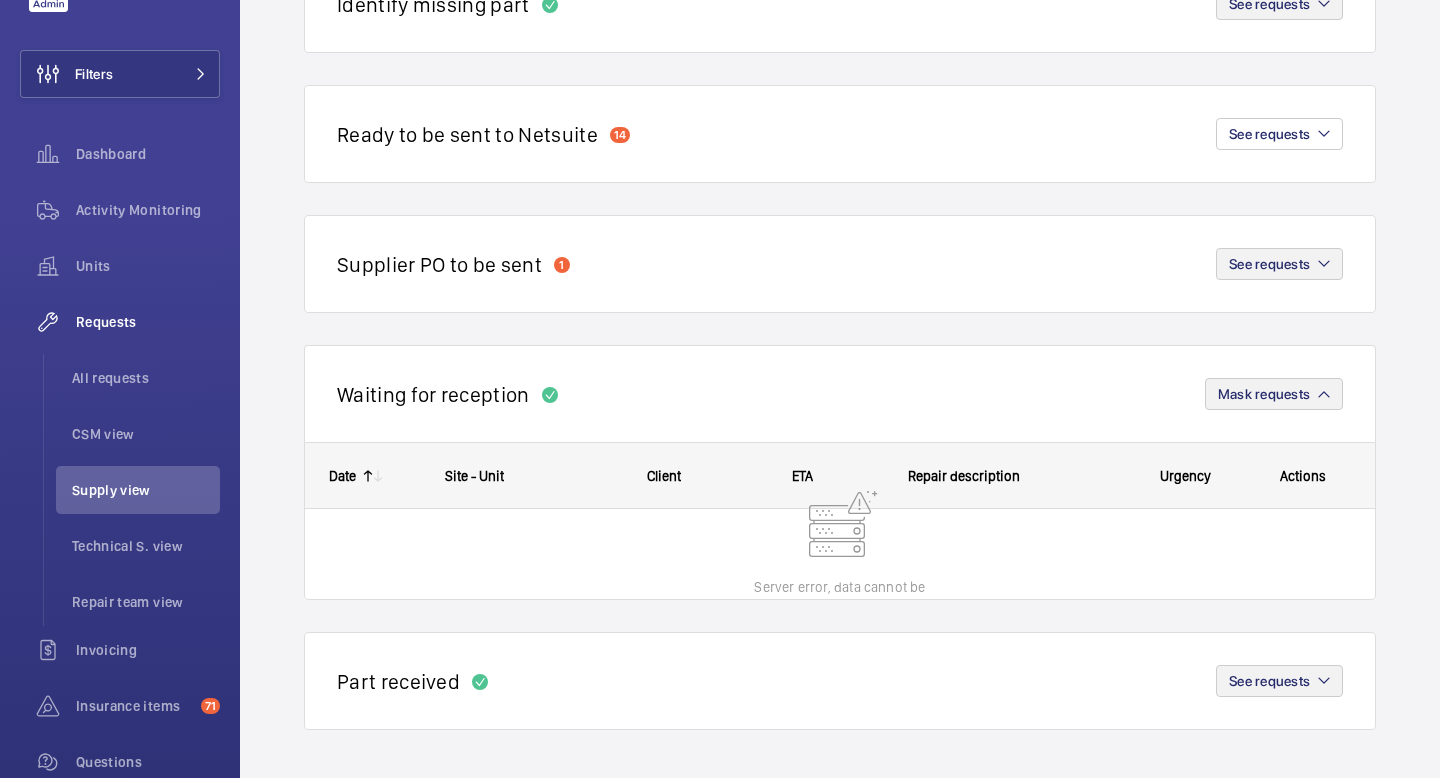 scroll, scrollTop: 243, scrollLeft: 0, axis: vertical 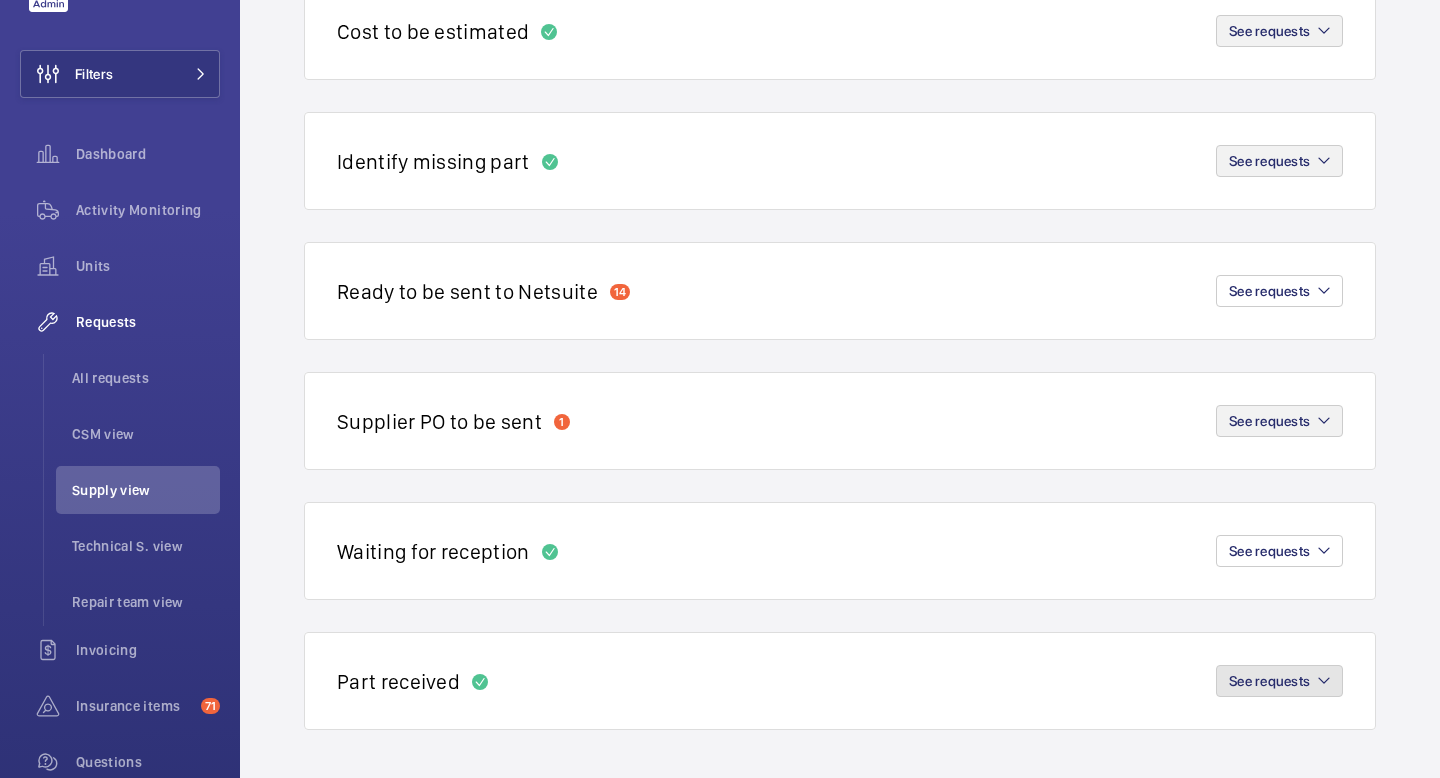 click on "See requests" 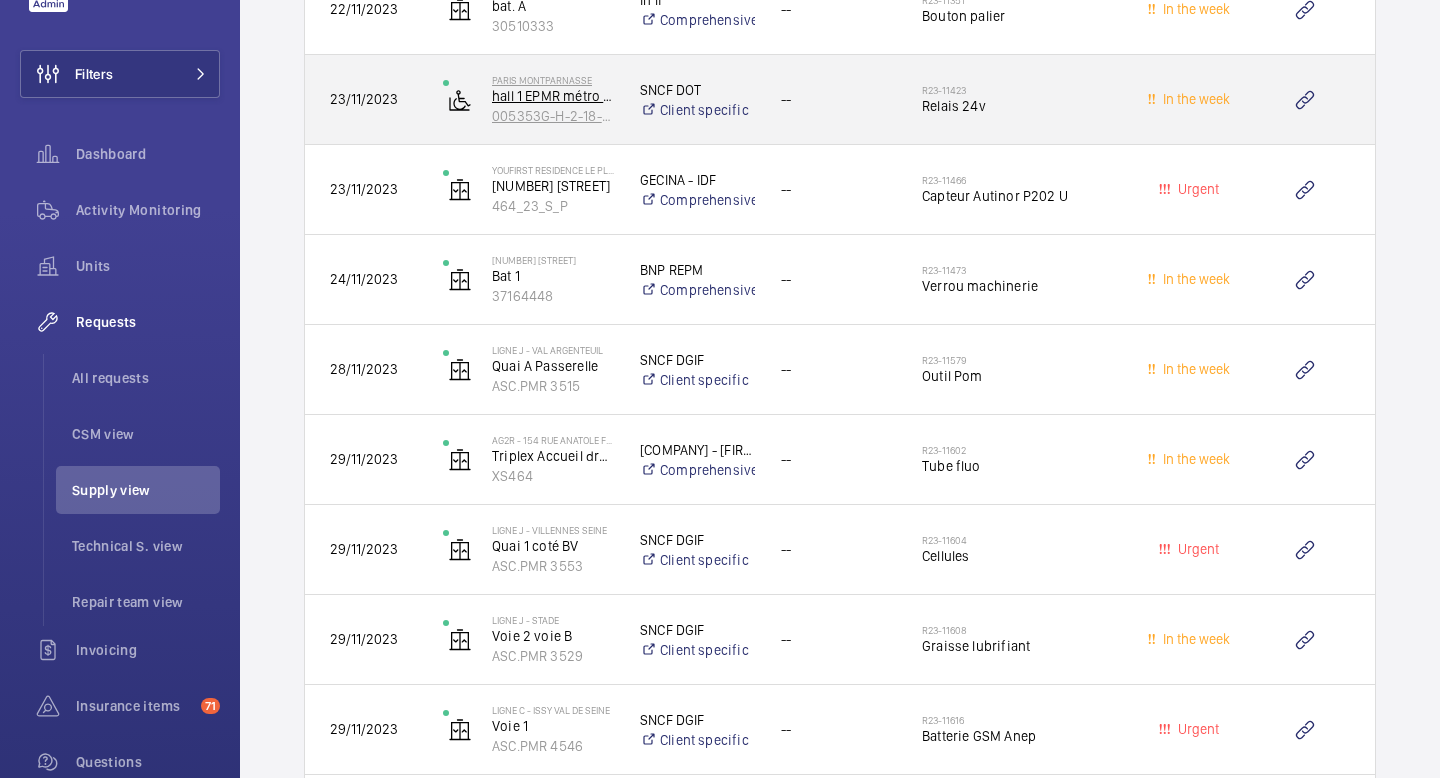 scroll, scrollTop: 2199, scrollLeft: 0, axis: vertical 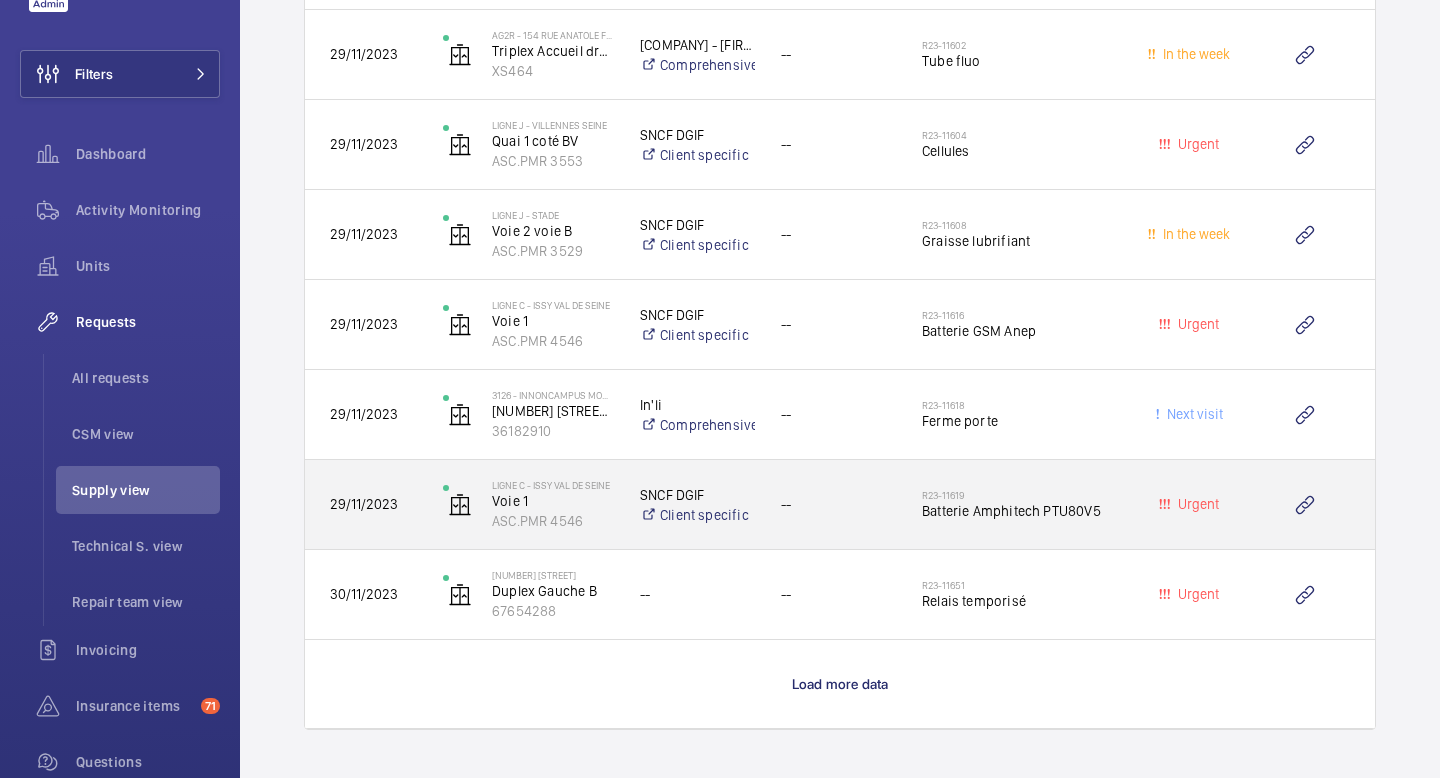 click on "29/11/2023" 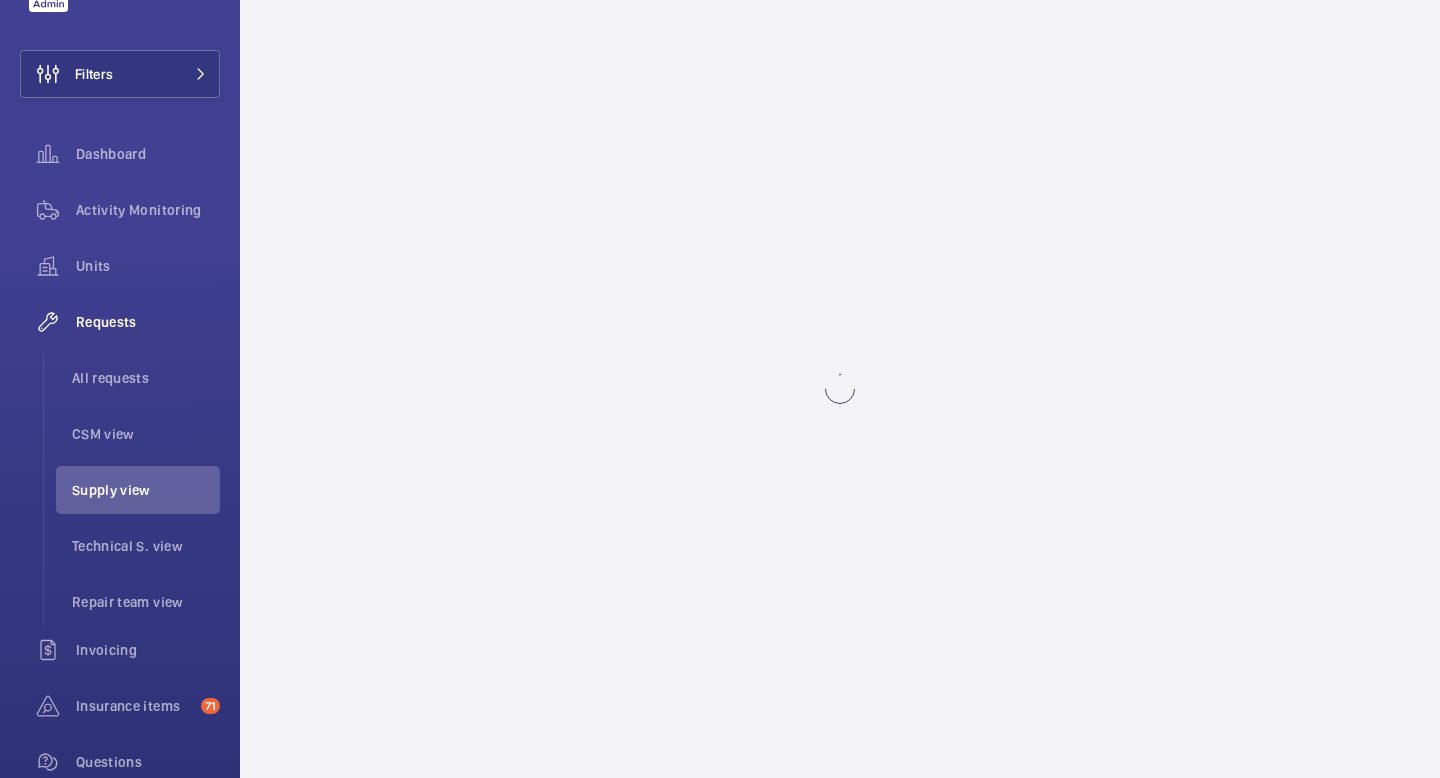 scroll, scrollTop: 0, scrollLeft: 0, axis: both 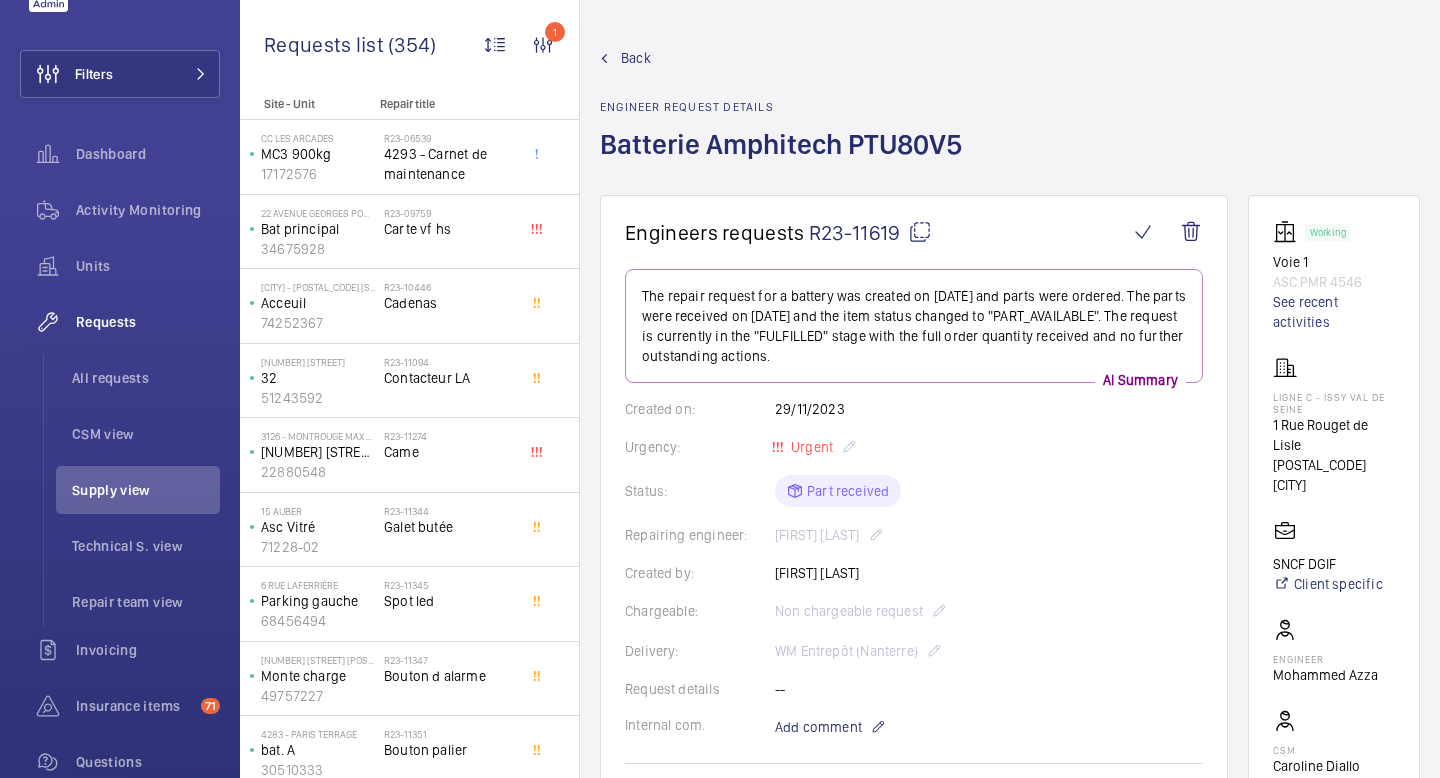 click on "Back Engineer request details  Batterie Amphitech PTU80V5" 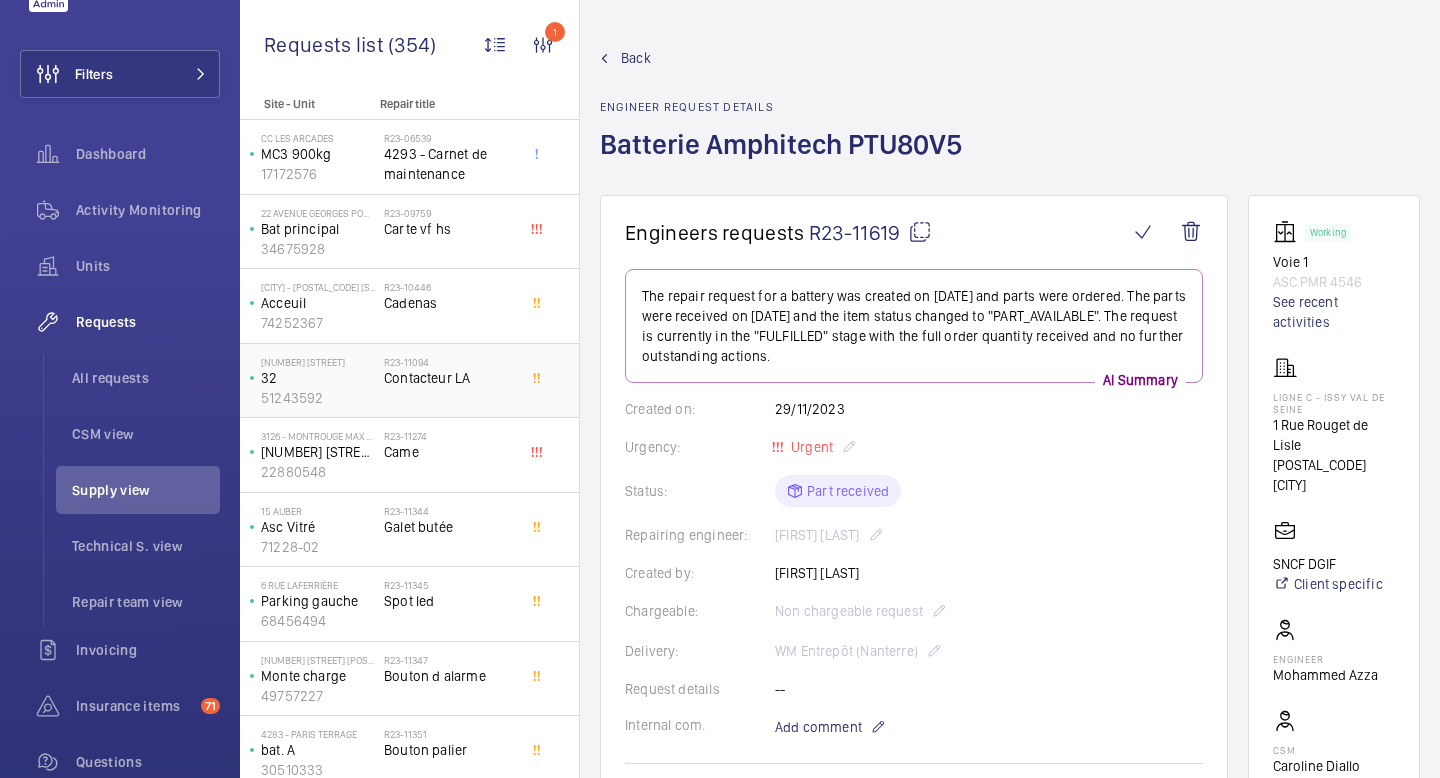 click on "Contacteur LA" 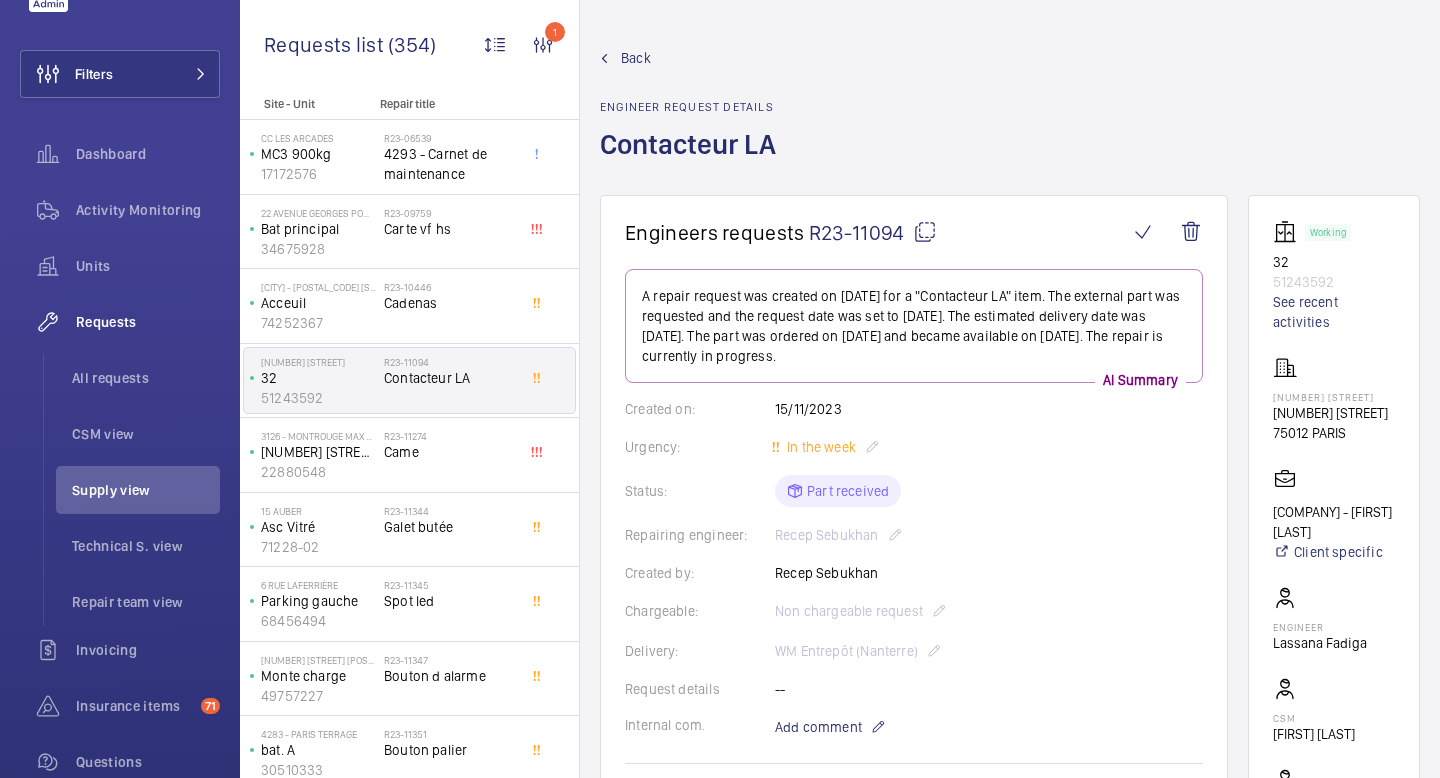 click on "Back Engineer request details  Contacteur LA" 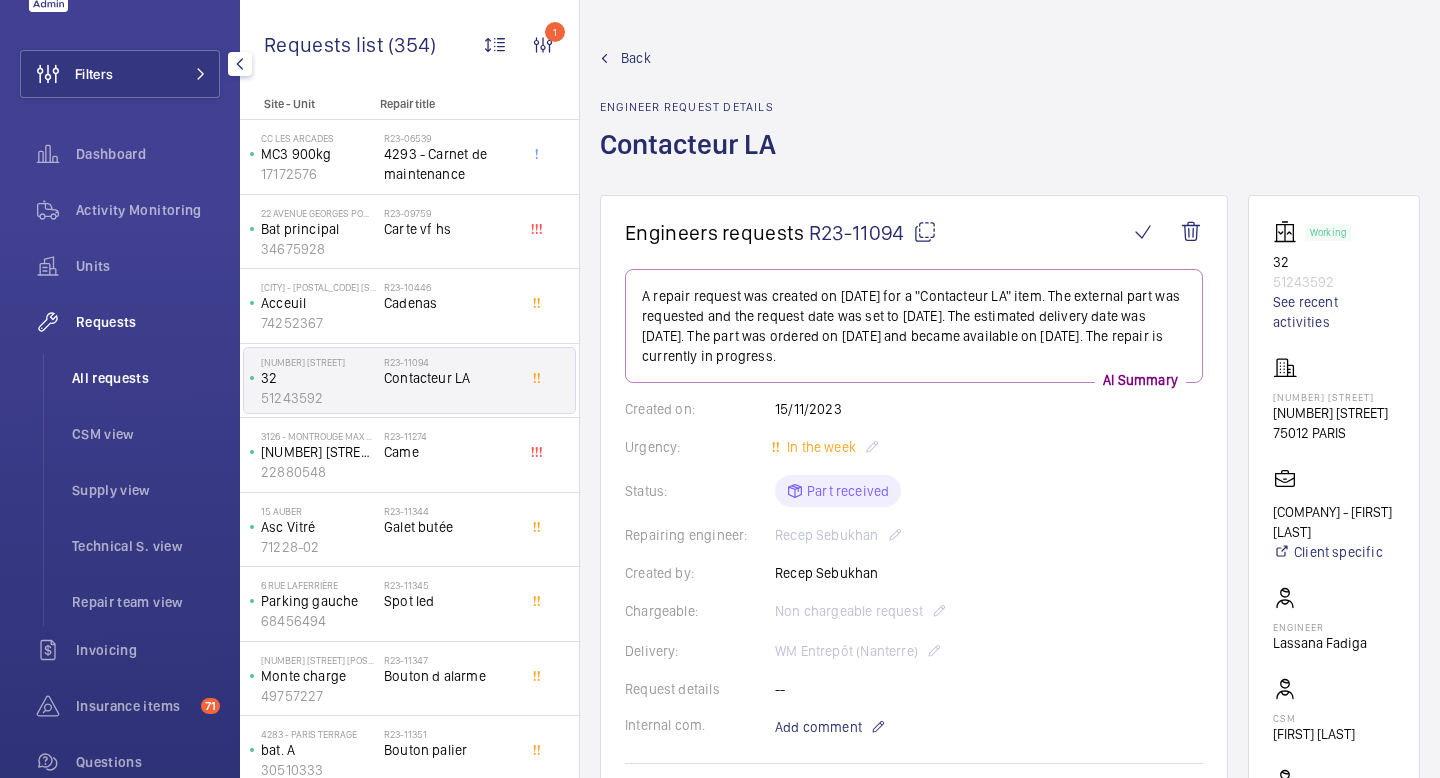 click on "All requests" 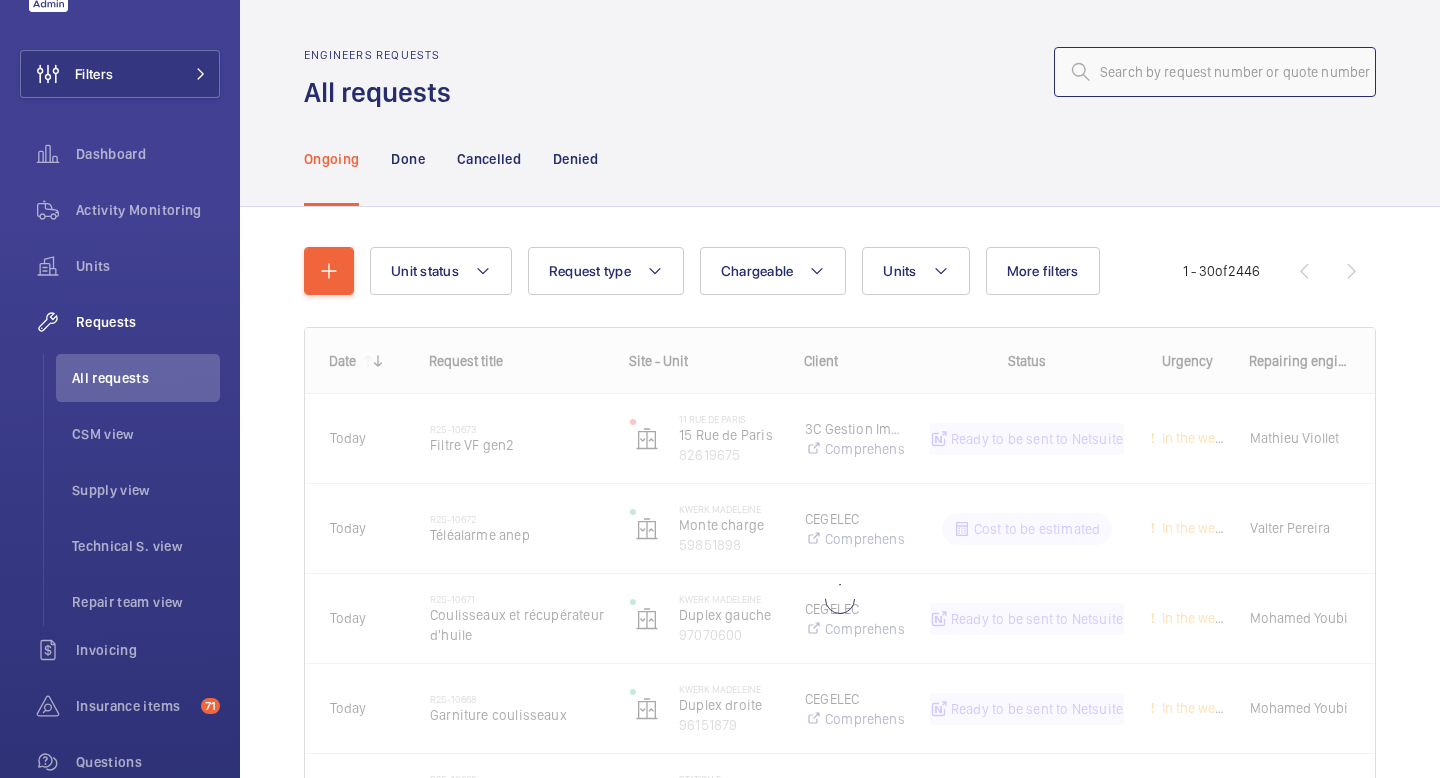 click 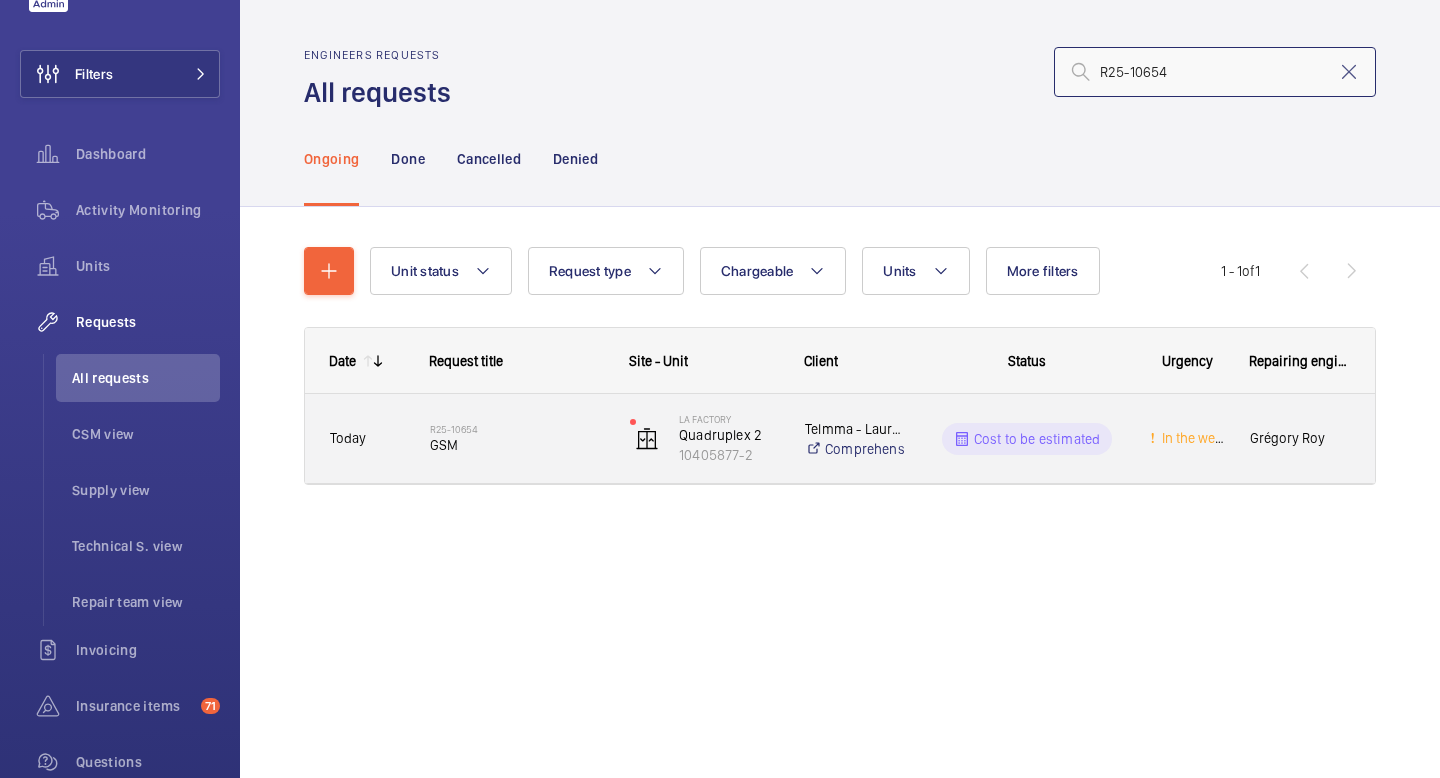 type on "R25-10654" 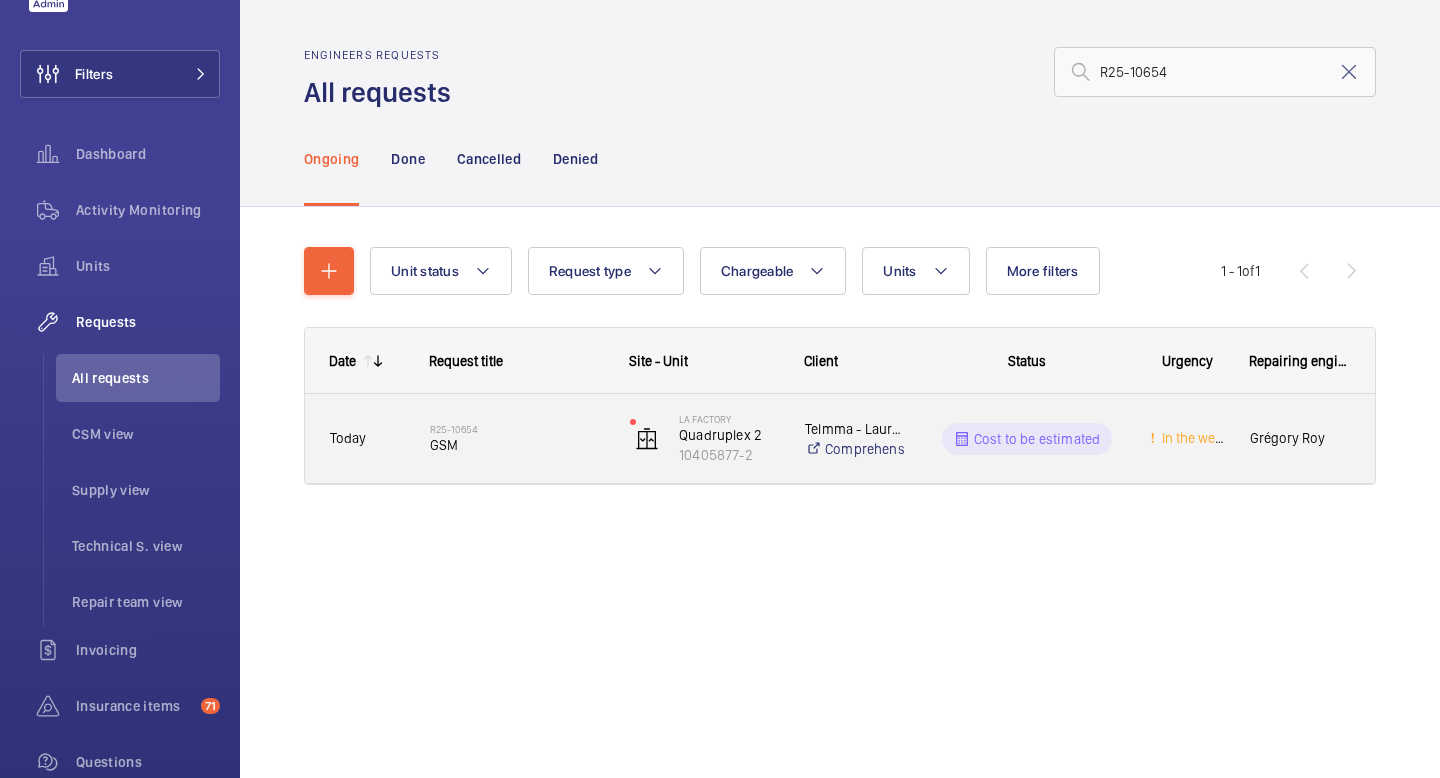click on "GSM" 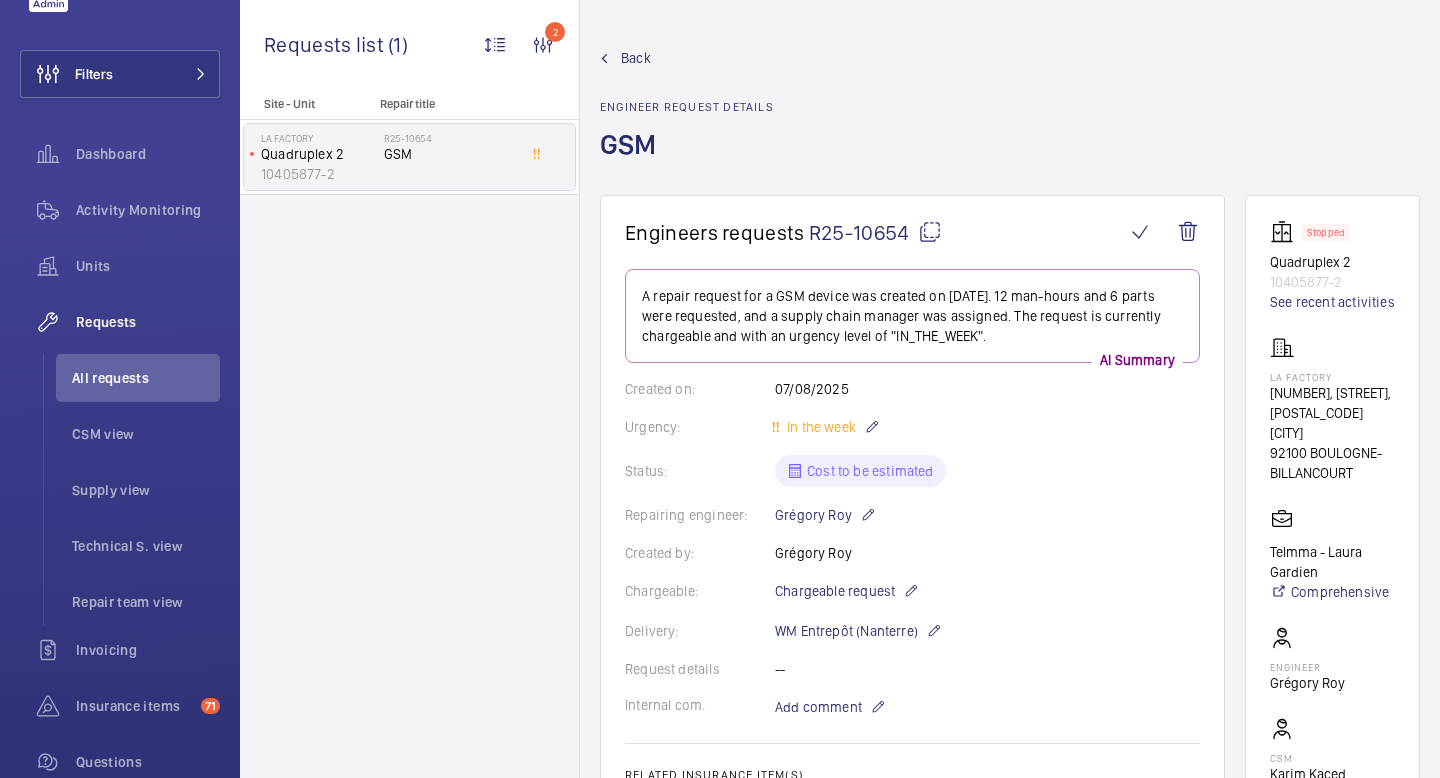 click on "Back Engineer request details  GSM" 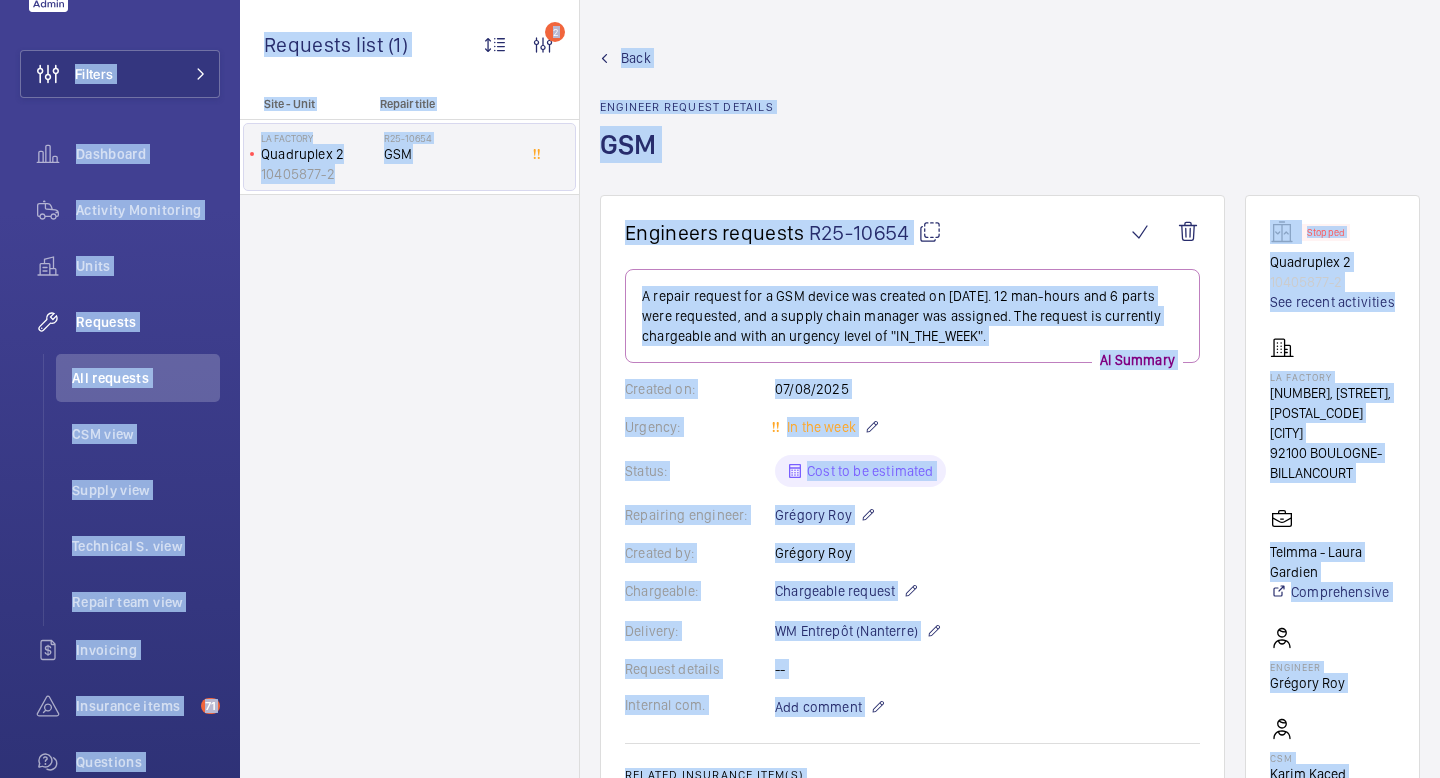 click on "Back Engineer request details  GSM" 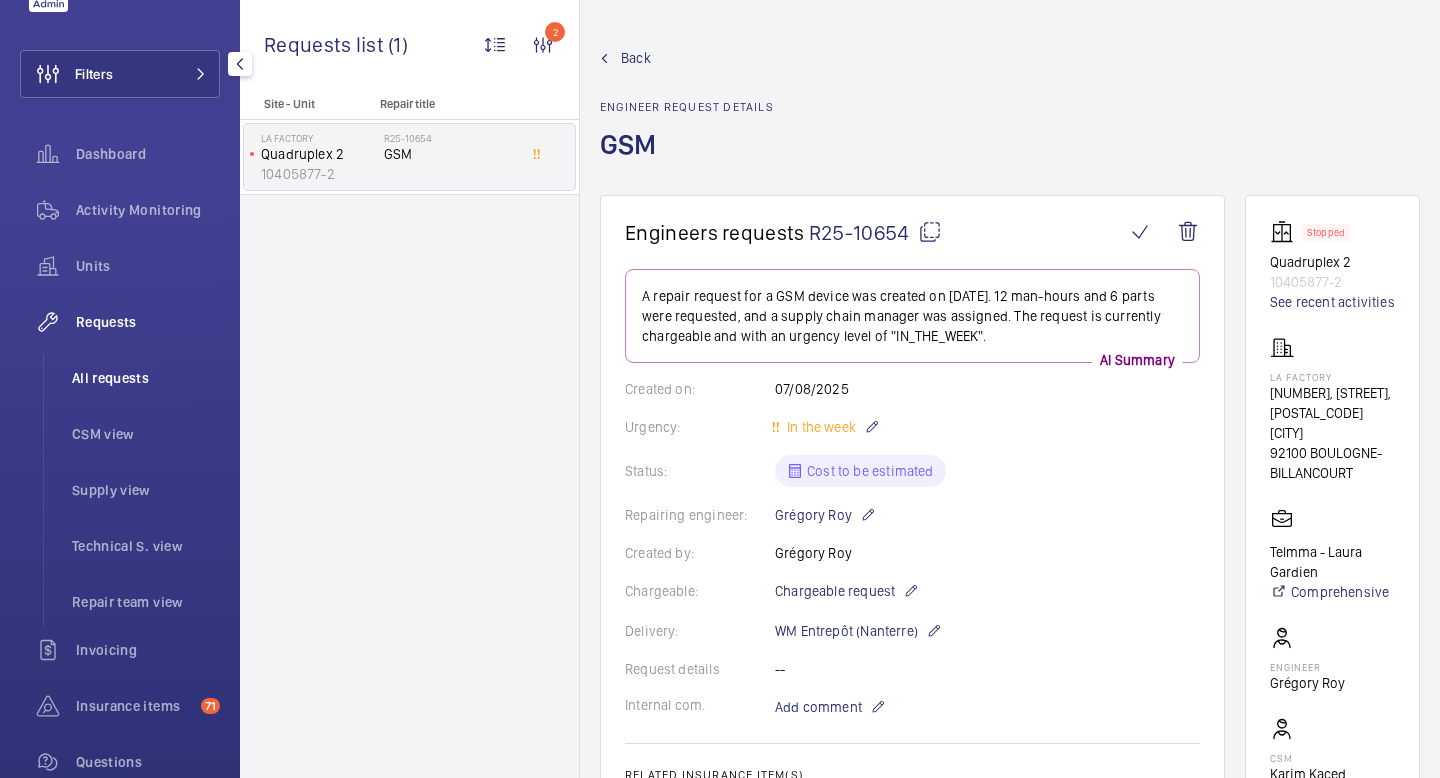 click on "All requests" 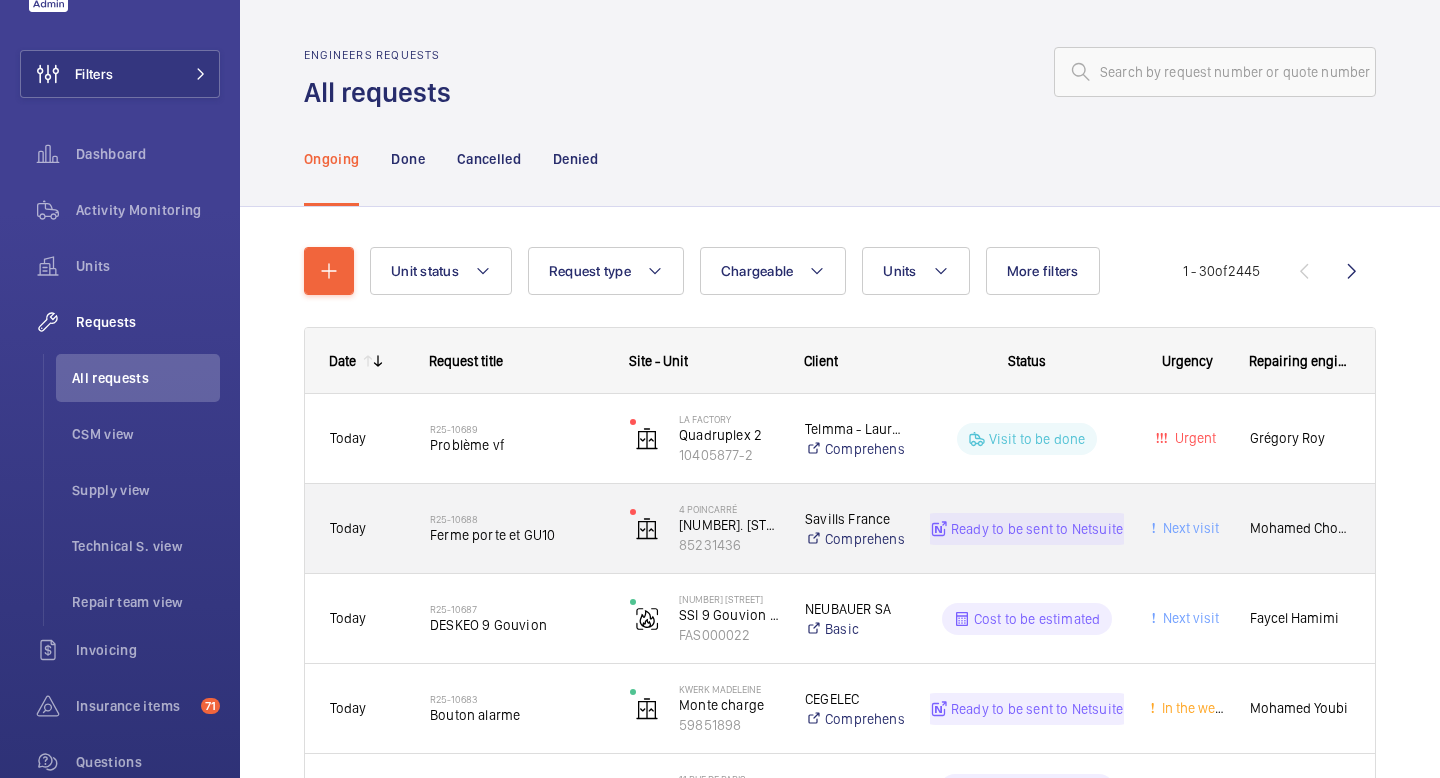 click on "R25-10688   Ferme porte et GU10" 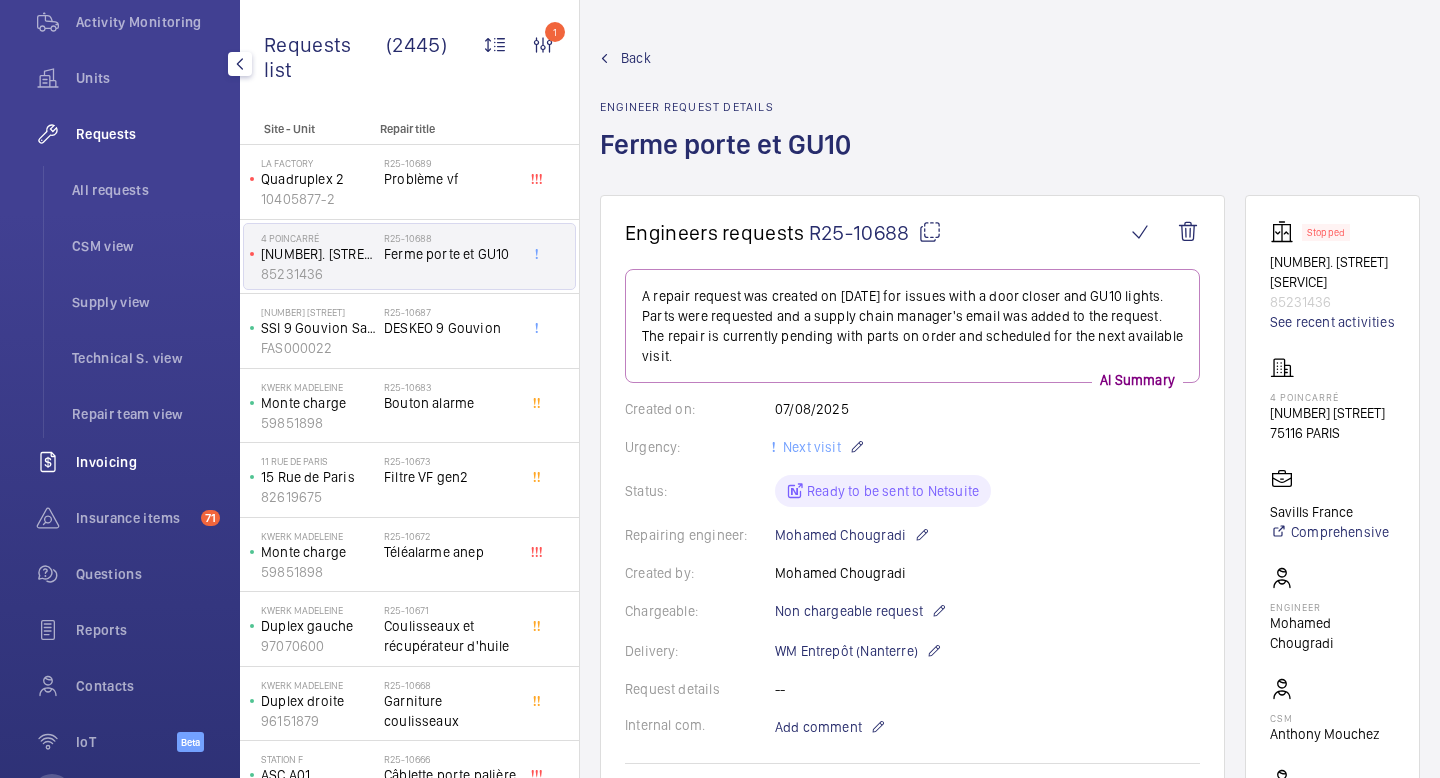 scroll, scrollTop: 350, scrollLeft: 0, axis: vertical 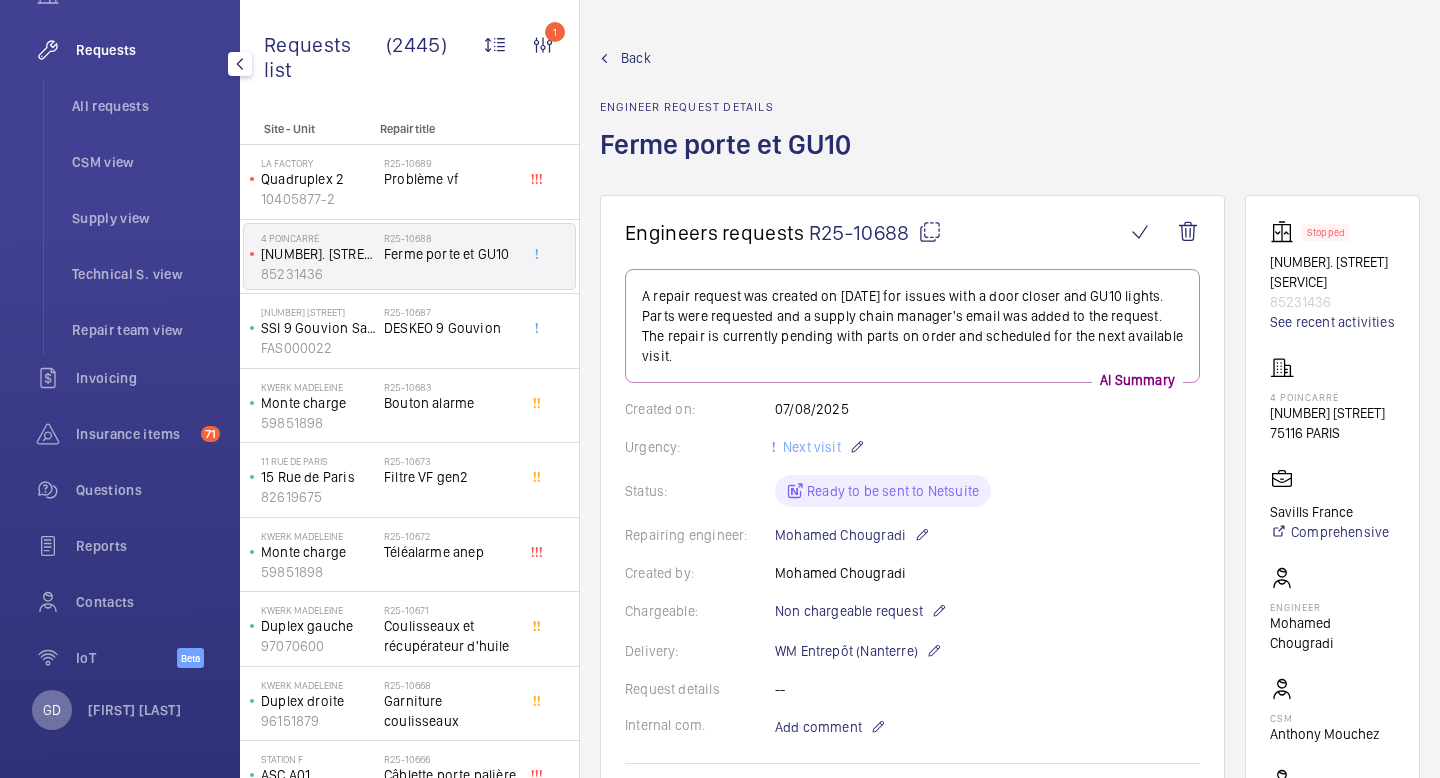 click on "GD" 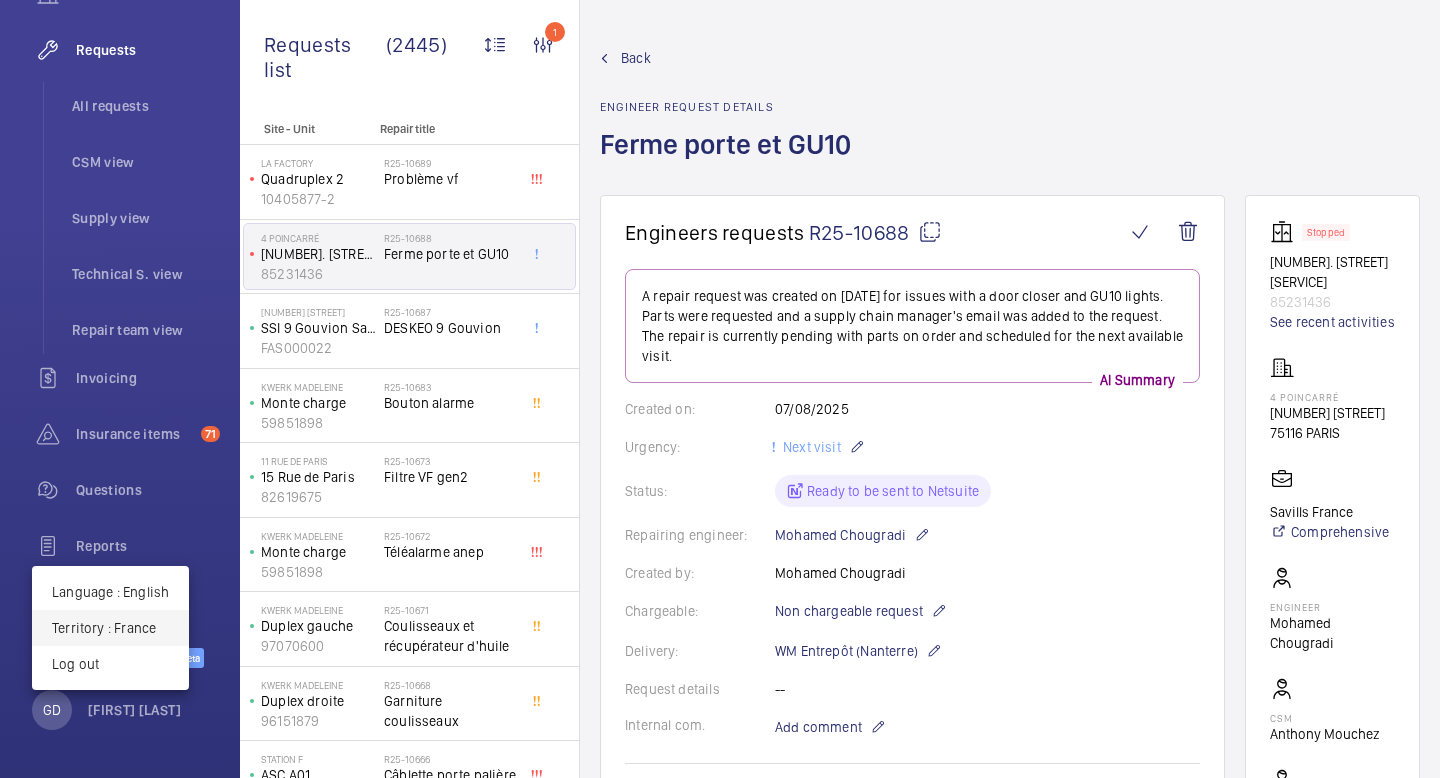 click on "Territory : France" at bounding box center [110, 628] 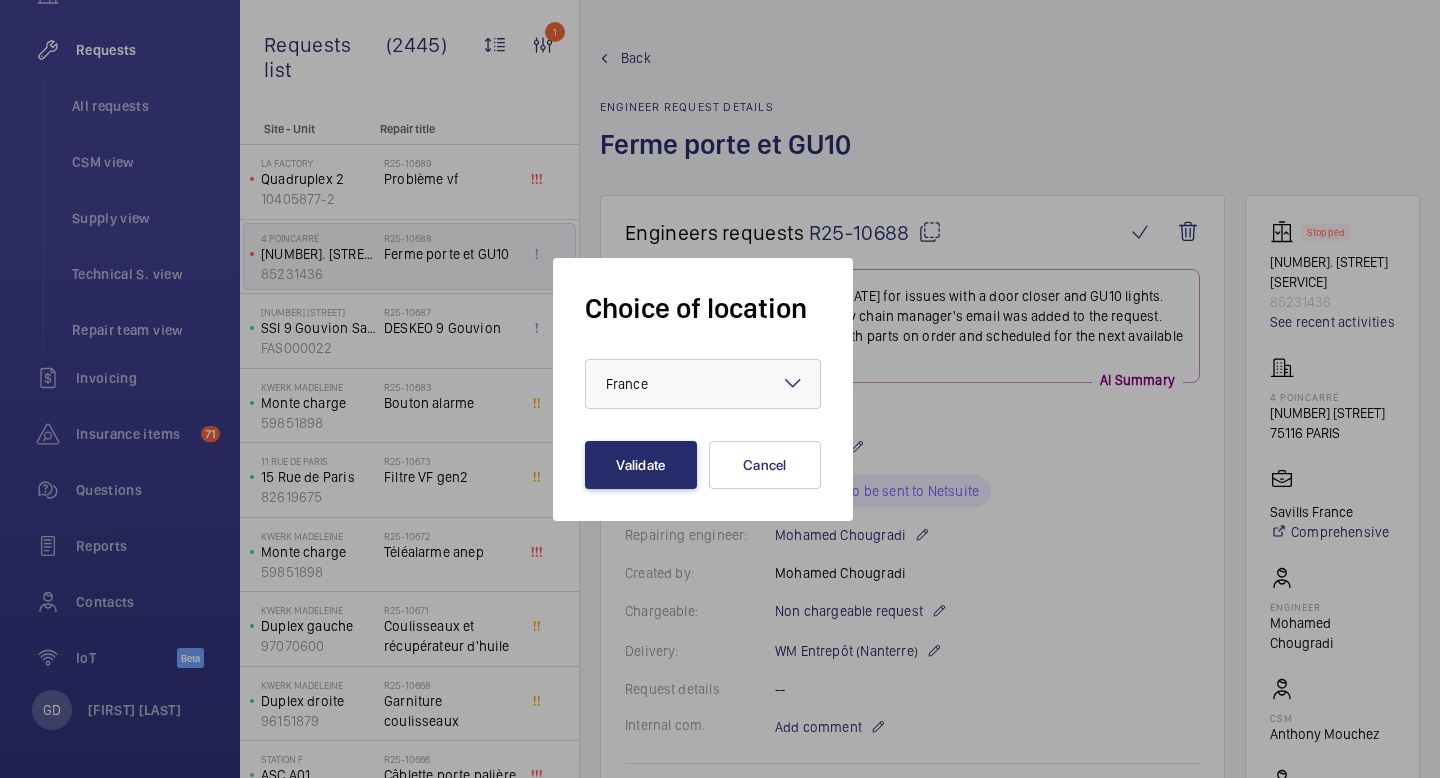 click at bounding box center (720, 389) 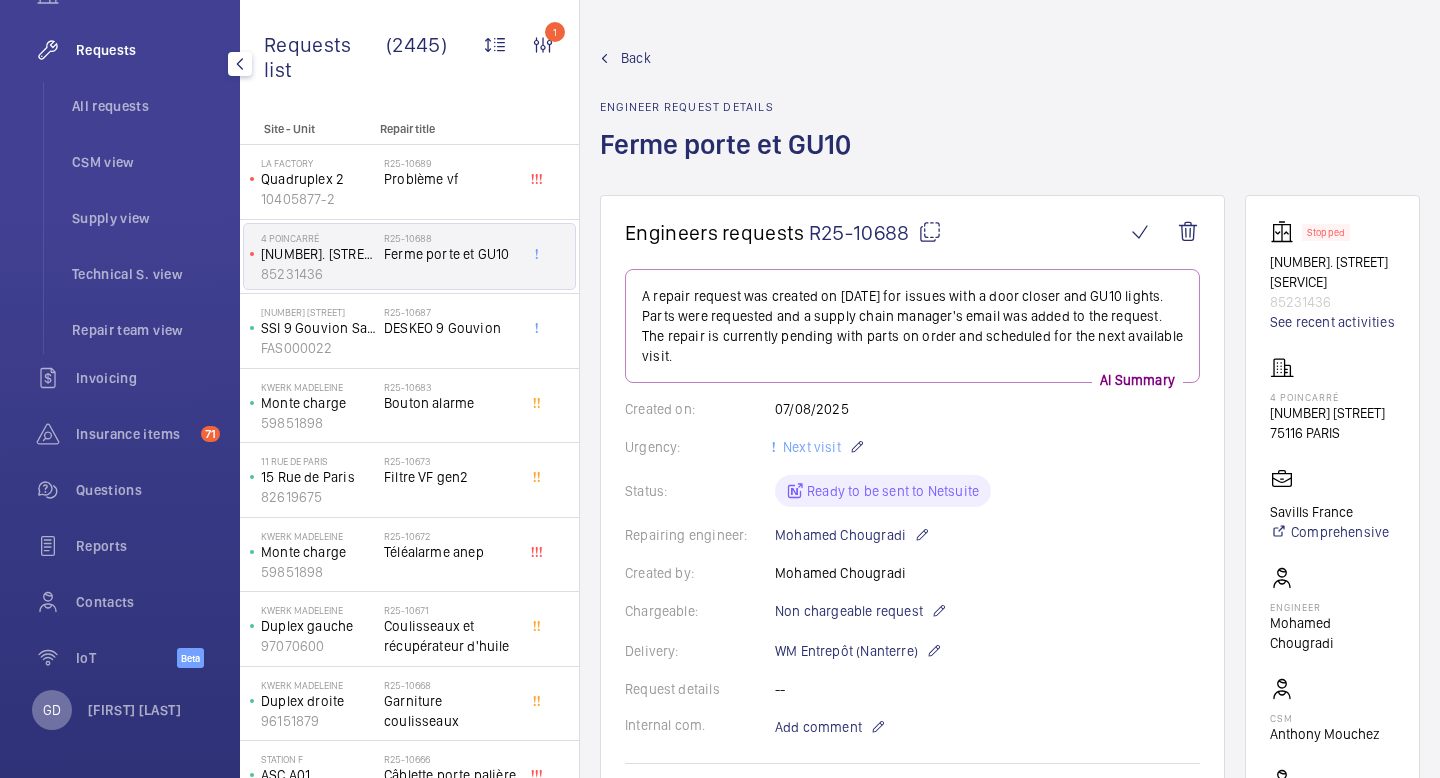 click on "GD" 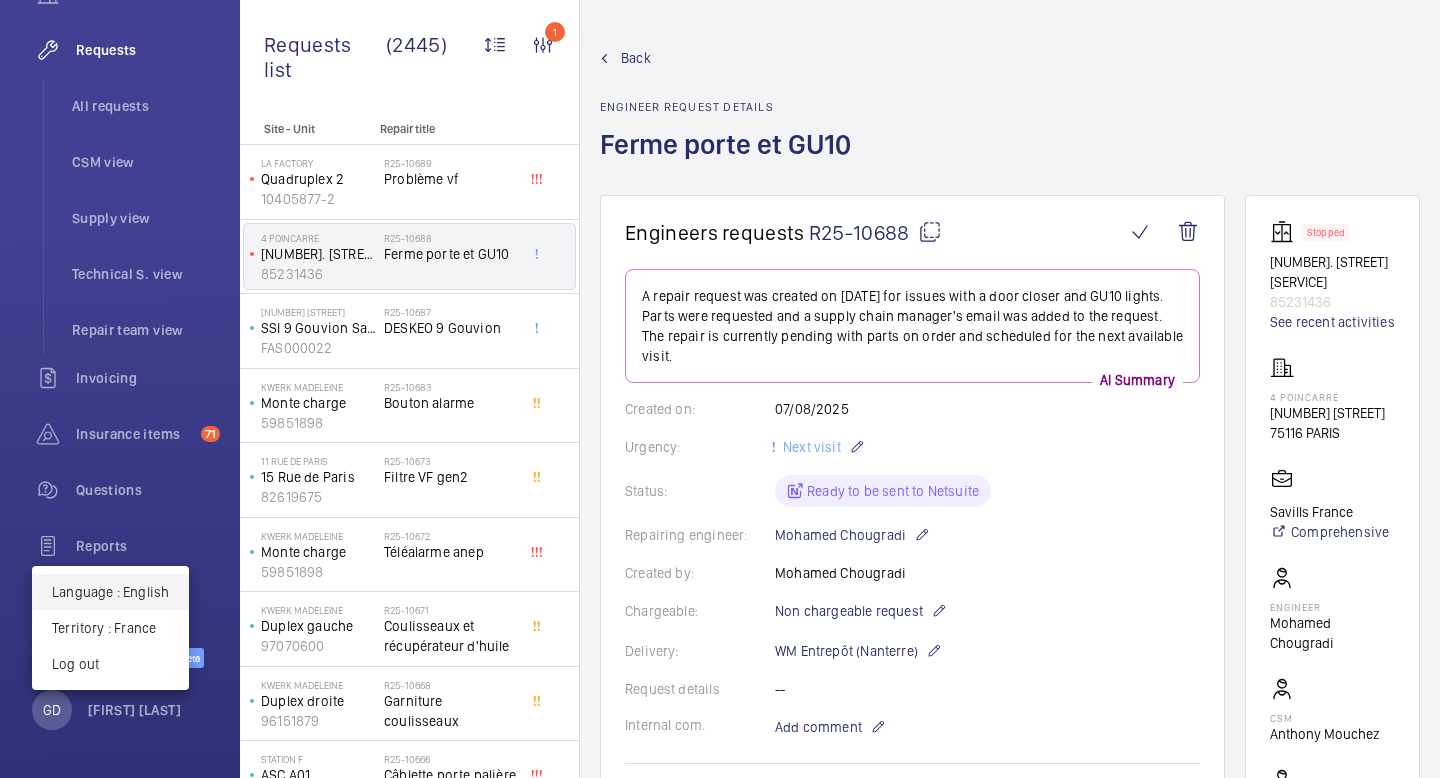 click on "Language : English" at bounding box center [110, 592] 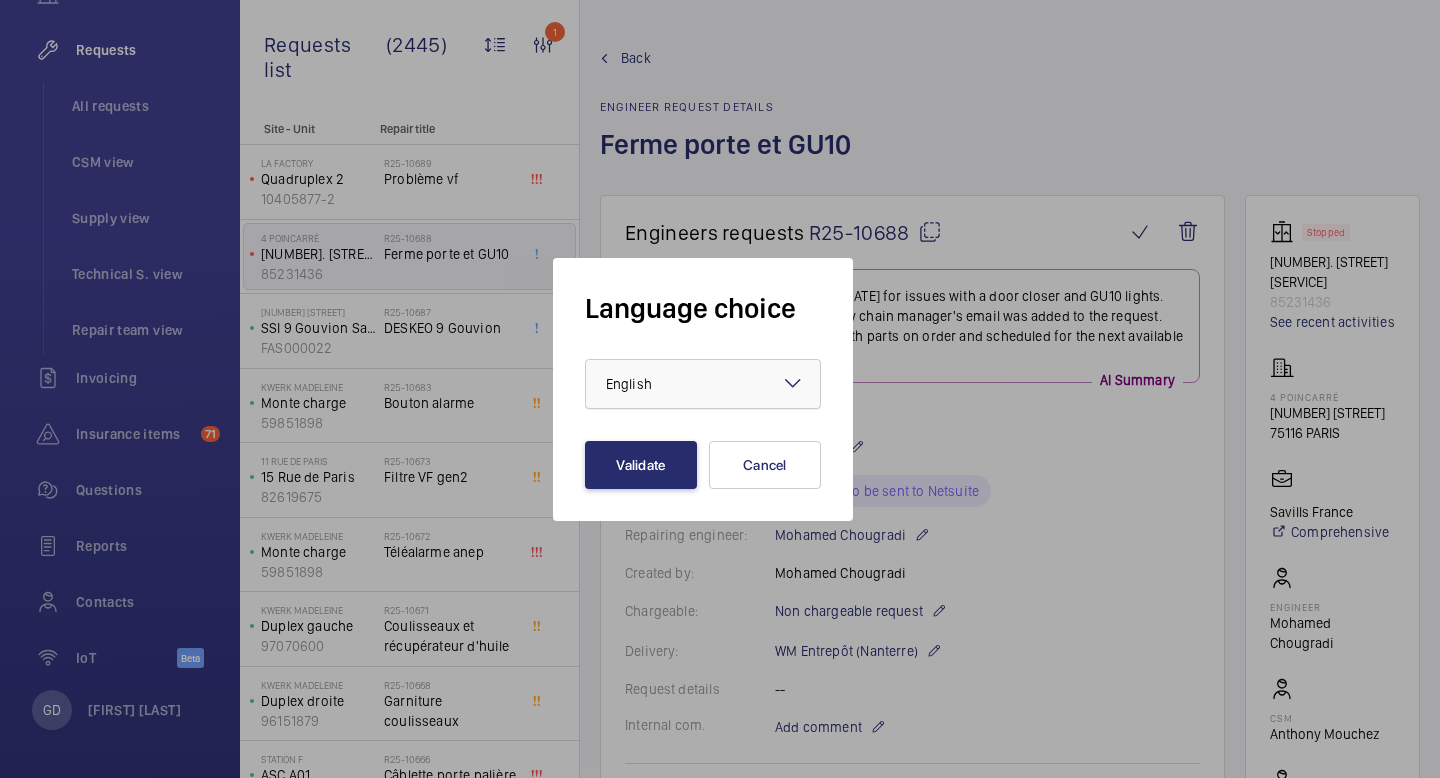 click at bounding box center (703, 384) 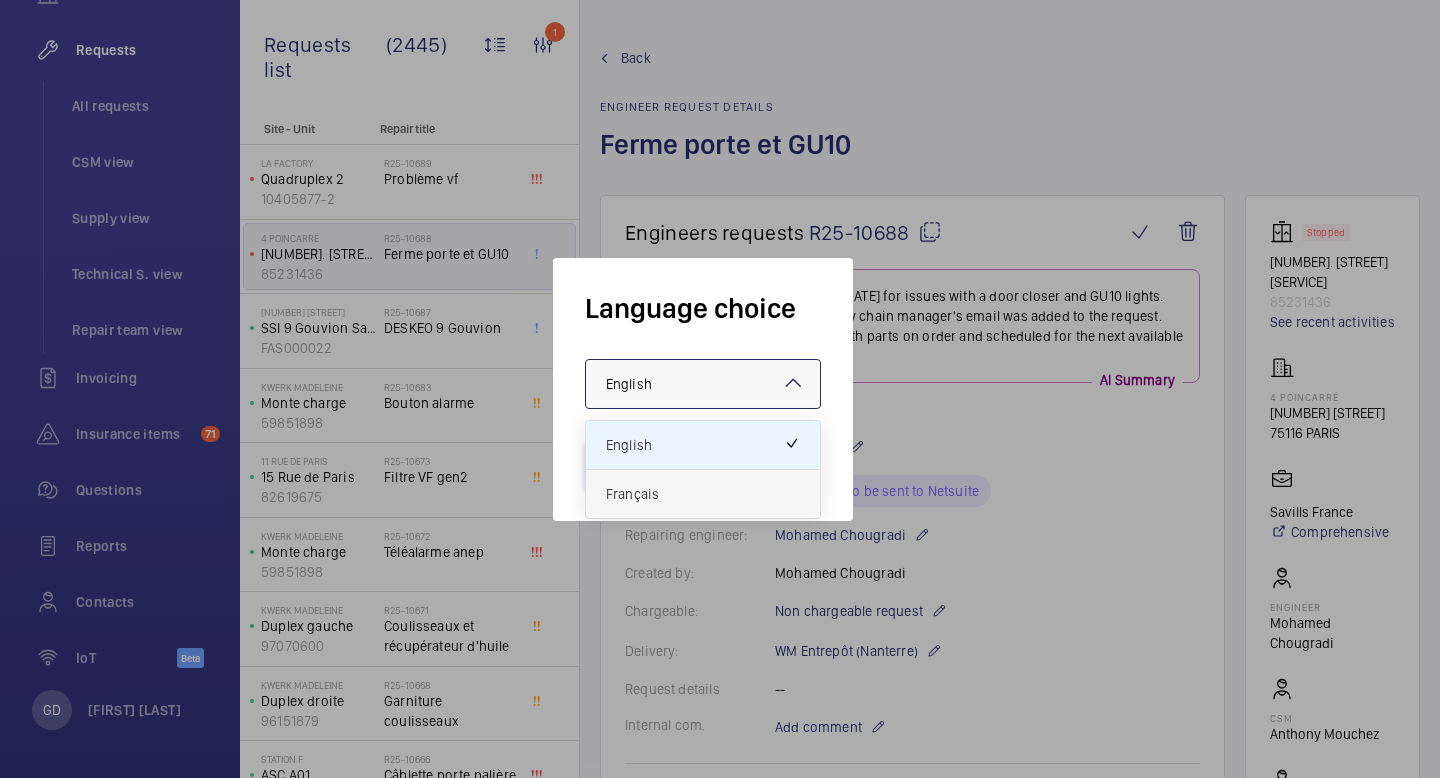 click on "Français" at bounding box center (703, 494) 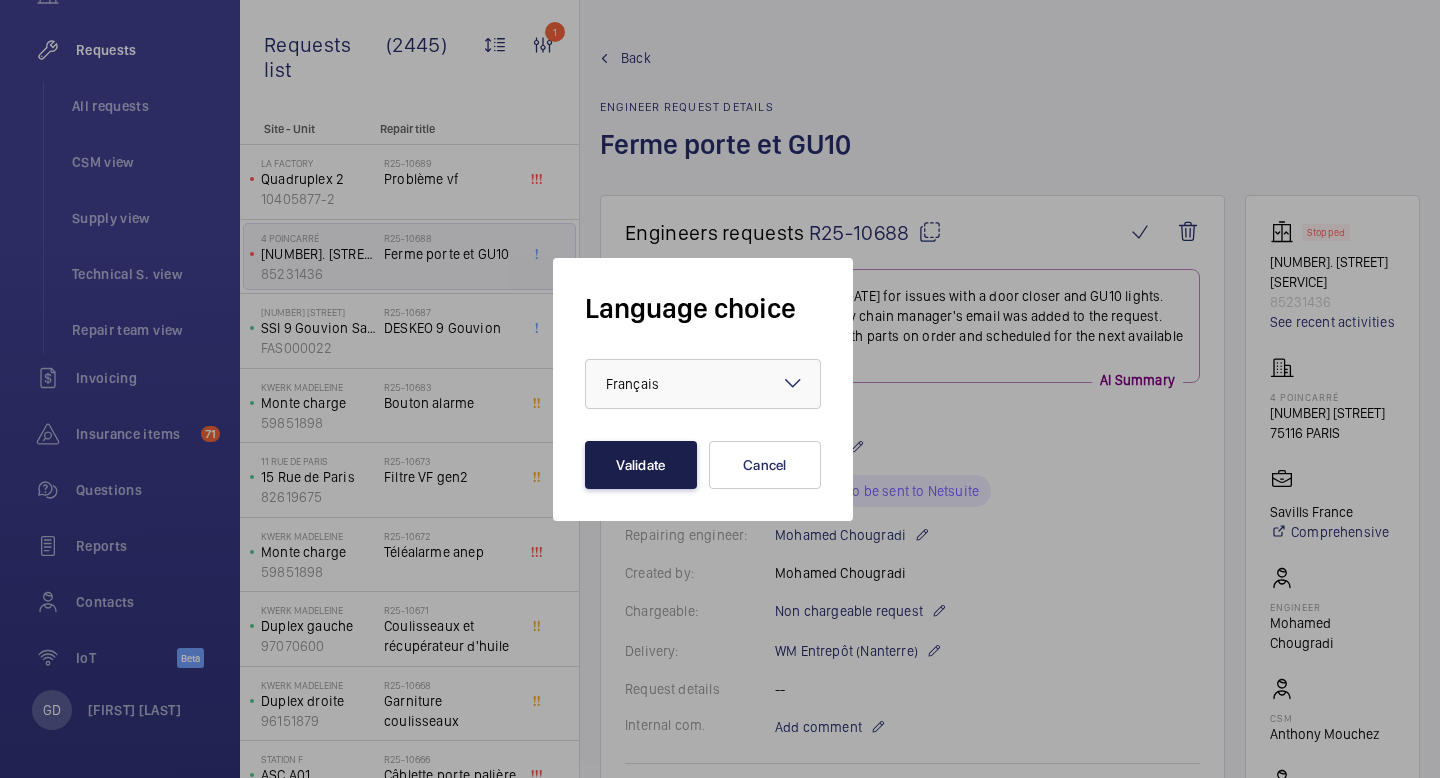 click on "Validate" at bounding box center (641, 465) 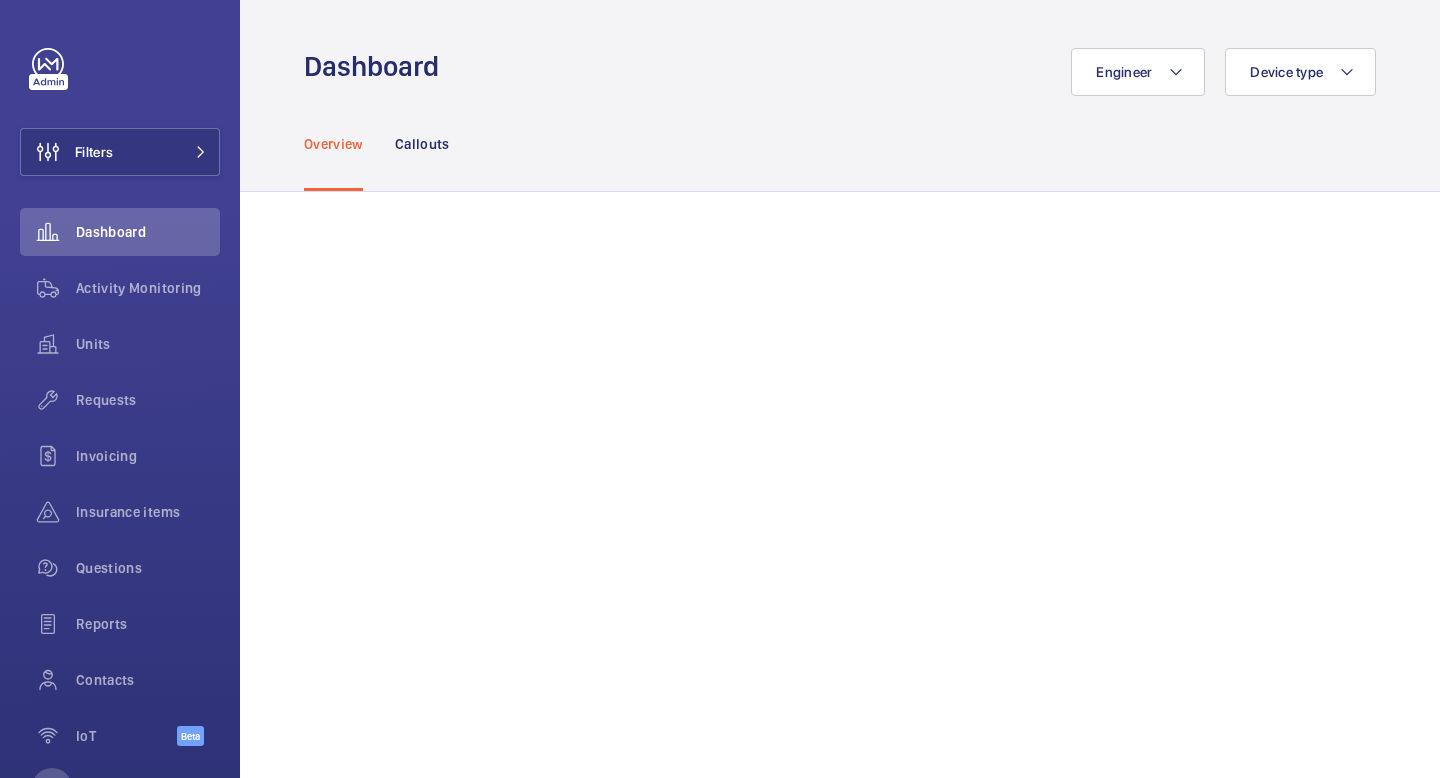 scroll, scrollTop: 0, scrollLeft: 0, axis: both 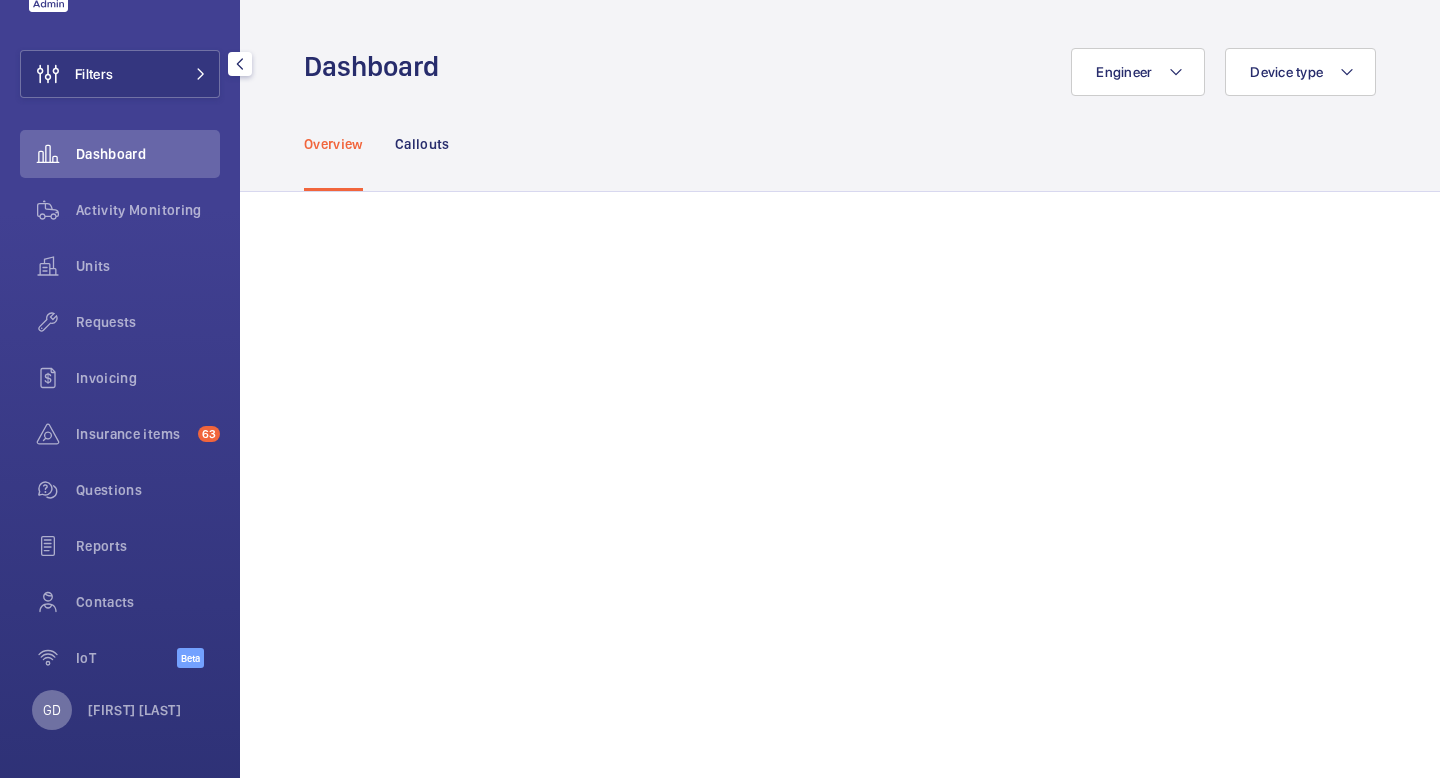click on "GD" 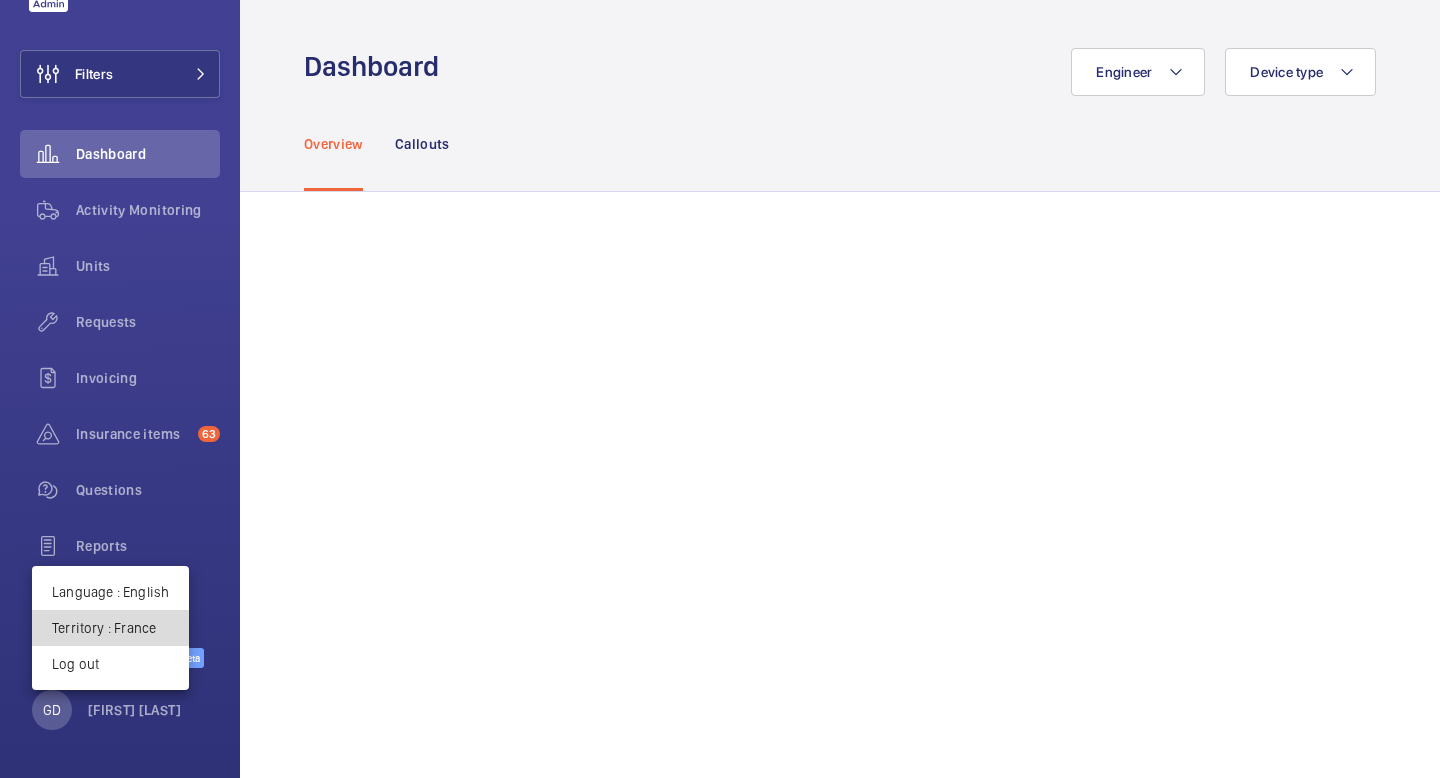 click on "Territory : France" at bounding box center [110, 628] 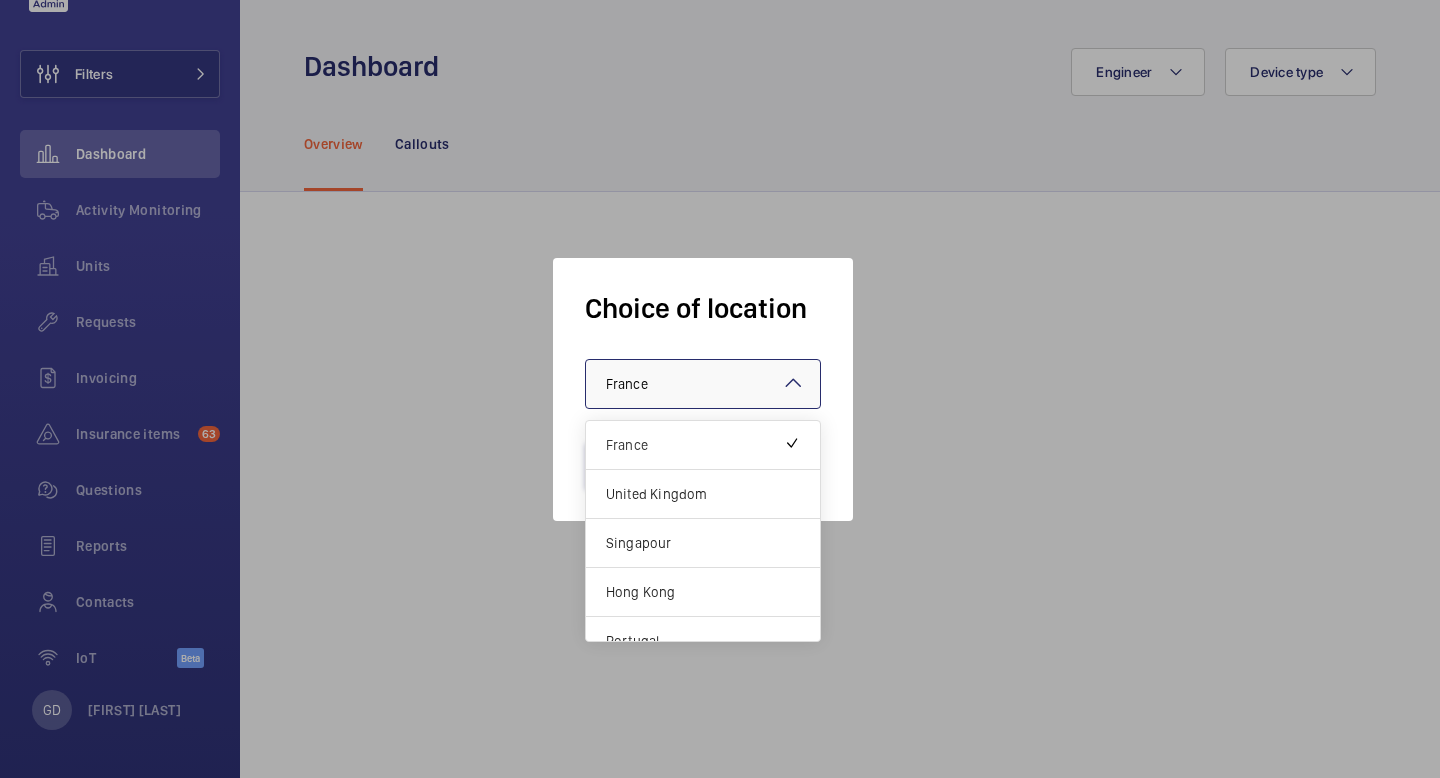 click at bounding box center [703, 384] 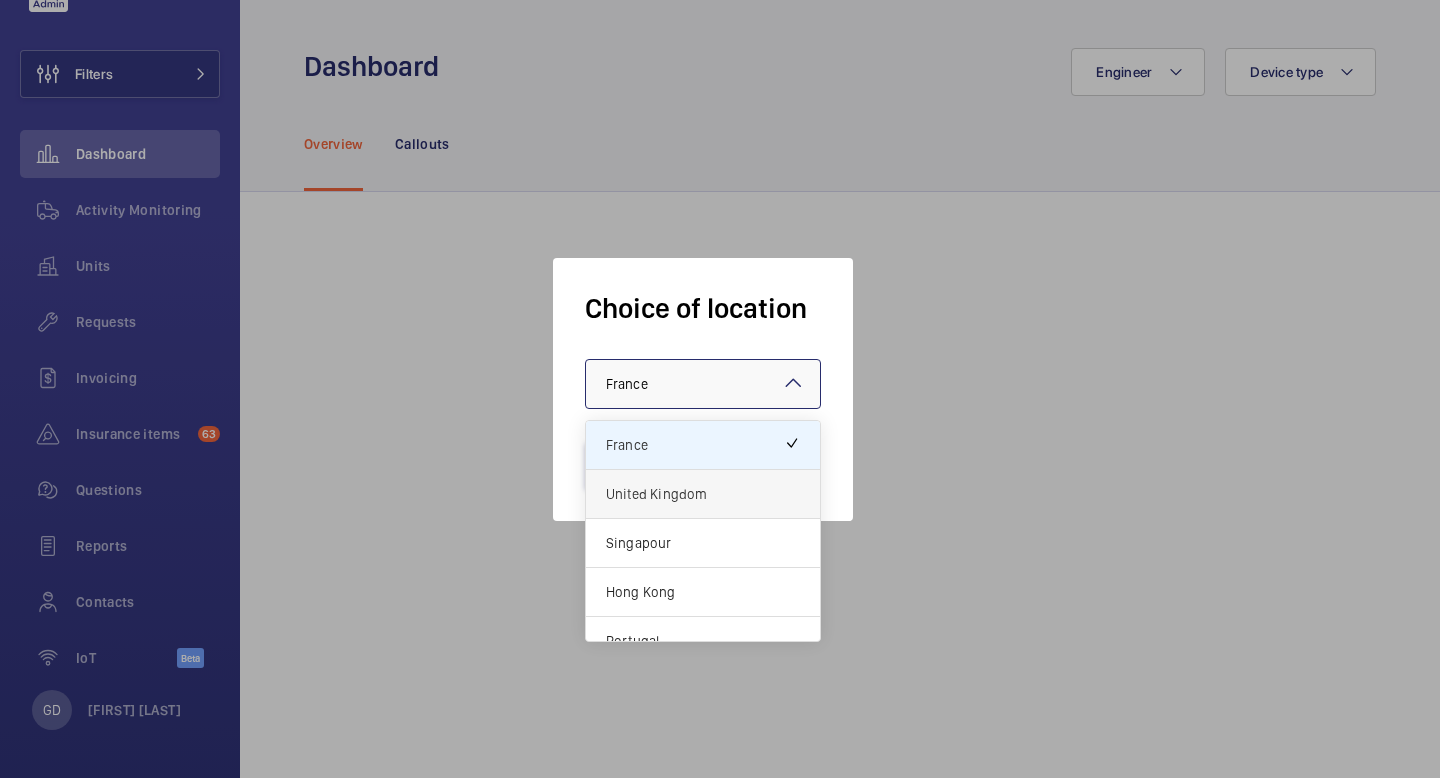 click on "United Kingdom" at bounding box center [703, 494] 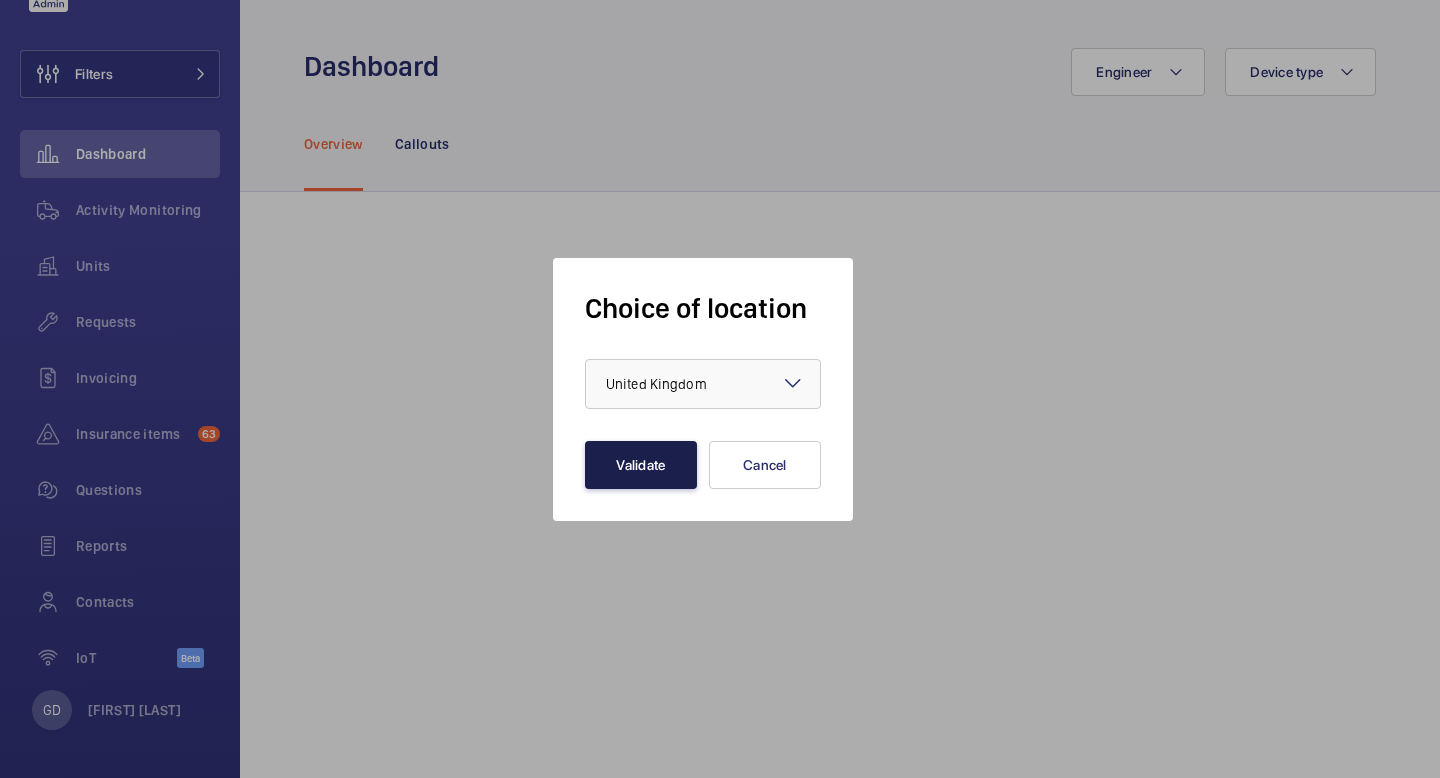 click on "Validate" at bounding box center [641, 465] 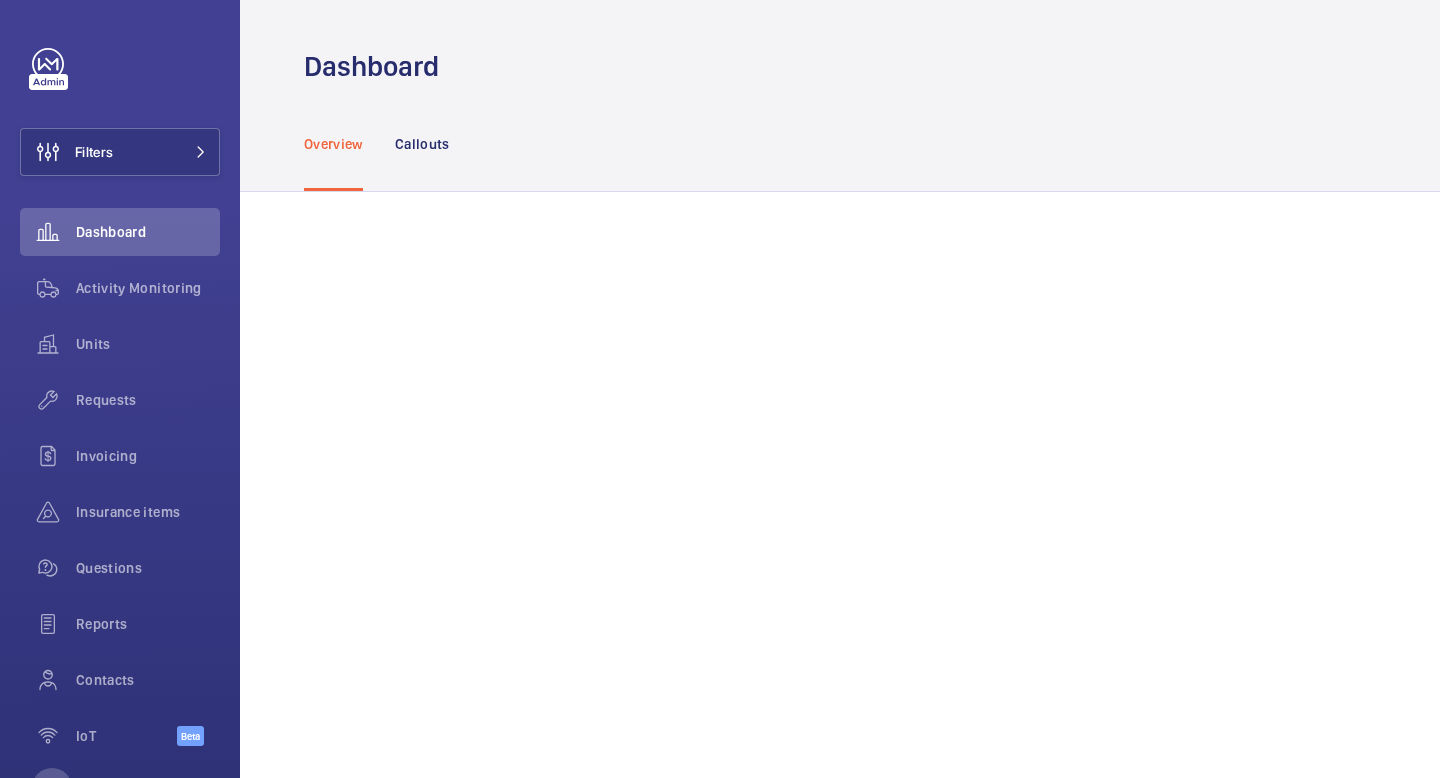 scroll, scrollTop: 0, scrollLeft: 0, axis: both 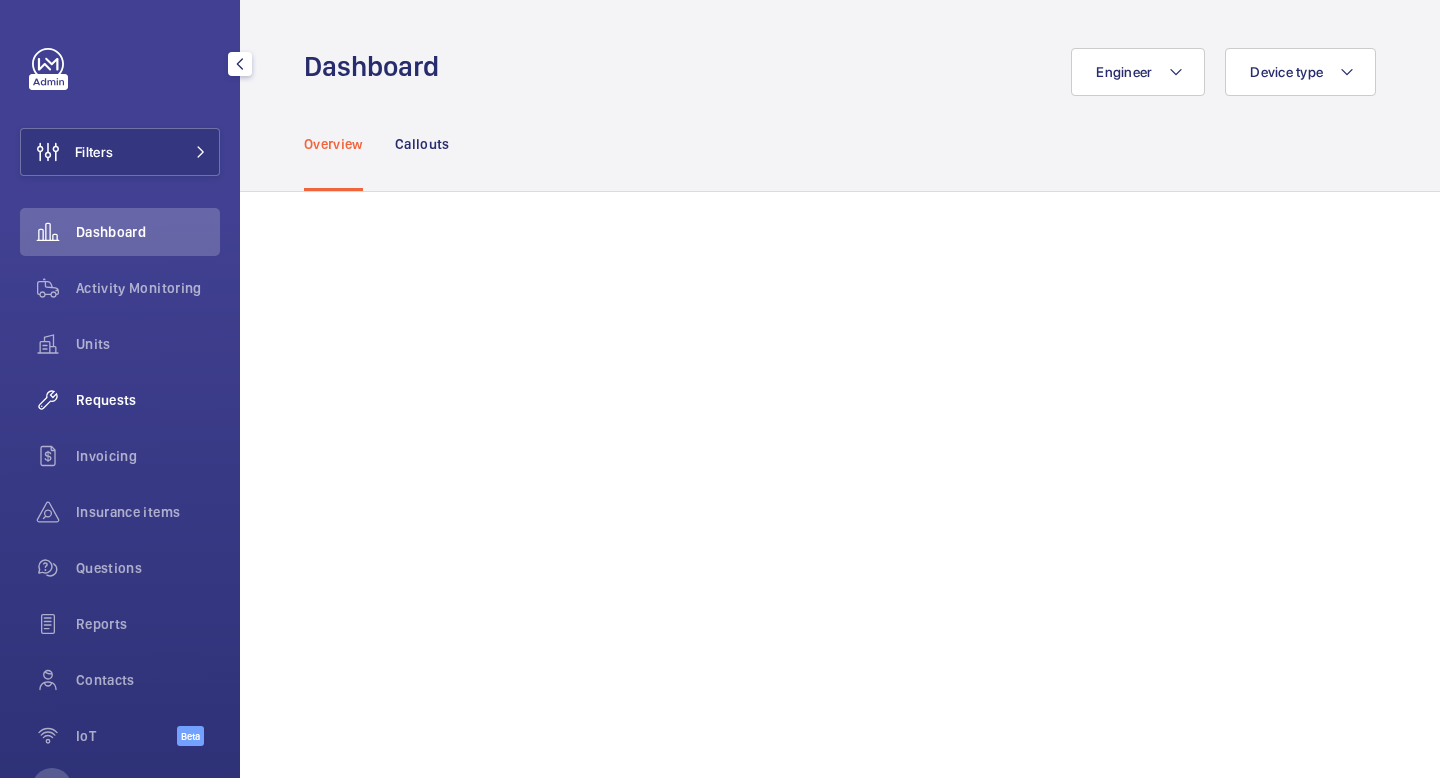 click on "Requests" 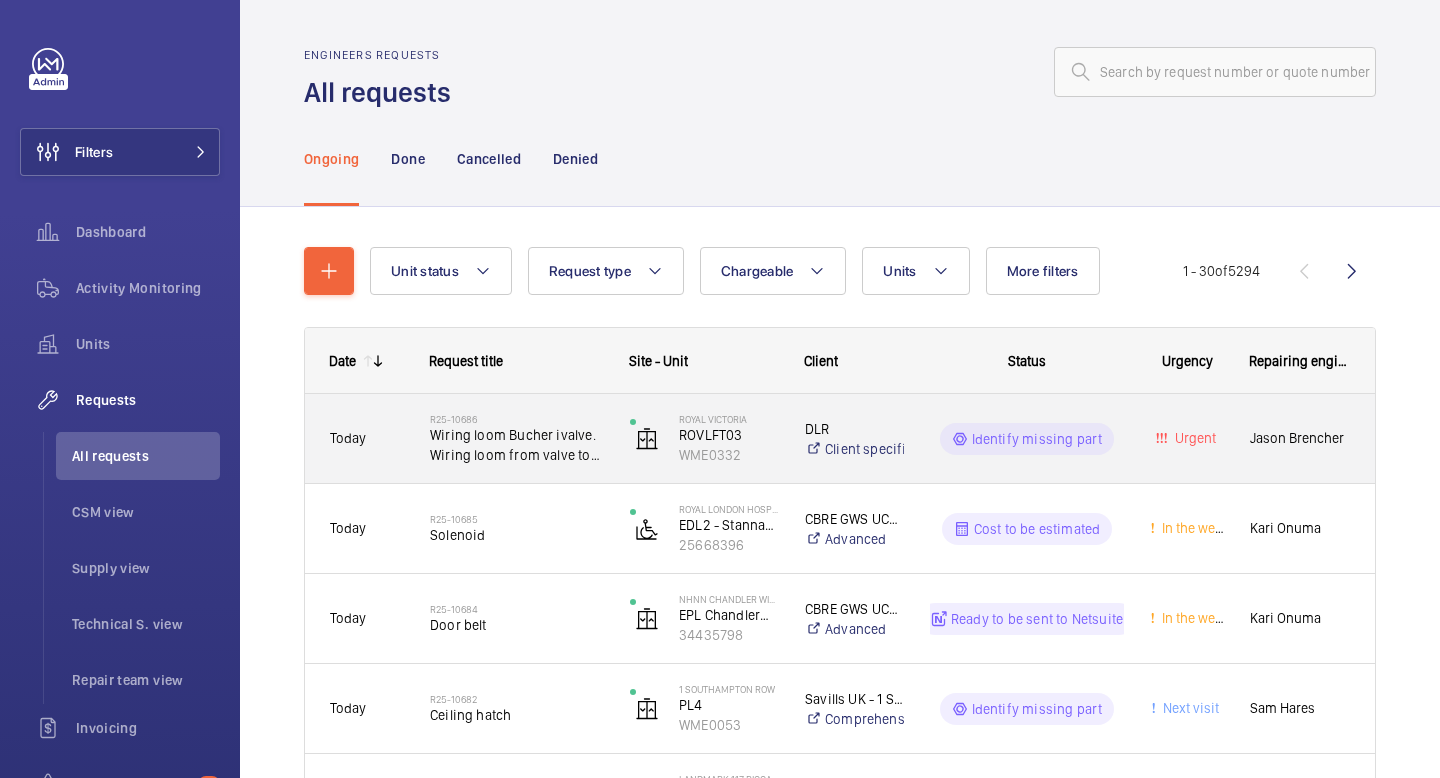 click on "R25-10686   Wiring loom Bucher ivalve. Wiring loom from valve to icon card" 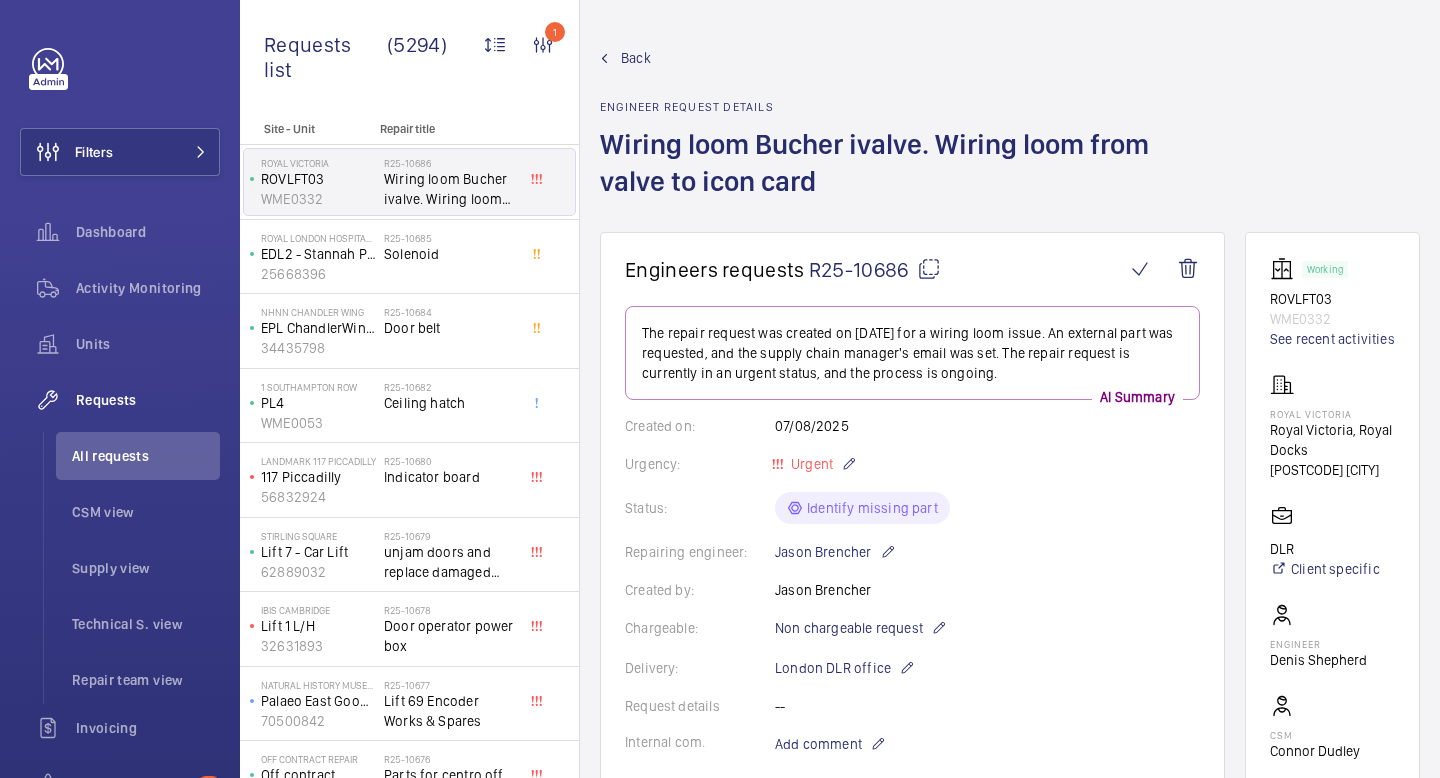 click on "Back Engineer request details  Wiring loom Bucher ivalve. Wiring loom from valve to icon card" 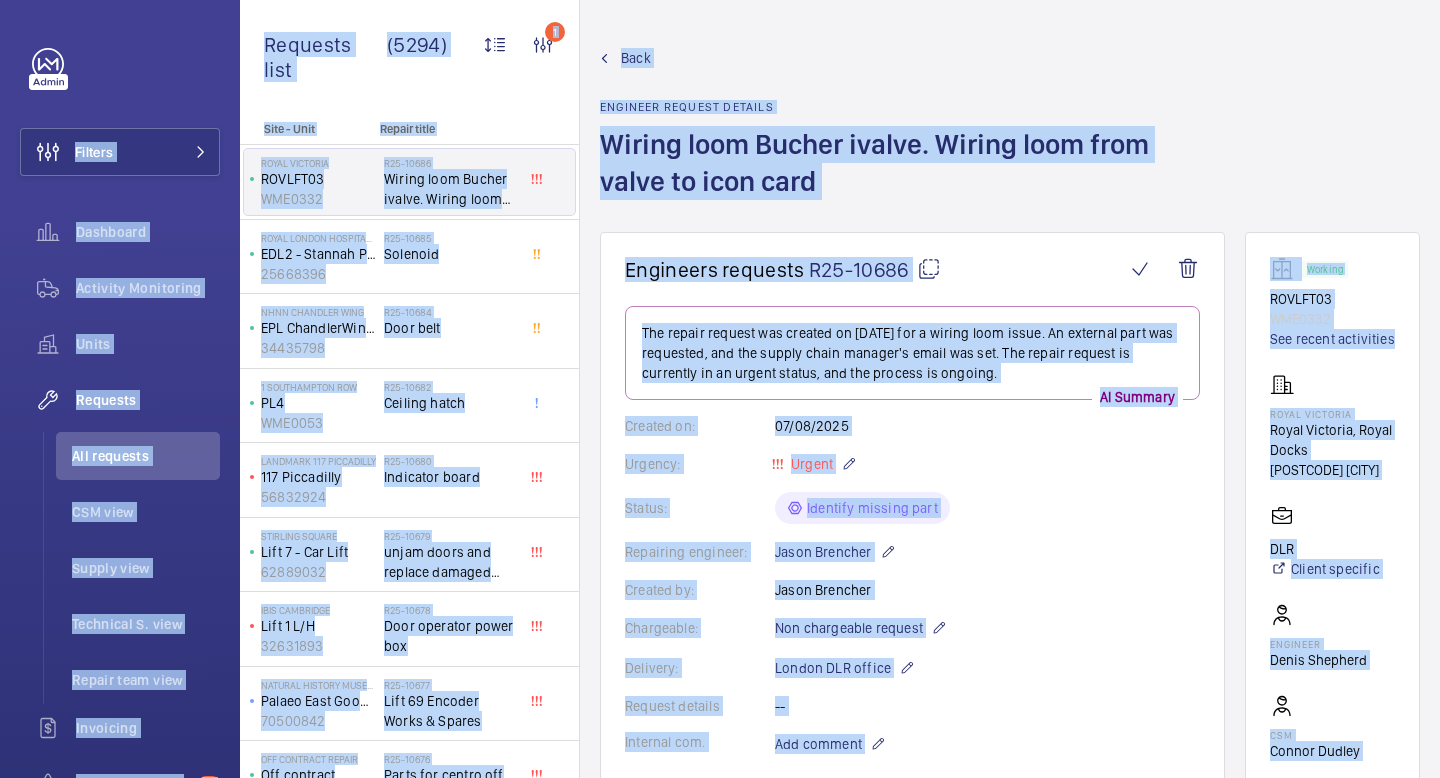 copy on "Filters  Dashboard   Activity Monitoring   Units   Requests   All requests   CSM view   Supply view   Technical S. view   Repair team view   Invoicing   Insurance items  98  Questions   Reports   Contacts   IoT  Beta GD Georgia Damide Filters  Dashboard   Activity Monitoring   Units   By status   To onboard   Requests   All requests   CSM view   Supply view   Technical S. view   Repair team view   Invoicing   Insurance items   By address   Detailed list   Transcription  98  Questions   Manager   Reports   Contacts   IoT  Beta  Dashboard   Installations  G My profile Language:  English Territory:   United Kingdom Logout Requests list (5294)  1 Unit status Request type  Chargeable Units Request status  12 Urgency Repairing engineer Engineer Device type Assigned technician With technician assigned Reset all filters Site - Unit Repair title  Royal Victoria   ROVLFT03   WME0332   R25-10686   Wiring loom Bucher ivalve. Wiring loom from valve to icon card    Royal London Hospital for Integrated Medicine (UCLH)   ..." 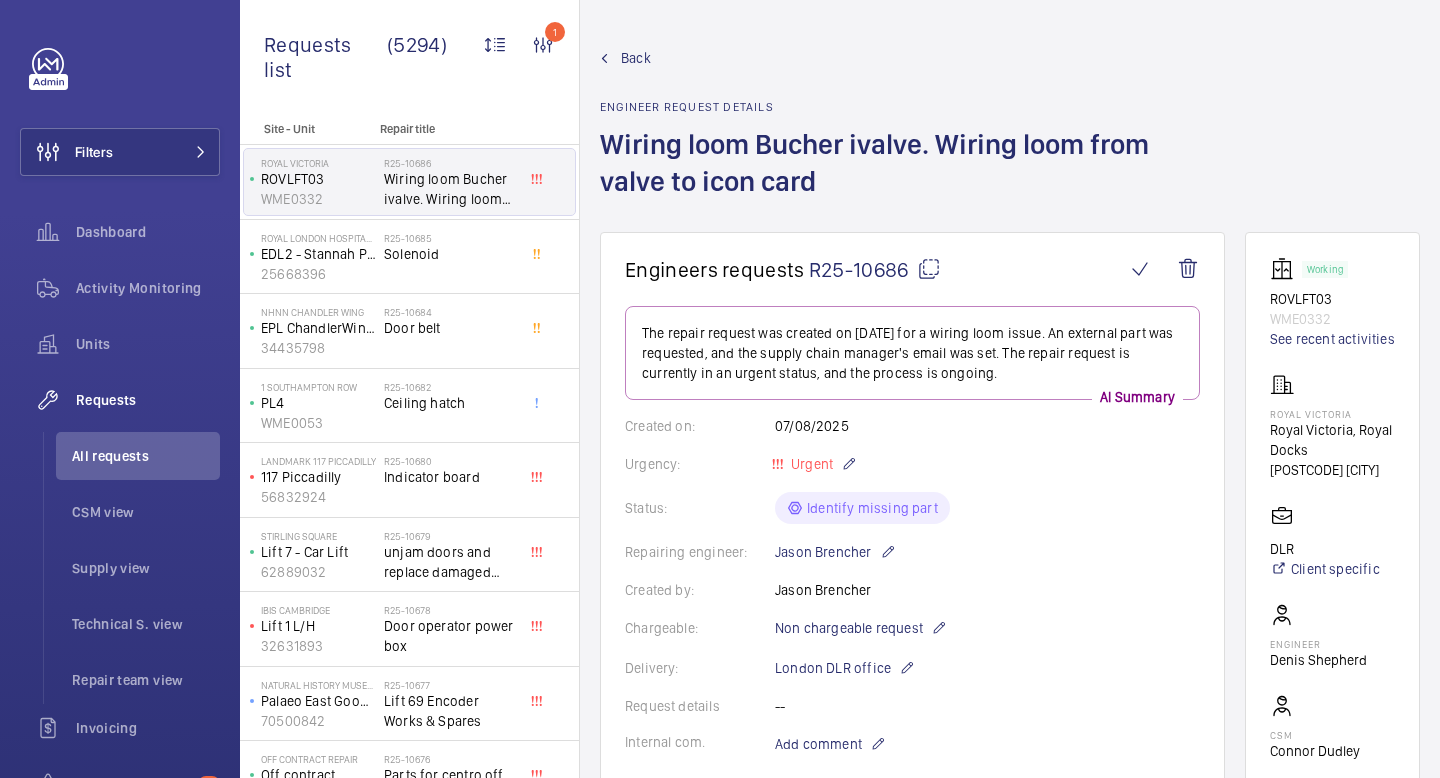 click on "Back" 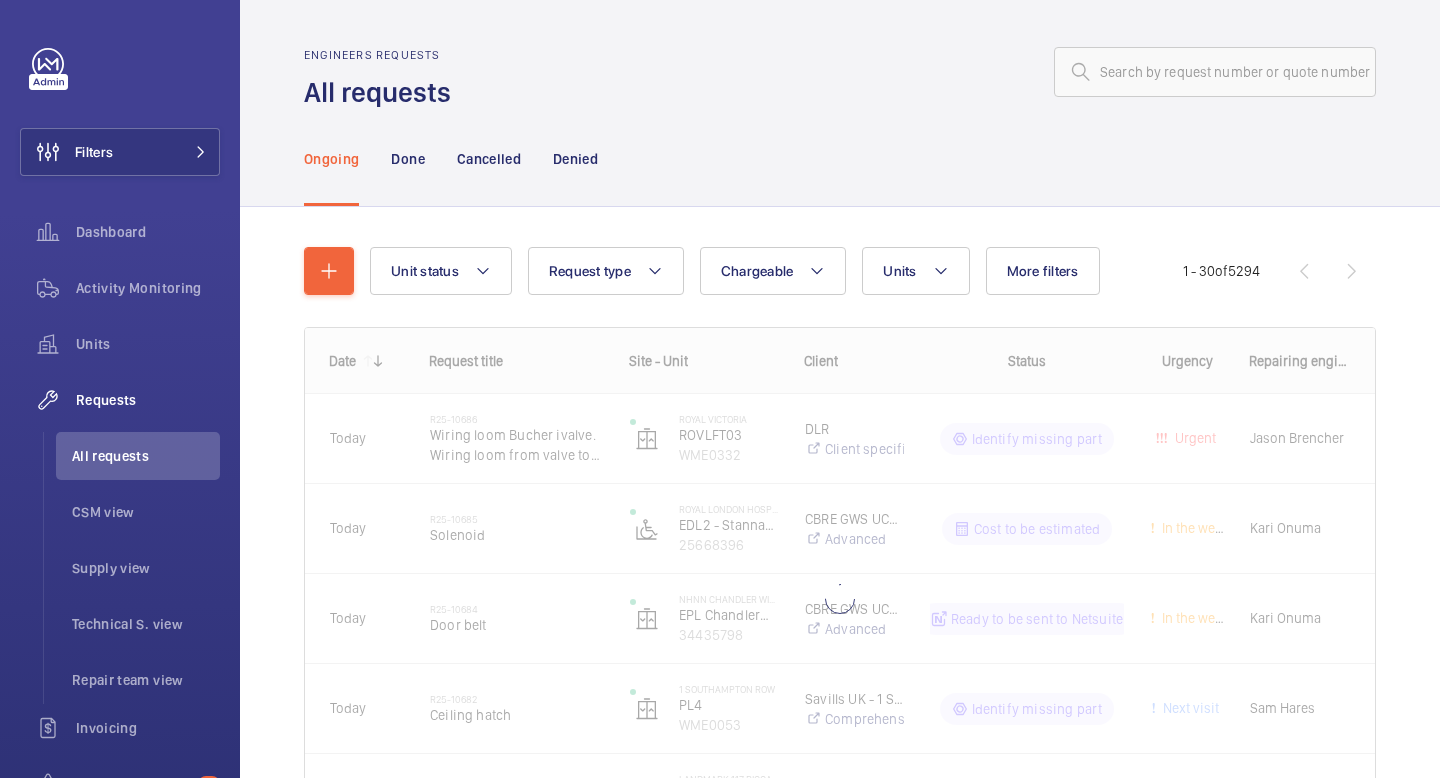 click on "Date
Request title
Site - Unit
Client" 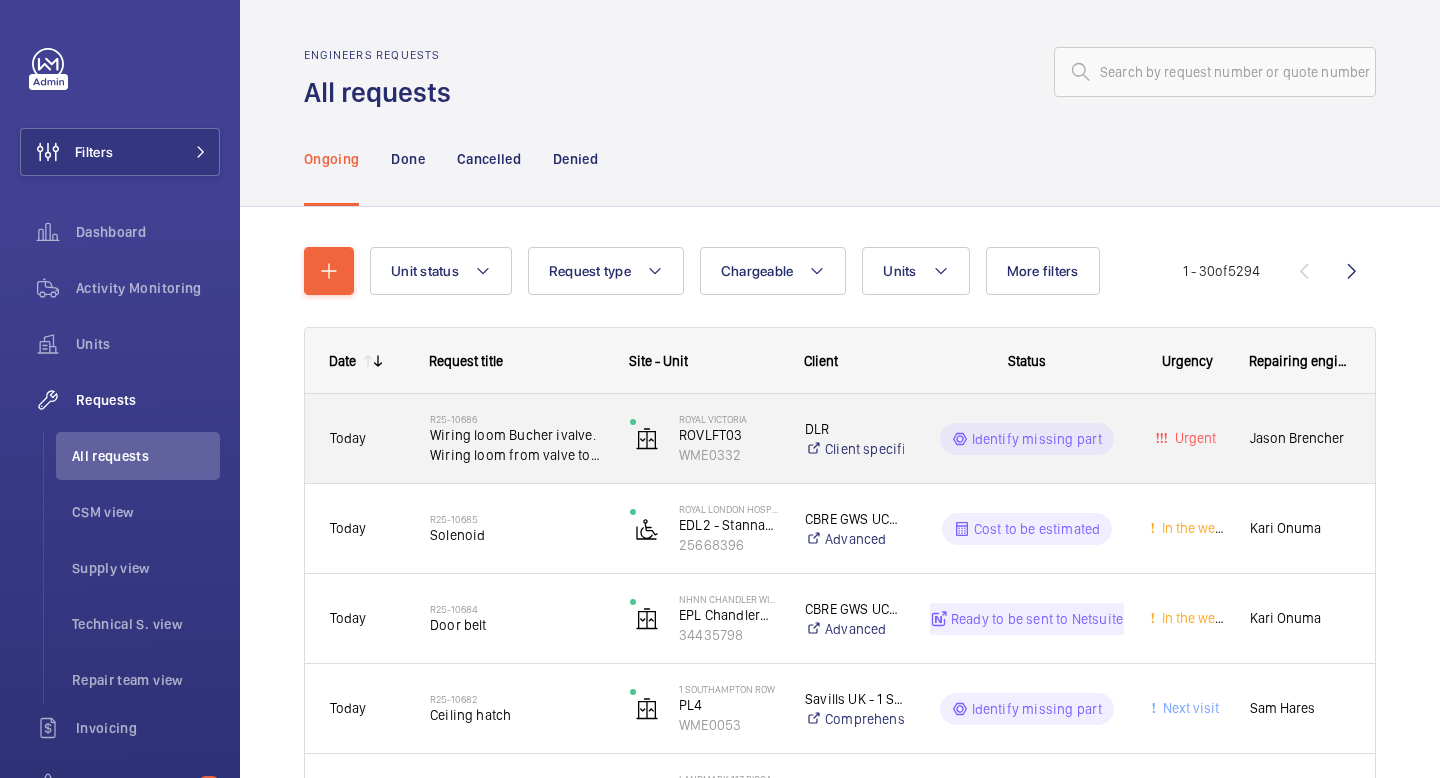 click on "Wiring loom Bucher ivalve. Wiring loom from valve to icon card" 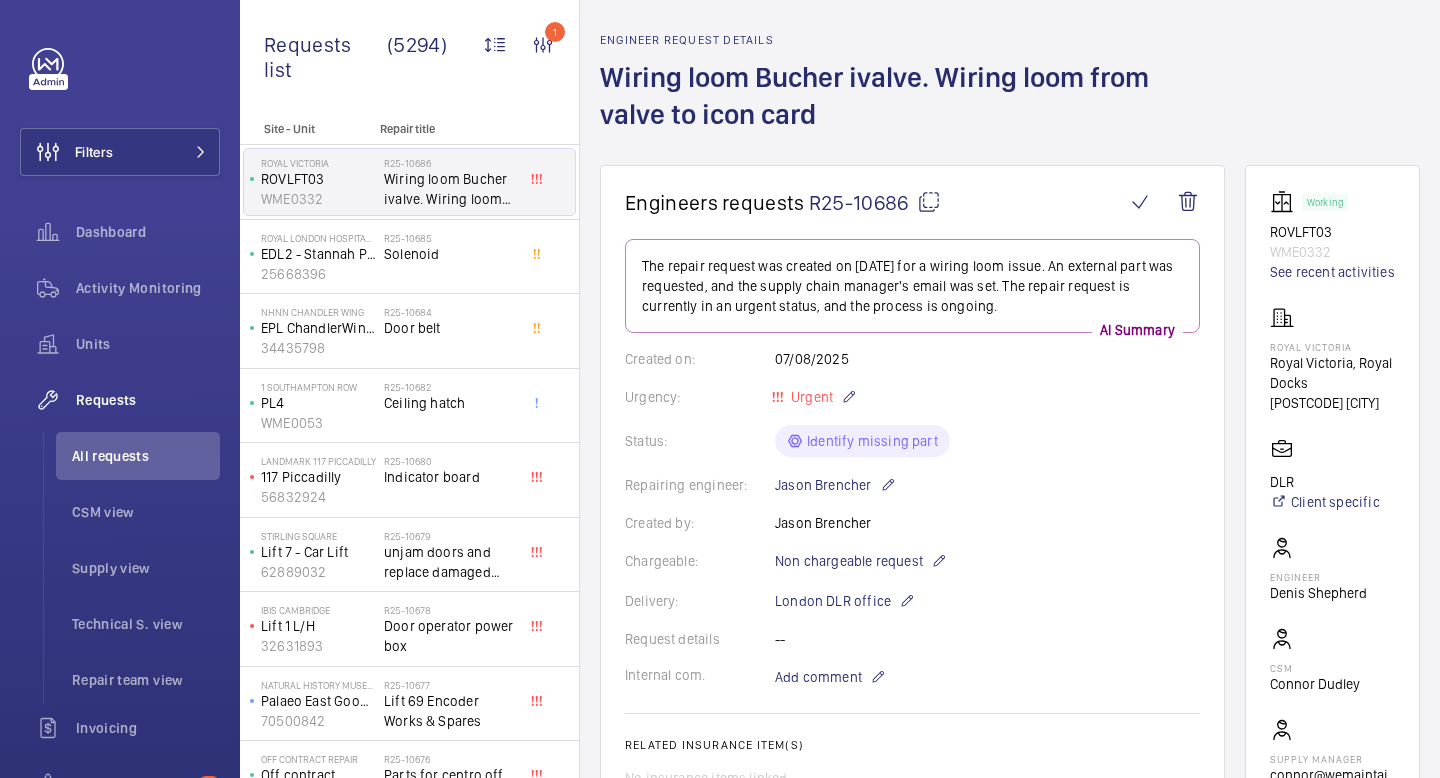 scroll, scrollTop: 76, scrollLeft: 0, axis: vertical 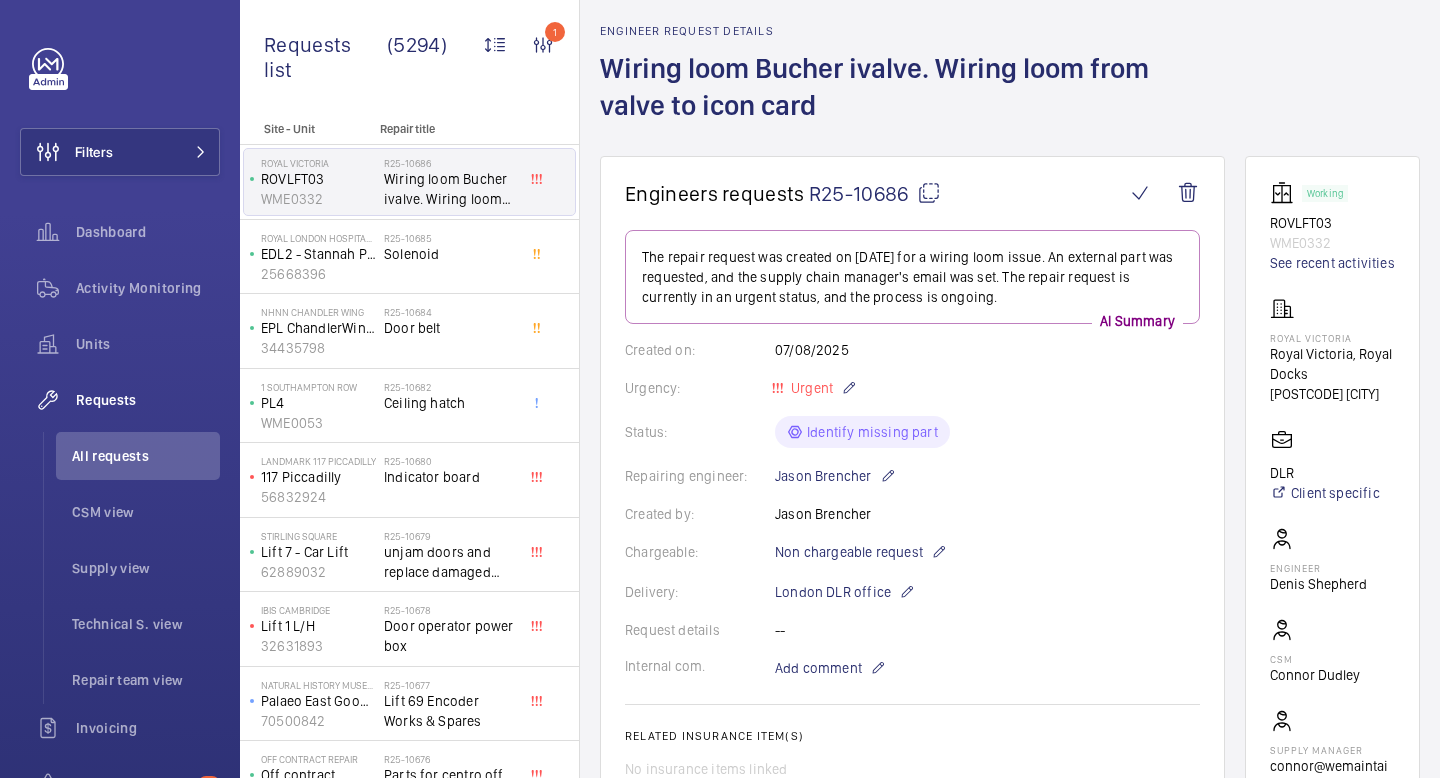 click on "Wiring loom Bucher ivalve. Wiring loom from valve to icon card" 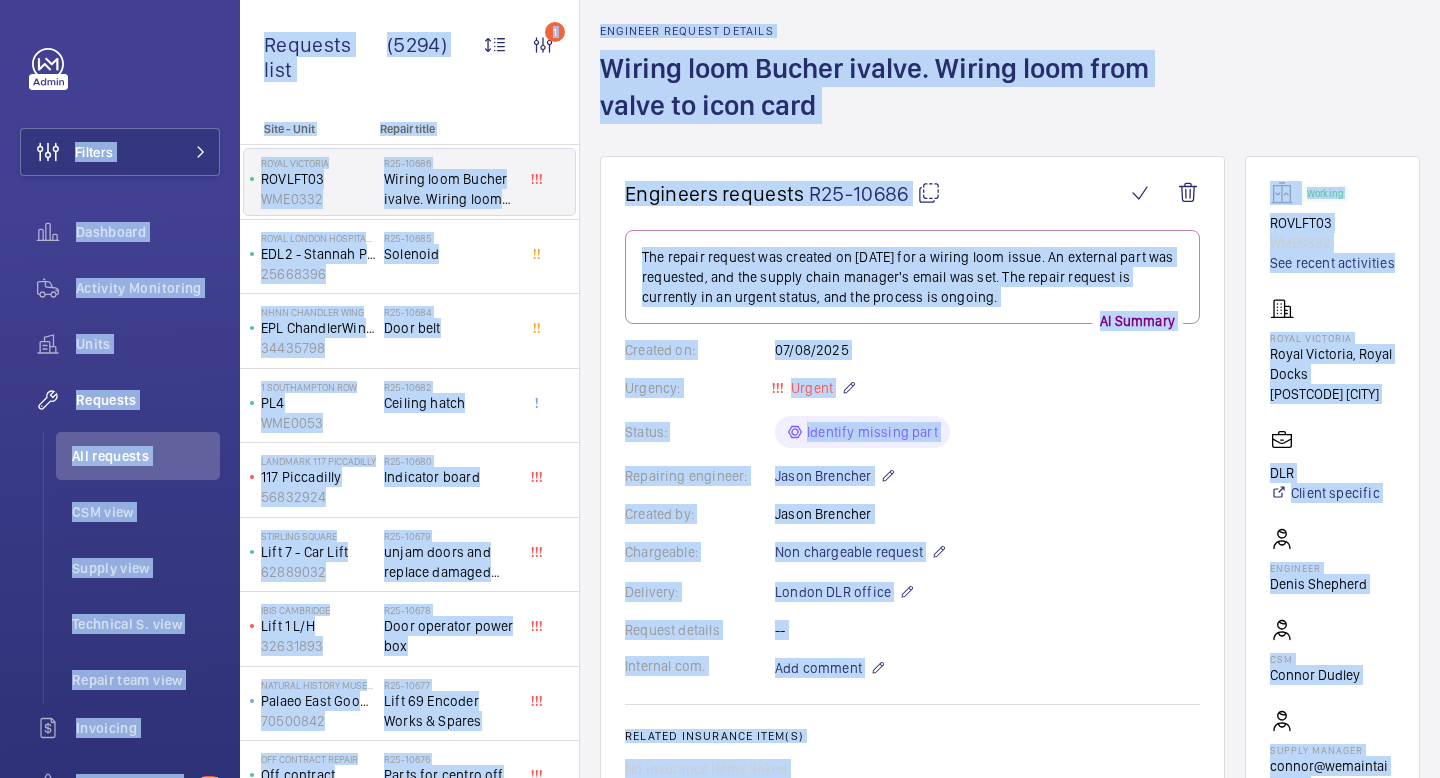 copy on "Filters  Dashboard   Activity Monitoring   Units   Requests   All requests   CSM view   Supply view   Technical S. view   Repair team view   Invoicing   Insurance items  98  Questions   Reports   Contacts   IoT  Beta GD Georgia Damide Filters  Dashboard   Activity Monitoring   Units   By status   To onboard   Requests   All requests   CSM view   Supply view   Technical S. view   Repair team view   Invoicing   Insurance items   By address   Detailed list   Transcription  98  Questions   Manager   Reports   Contacts   IoT  Beta  Dashboard   Installations  G My profile Language:  English Territory:   United Kingdom Logout Requests list (5294)  1 Unit status Request type  Chargeable Units Request status  12 Urgency Repairing engineer Engineer Device type Assigned technician With technician assigned Reset all filters Site - Unit Repair title  Royal Victoria   ROVLFT03   WME0332   R25-10686   Wiring loom Bucher ivalve. Wiring loom from valve to icon card    Royal London Hospital for Integrated Medicine (UCLH)   ..." 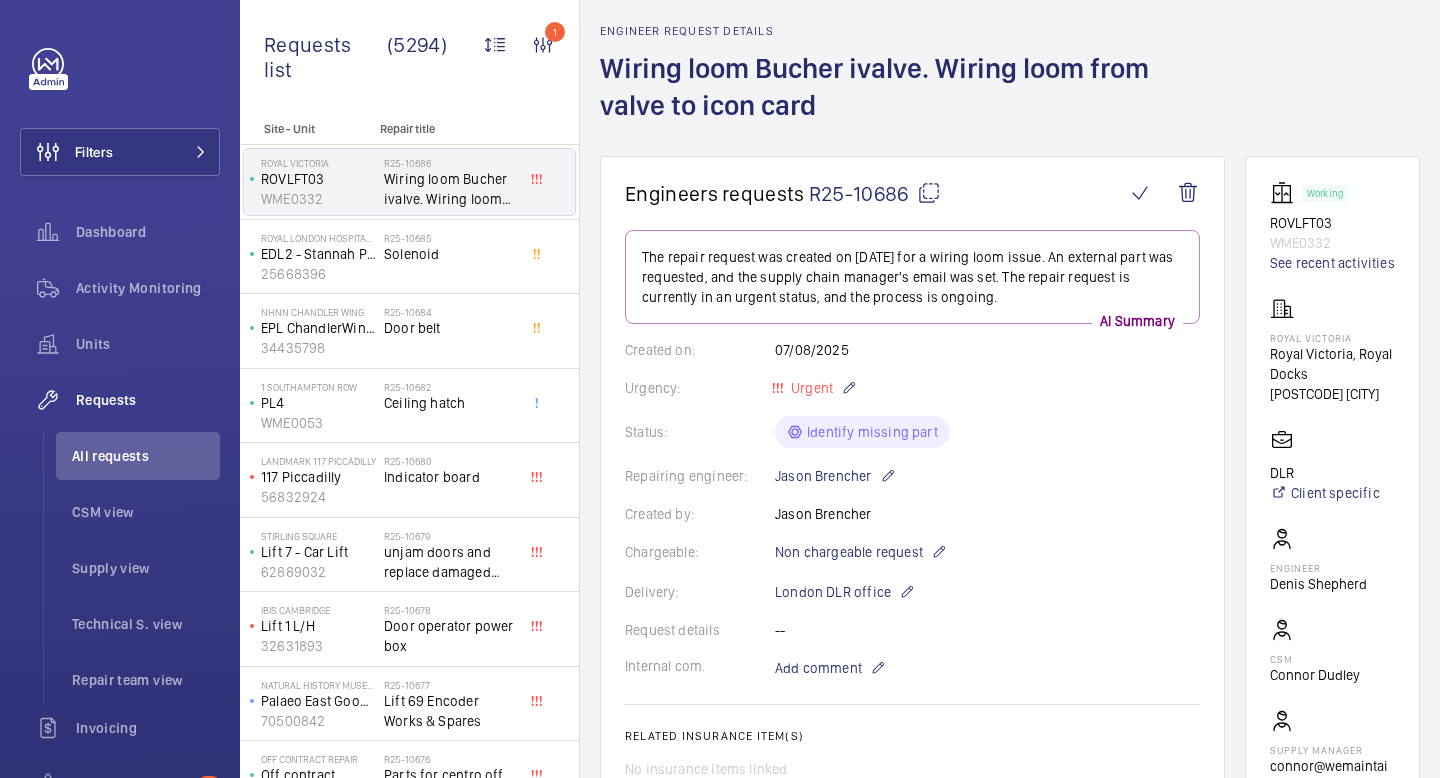 click on "Back Engineer request details  Wiring loom Bucher ivalve. Wiring loom from valve to icon card" 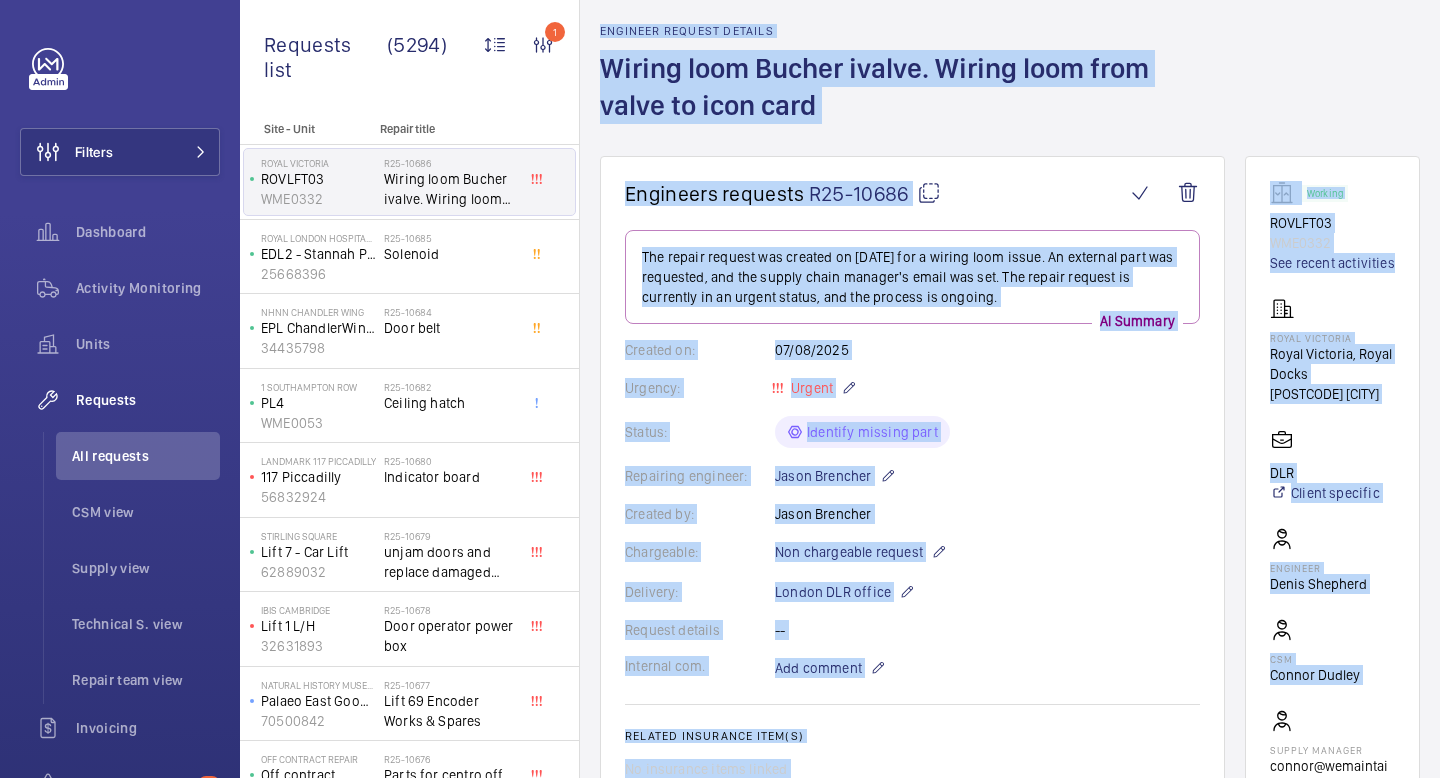 drag, startPoint x: 595, startPoint y: 23, endPoint x: 1372, endPoint y: 699, distance: 1029.9054 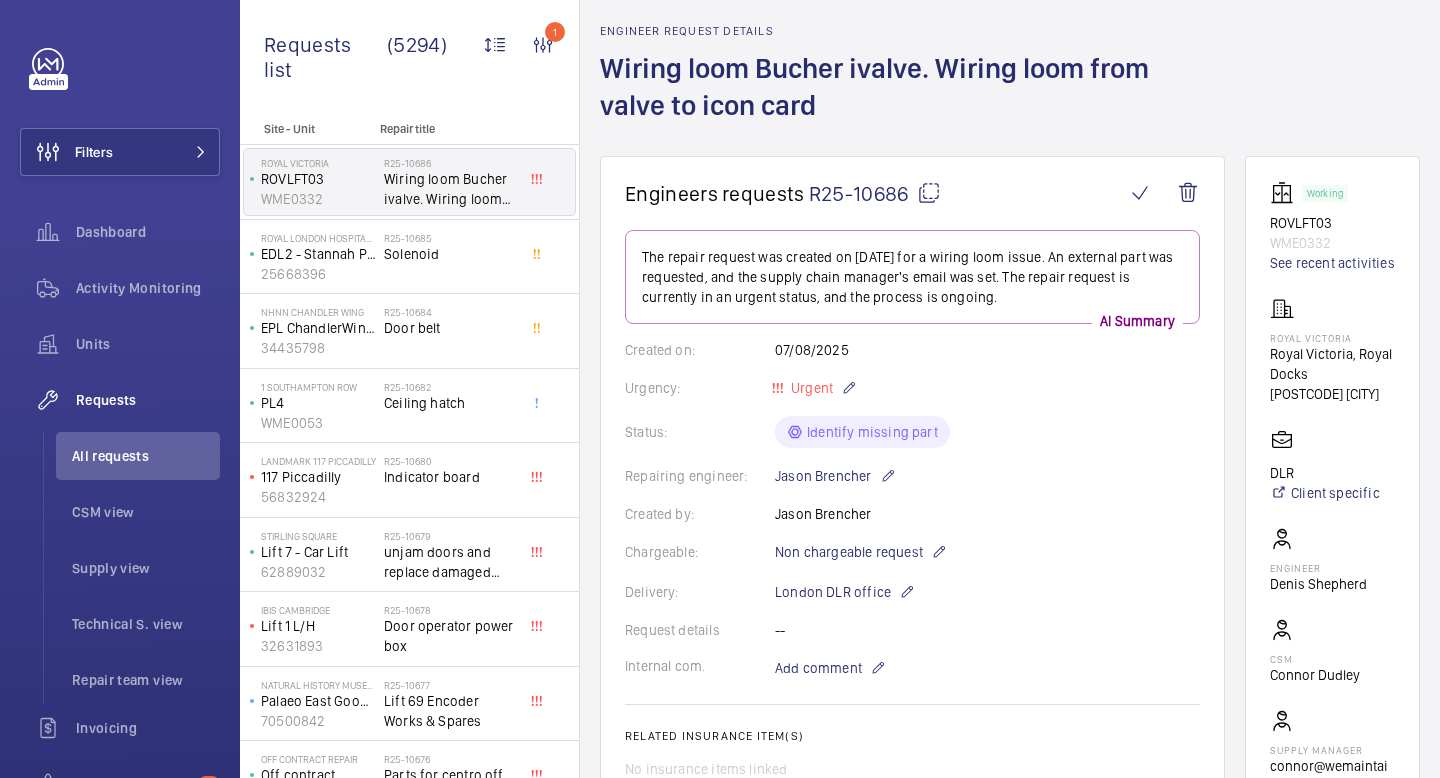 click on "Back Engineer request details  Wiring loom Bucher ivalve. Wiring loom from valve to icon card" 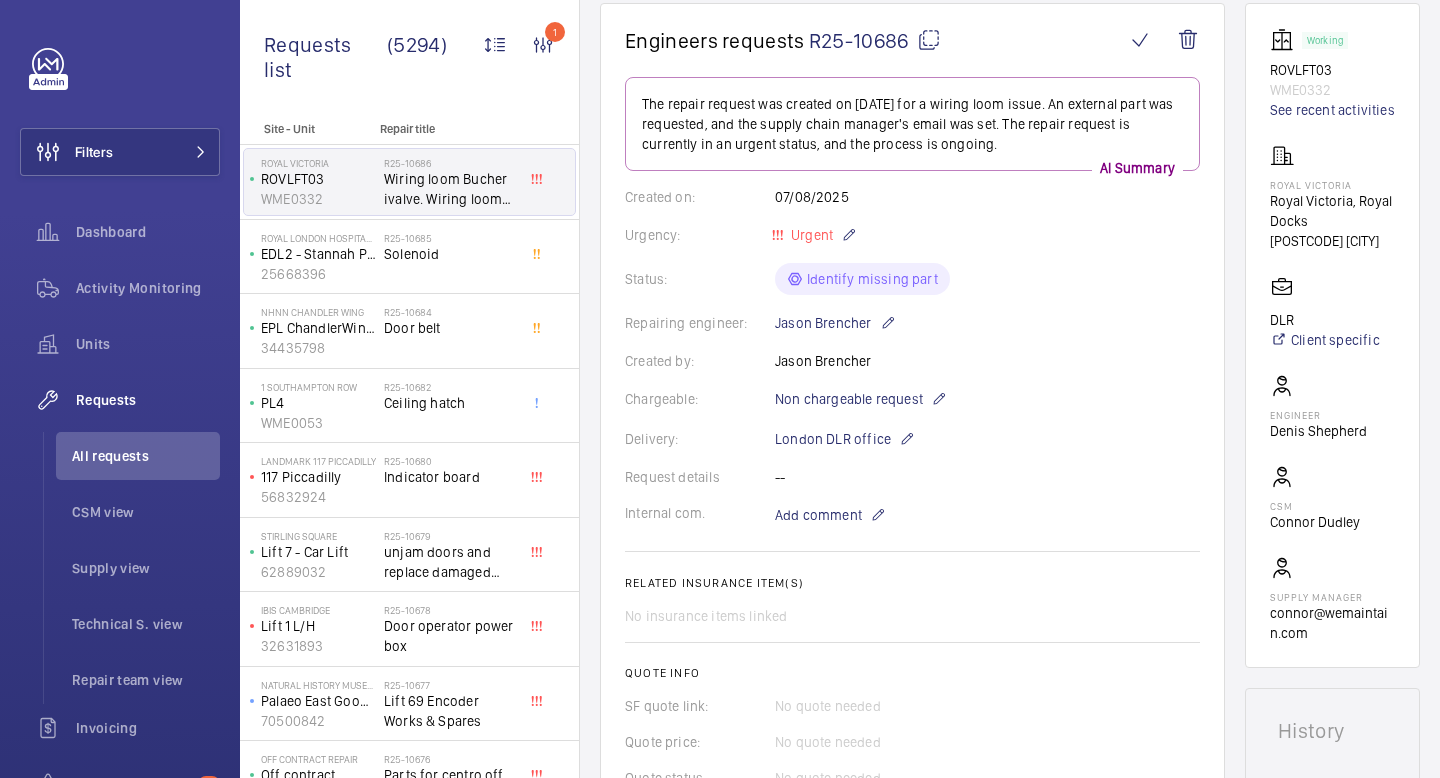 scroll, scrollTop: 234, scrollLeft: 0, axis: vertical 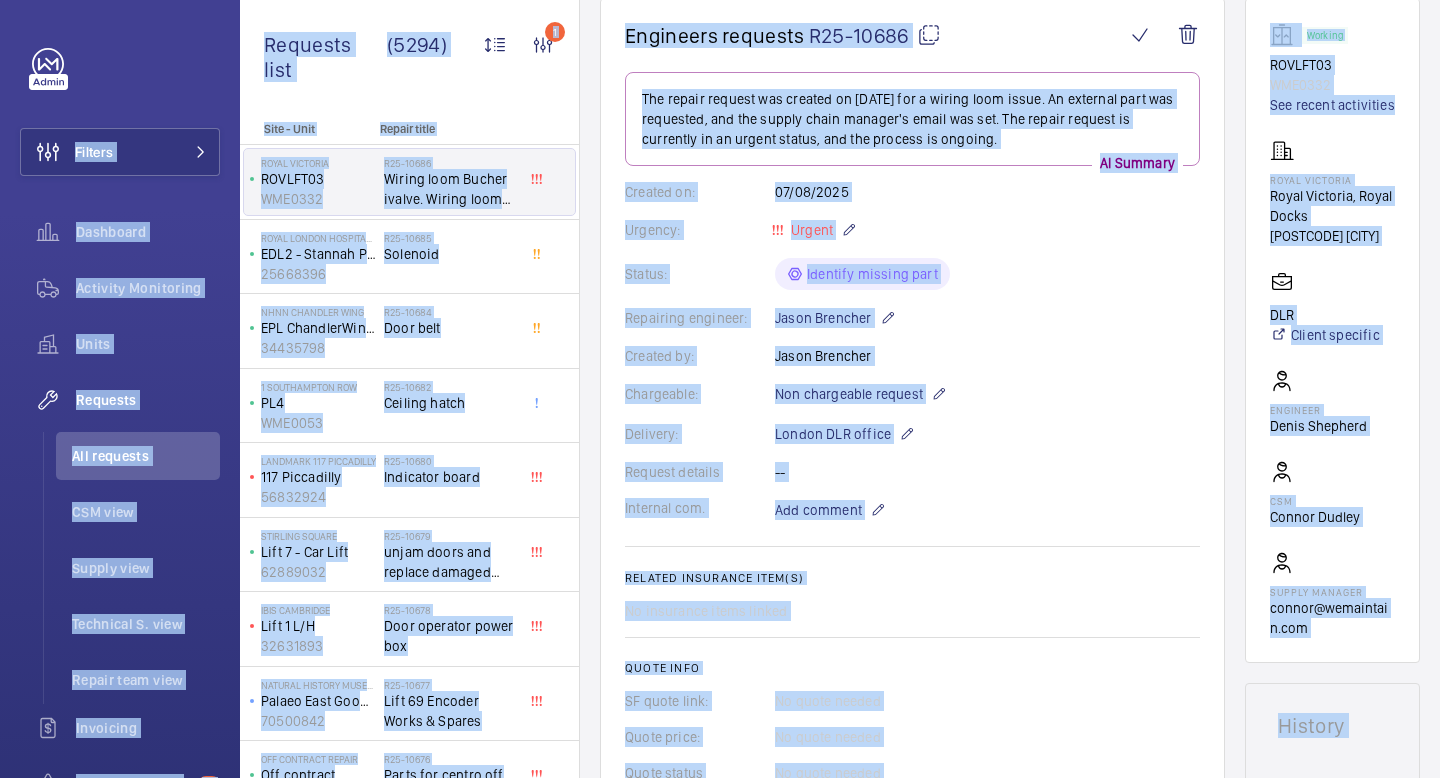 copy on "Filters  Dashboard   Activity Monitoring   Units   Requests   All requests   CSM view   Supply view   Technical S. view   Repair team view   Invoicing   Insurance items  98  Questions   Reports   Contacts   IoT  Beta GD Georgia Damide Filters  Dashboard   Activity Monitoring   Units   By status   To onboard   Requests   All requests   CSM view   Supply view   Technical S. view   Repair team view   Invoicing   Insurance items   By address   Detailed list   Transcription  98  Questions   Manager   Reports   Contacts   IoT  Beta  Dashboard   Installations  G My profile Language:  English Territory:   United Kingdom Logout Requests list (5294)  1 Unit status Request type  Chargeable Units Request status  12 Urgency Repairing engineer Engineer Device type Assigned technician With technician assigned Reset all filters Site - Unit Repair title  Royal Victoria   ROVLFT03   WME0332   R25-10686   Wiring loom Bucher ivalve. Wiring loom from valve to icon card    Royal London Hospital for Integrated Medicine (UCLH)   ..." 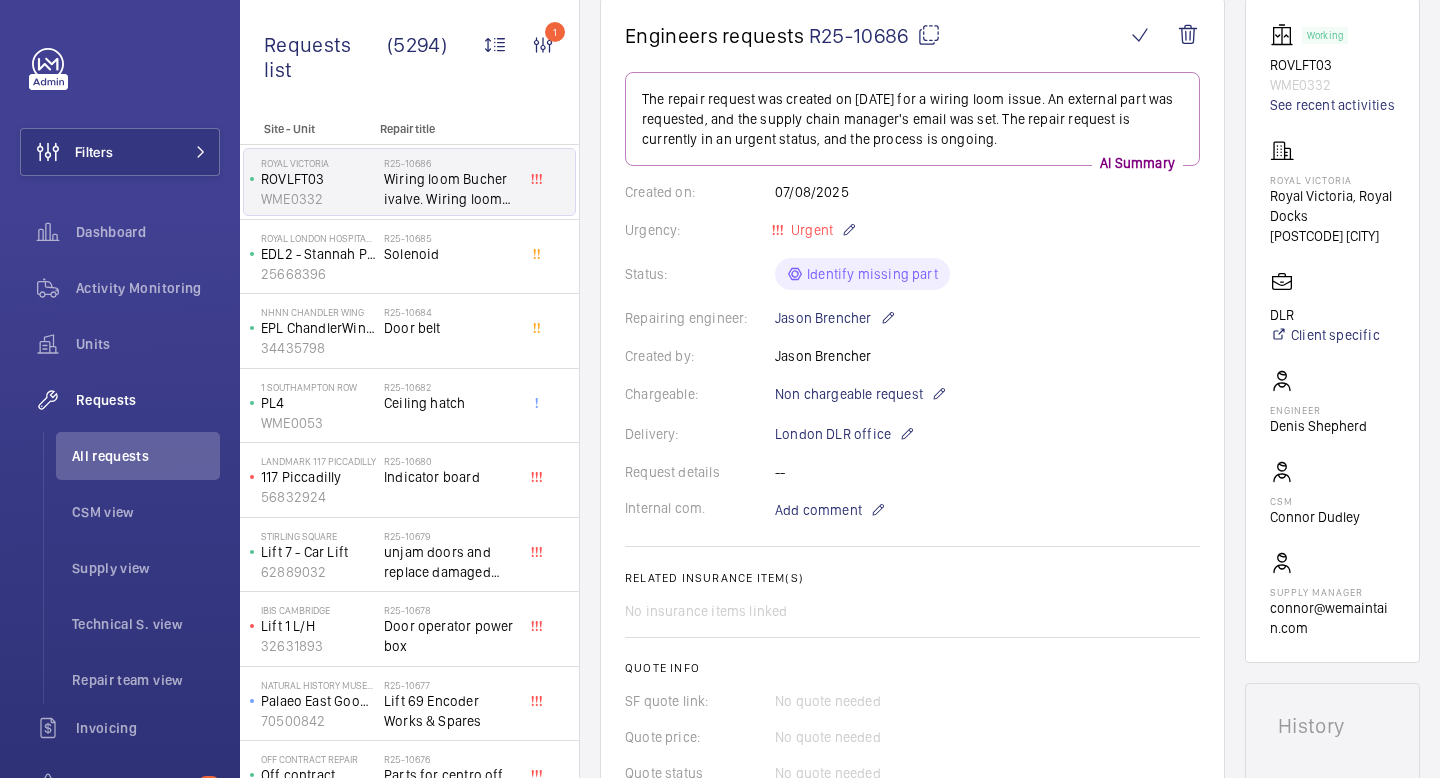 click on "The repair request was created on 2025-08-07 for a wiring loom issue. An external part was requested, and the supply chain manager's email was set. The repair request is currently in an urgent status, and the process is ongoing.  AI Summary Created on:  07/08/2025  Urgency: Urgent Status: Identify missing part Repairing engineer:  Jason Brencher  Created by:  Jason Brencher  Chargeable: Non chargeable request Delivery:  London DLR office  Request details -- Internal com. Add comment Related insurance item(s)  No insurance items linked  Quote info SF quote link: No quote needed Quote price: No quote needed Quote status No quote needed Sales order info Netsuite link: Send to Netsuite" 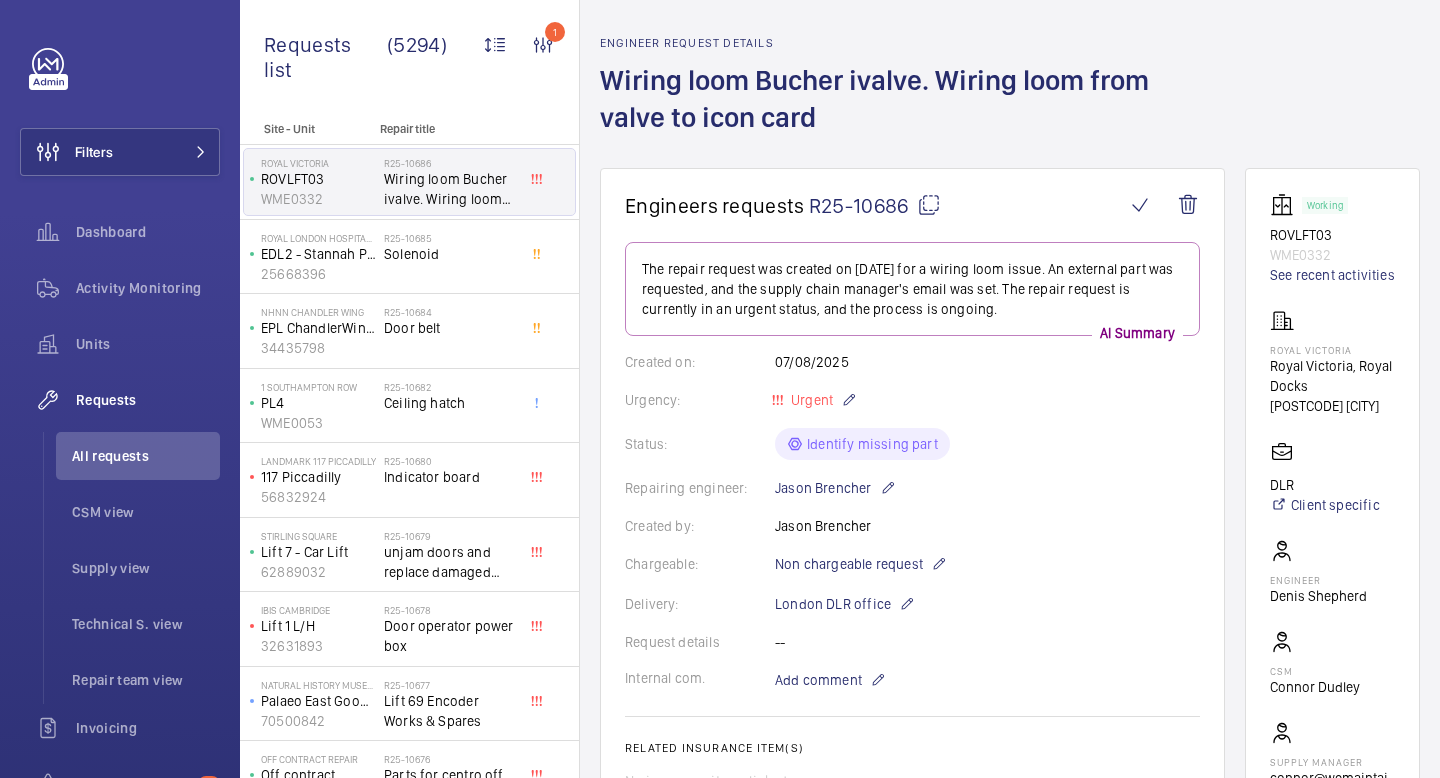 scroll, scrollTop: 65, scrollLeft: 0, axis: vertical 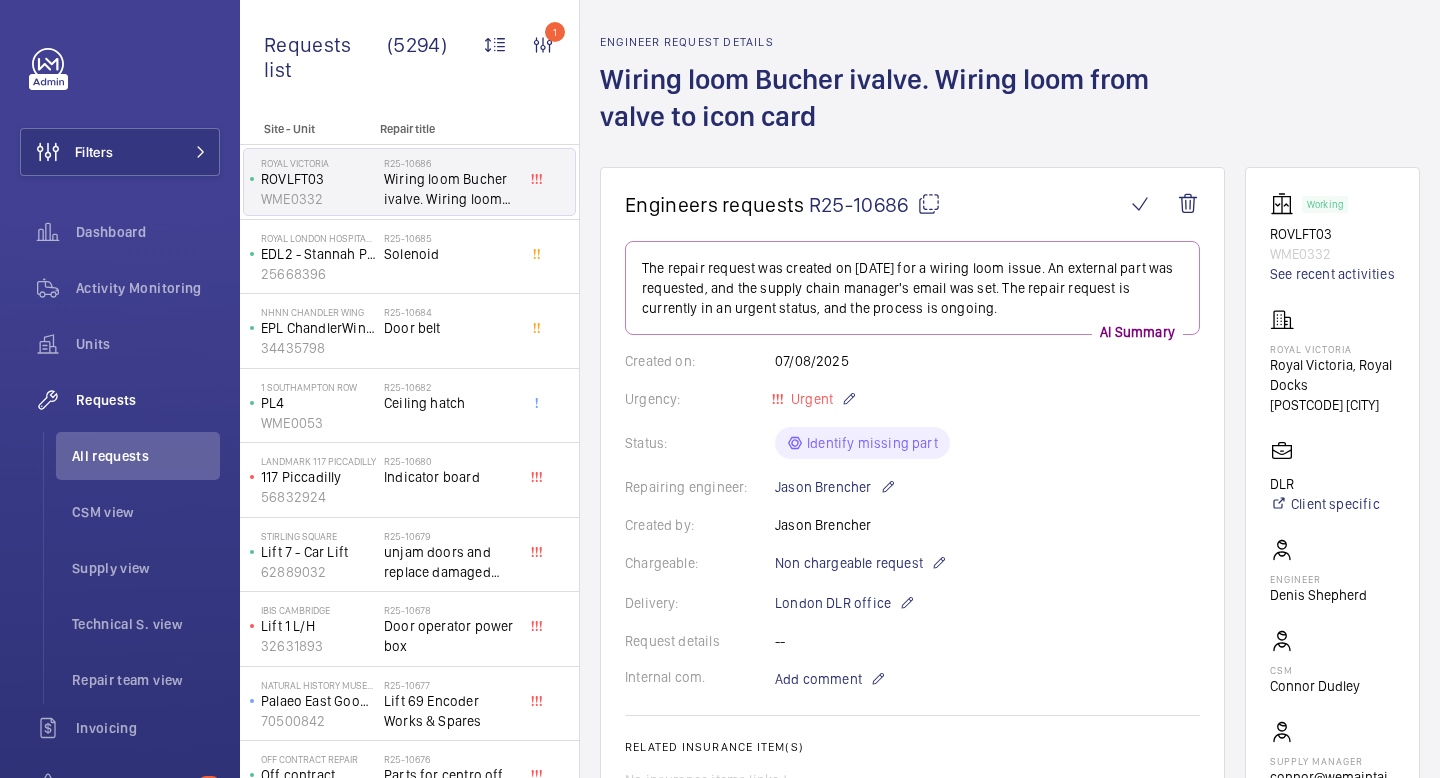 click on "Back Engineer request details  Wiring loom Bucher ivalve. Wiring loom from valve to icon card" 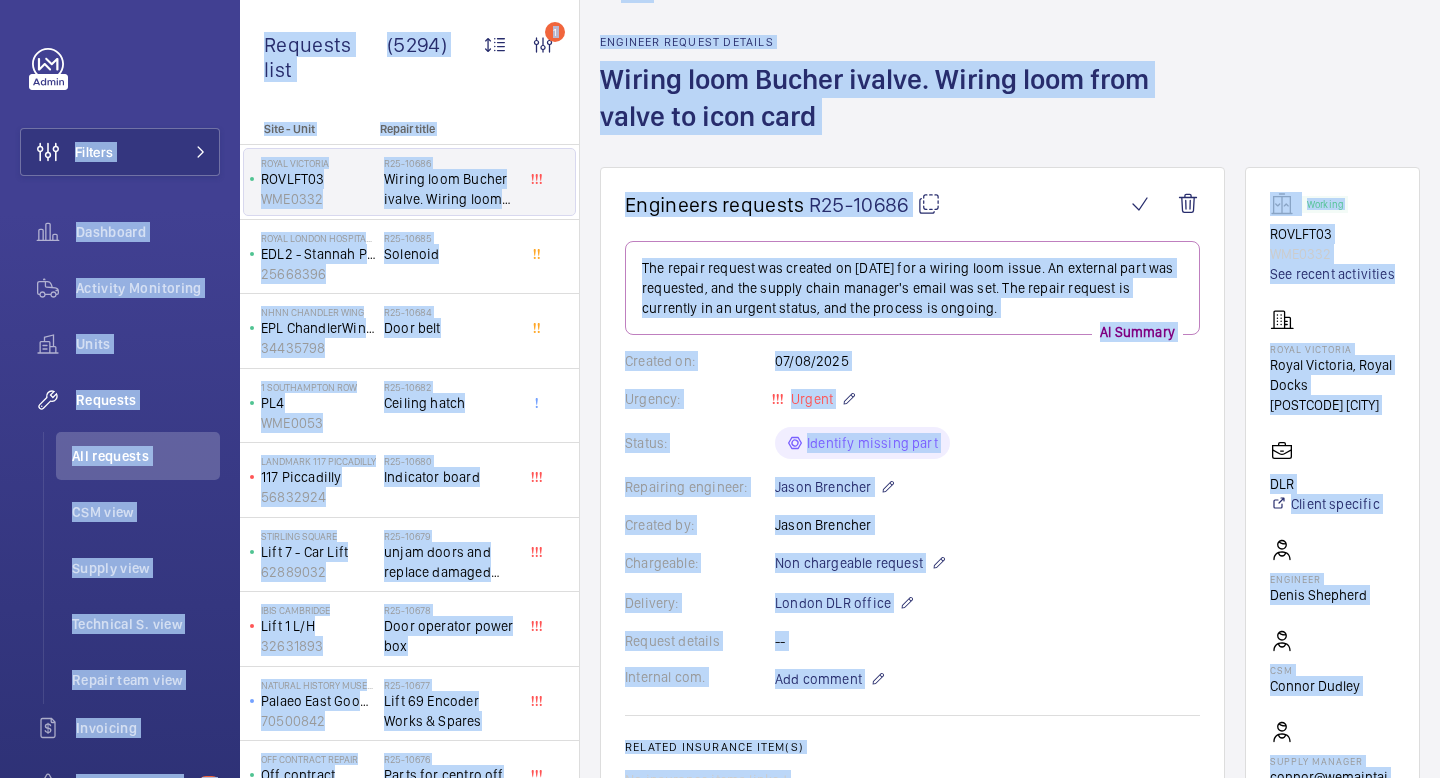 copy on "Filters  Dashboard   Activity Monitoring   Units   Requests   All requests   CSM view   Supply view   Technical S. view   Repair team view   Invoicing   Insurance items  98  Questions   Reports   Contacts   IoT  Beta GD Georgia Damide Filters  Dashboard   Activity Monitoring   Units   By status   To onboard   Requests   All requests   CSM view   Supply view   Technical S. view   Repair team view   Invoicing   Insurance items   By address   Detailed list   Transcription  98  Questions   Manager   Reports   Contacts   IoT  Beta  Dashboard   Installations  G My profile Language:  English Territory:   United Kingdom Logout Requests list (5294)  1 Unit status Request type  Chargeable Units Request status  12 Urgency Repairing engineer Engineer Device type Assigned technician With technician assigned Reset all filters Site - Unit Repair title  Royal Victoria   ROVLFT03   WME0332   R25-10686   Wiring loom Bucher ivalve. Wiring loom from valve to icon card    Royal London Hospital for Integrated Medicine (UCLH)   ..." 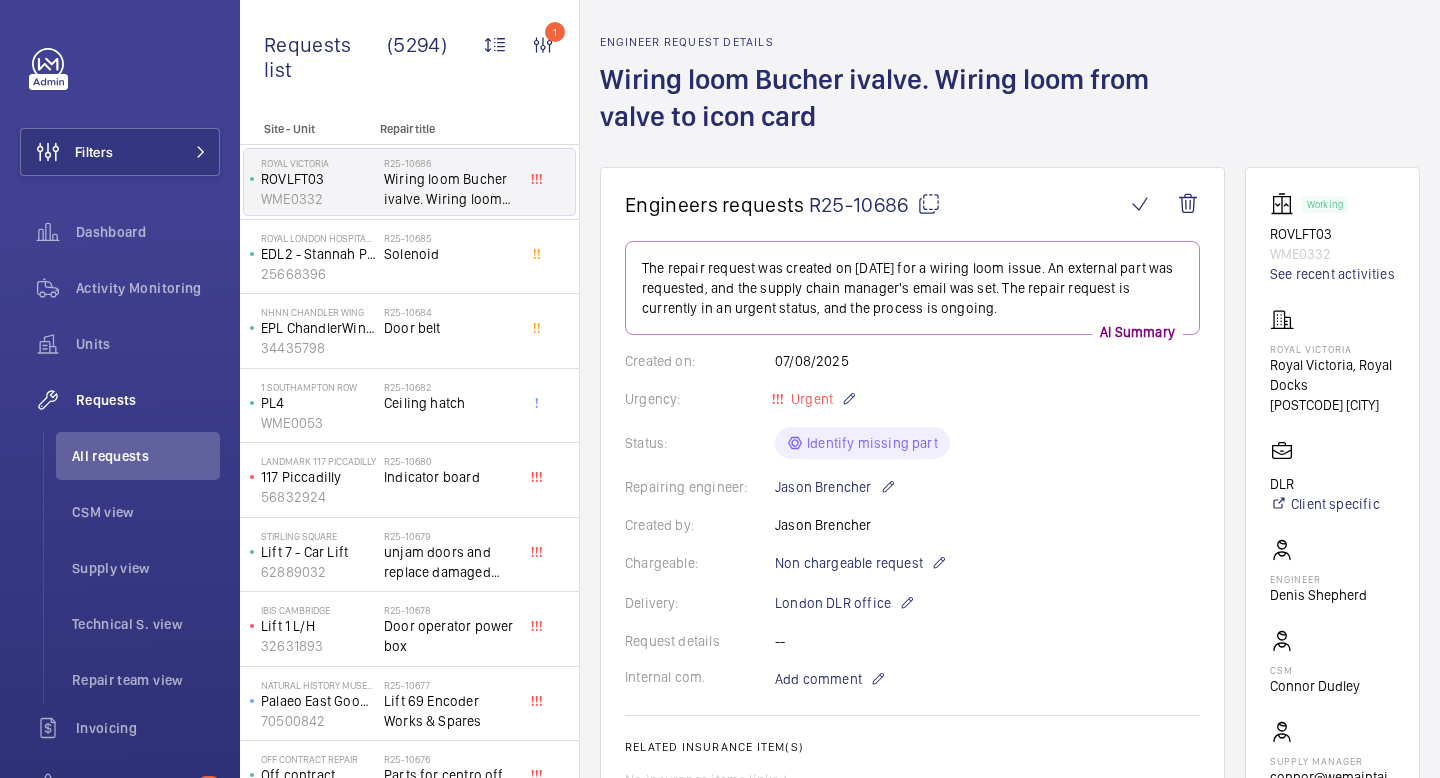 click on "Back Engineer request details  Wiring loom Bucher ivalve. Wiring loom from valve to icon card" 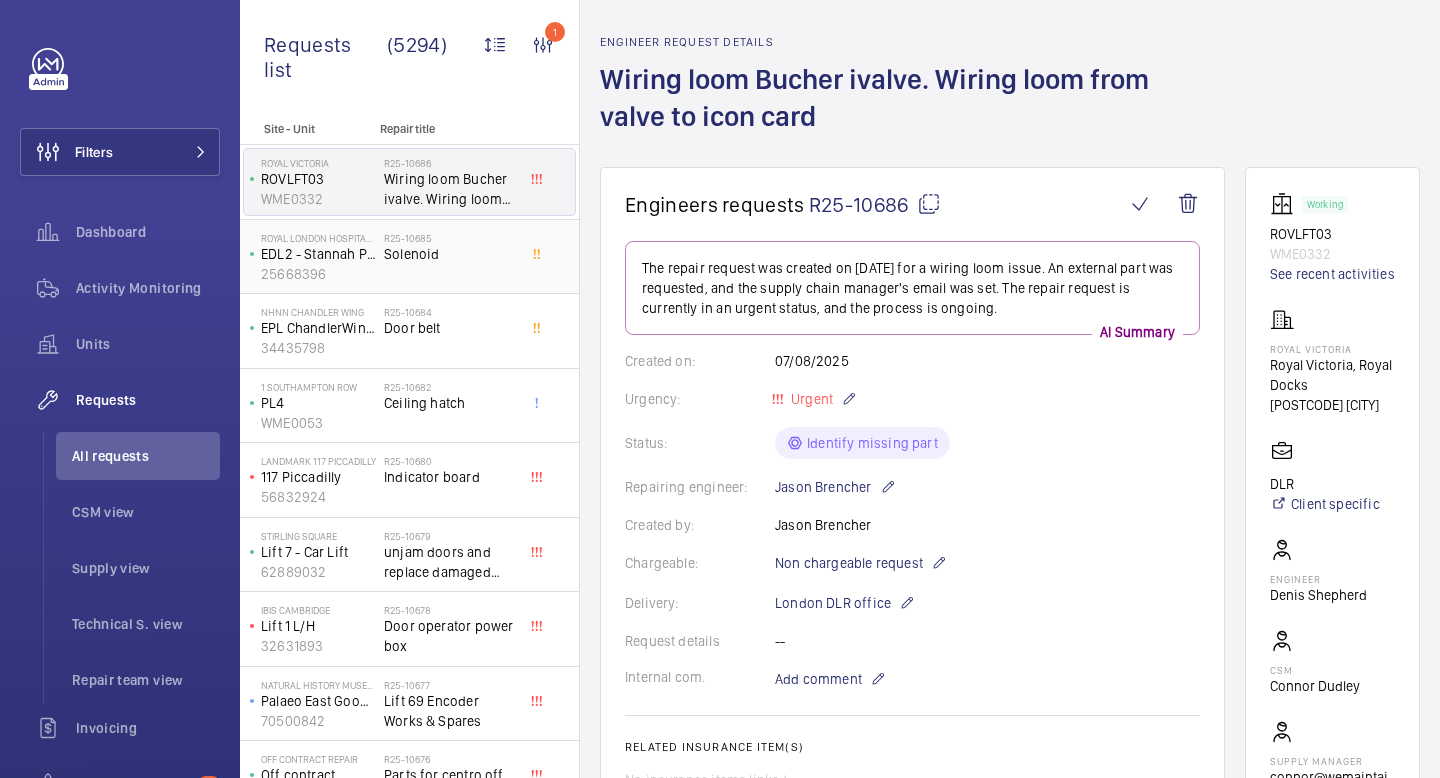 click on "R25-10685   Solenoid" 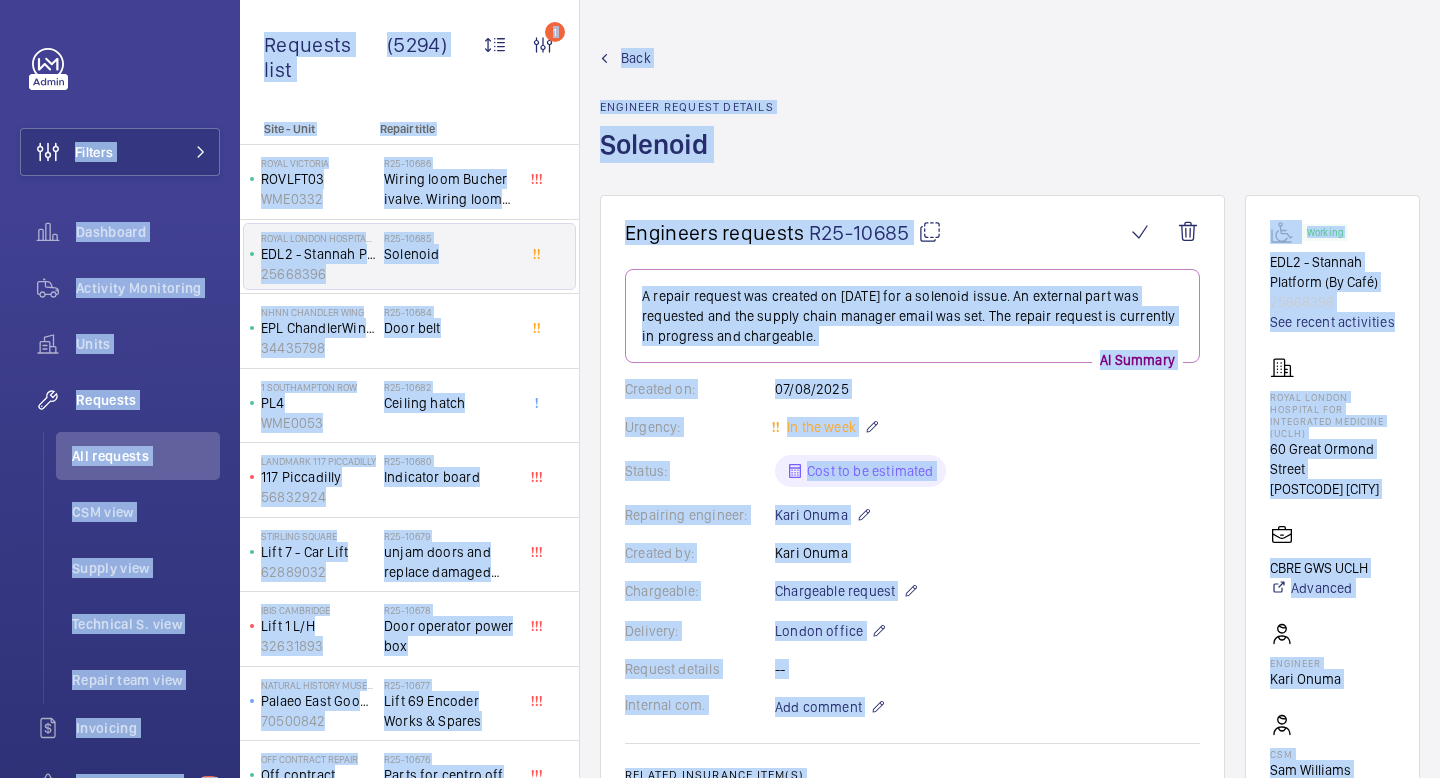 click on "Back Engineer request details  Solenoid" 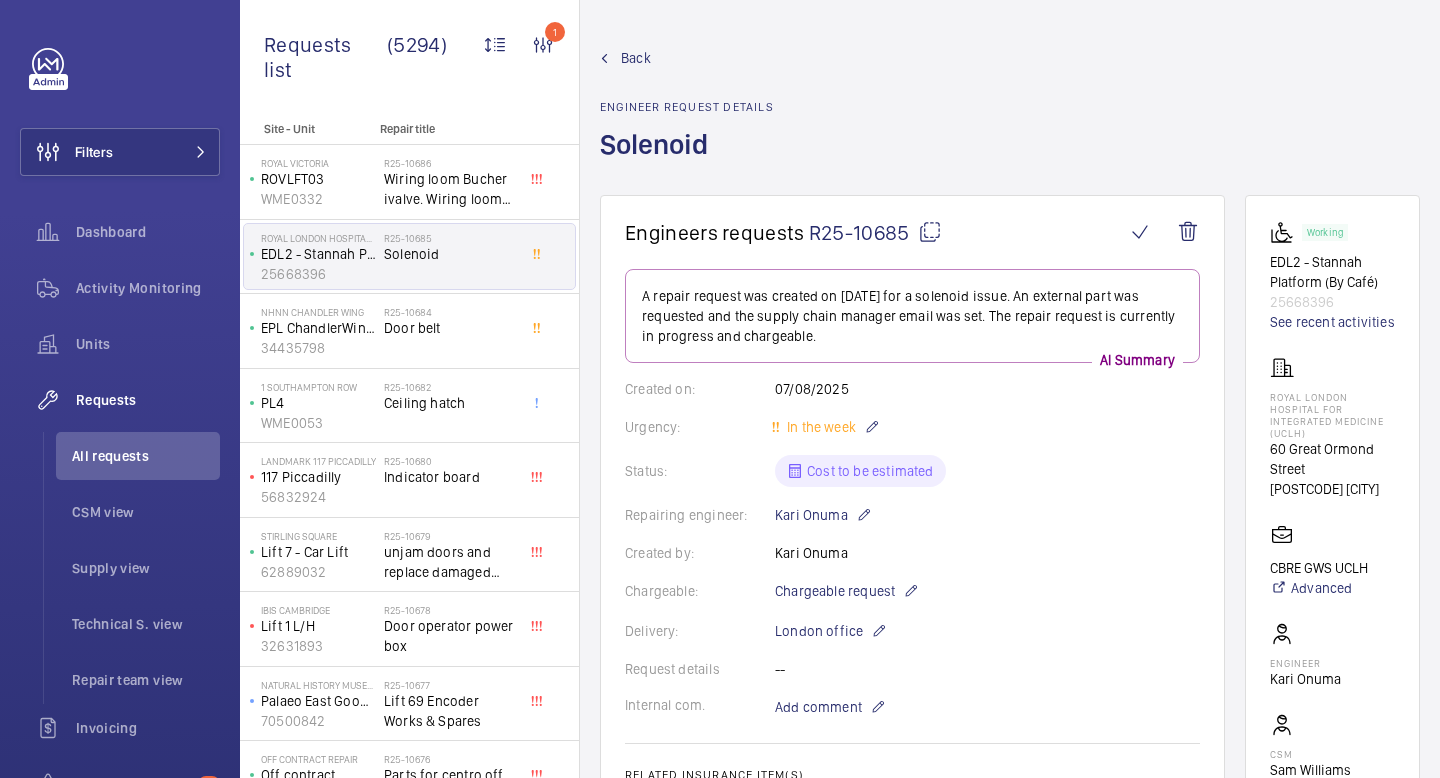 click on "Back Engineer request details  Solenoid" 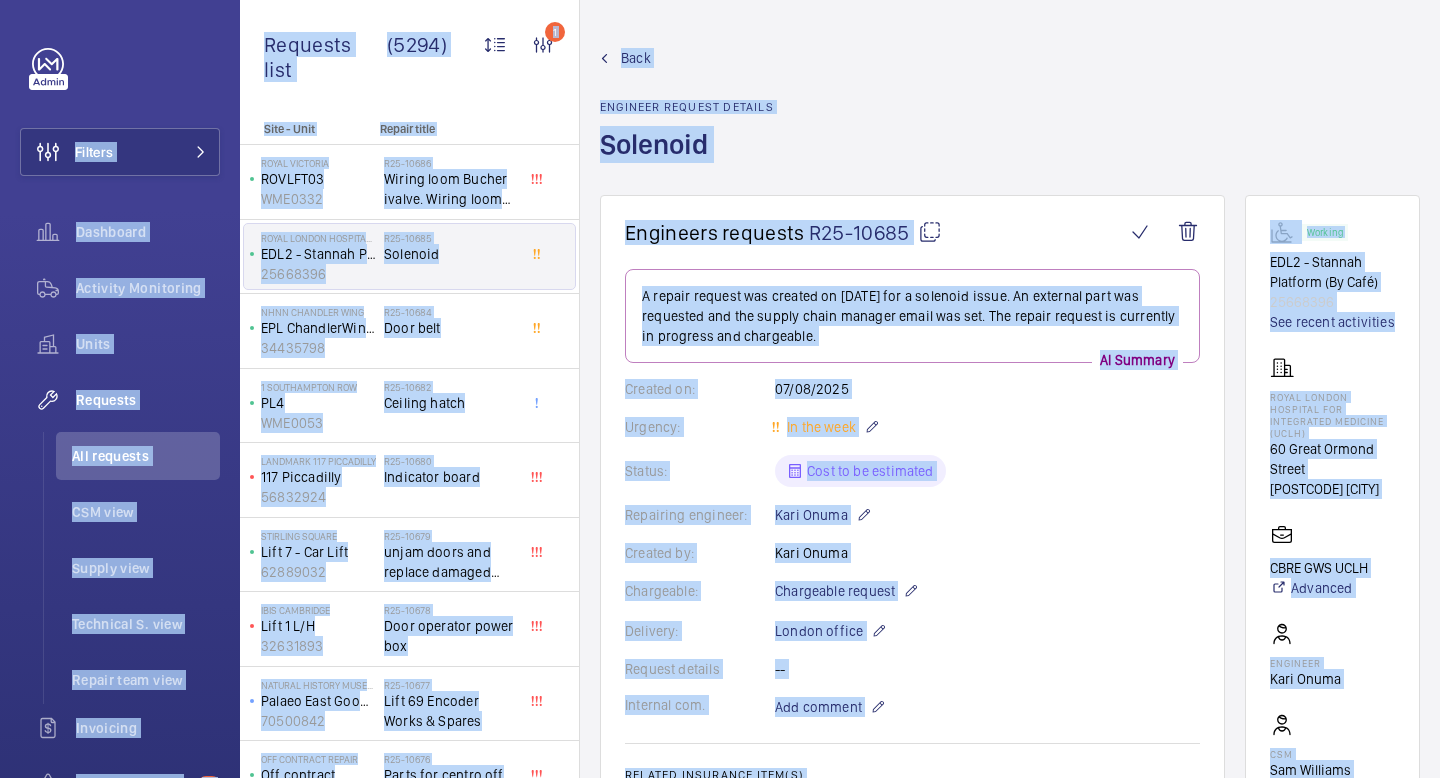 copy on "Filters  Dashboard   Activity Monitoring   Units   Requests   All requests   CSM view   Supply view   Technical S. view   Repair team view   Invoicing   Insurance items  98  Questions   Reports   Contacts   IoT  Beta GD Georgia Damide Filters  Dashboard   Activity Monitoring   Units   By status   To onboard   Requests   All requests   CSM view   Supply view   Technical S. view   Repair team view   Invoicing   Insurance items   By address   Detailed list   Transcription  98  Questions   Manager   Reports   Contacts   IoT  Beta  Dashboard   Installations  G My profile Language:  English Territory:   United Kingdom Logout Requests list (5294)  1 Unit status Request type  Chargeable Units Request status  12 Urgency Repairing engineer Engineer Device type Assigned technician With technician assigned Reset all filters Site - Unit Repair title  Royal Victoria   ROVLFT03   WME0332   R25-10686   Wiring loom Bucher ivalve. Wiring loom from valve to icon card    Royal London Hospital for Integrated Medicine (UCLH)   ..." 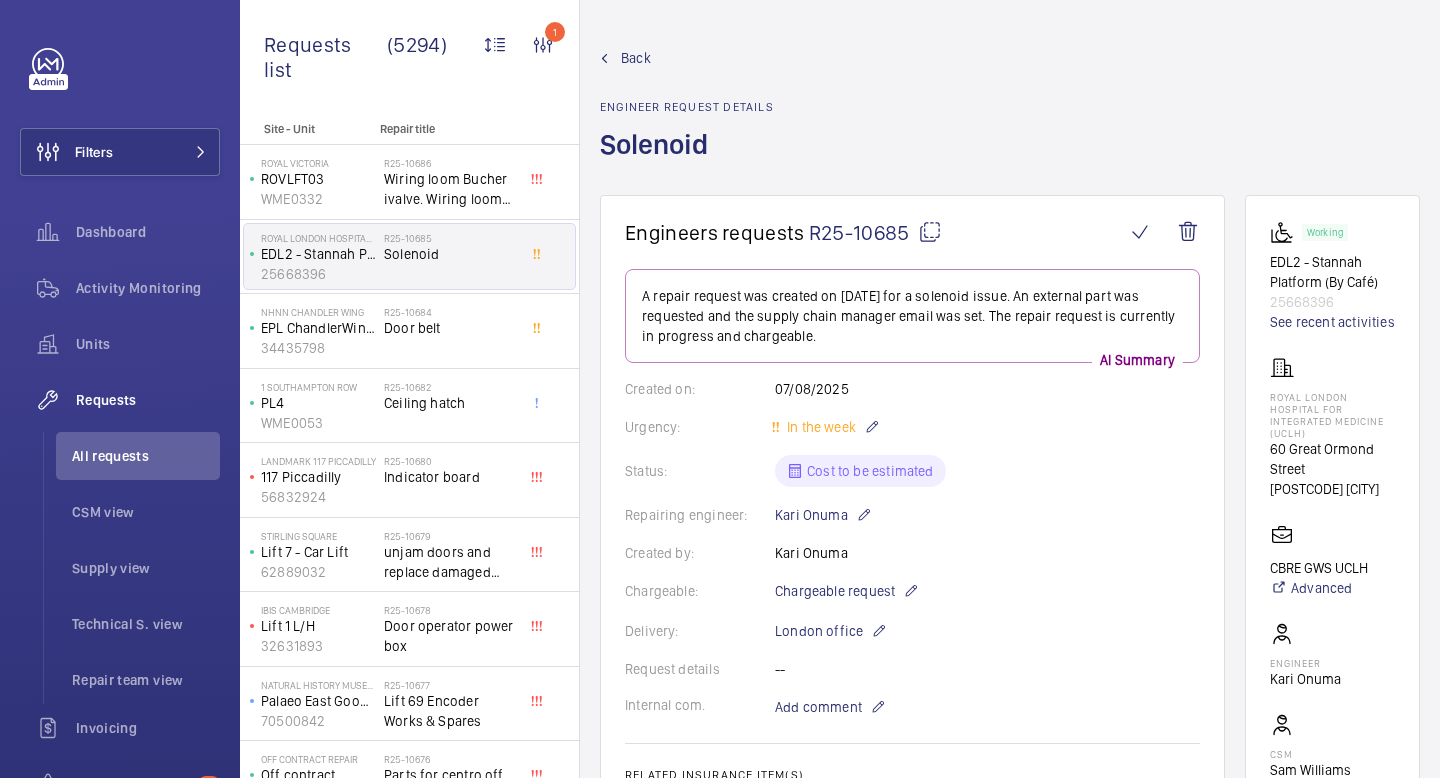 click on "Back Engineer request details  Solenoid" 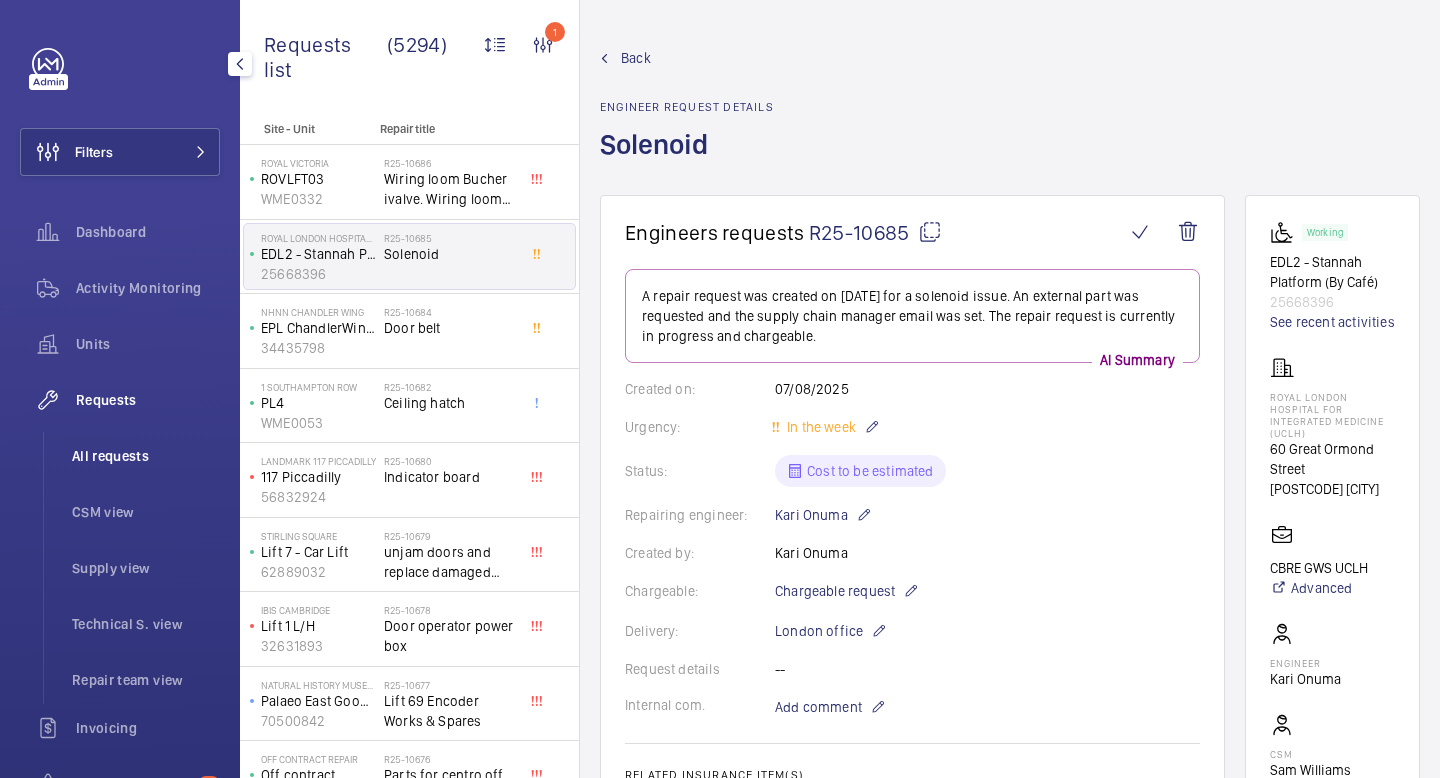 click on "All requests" 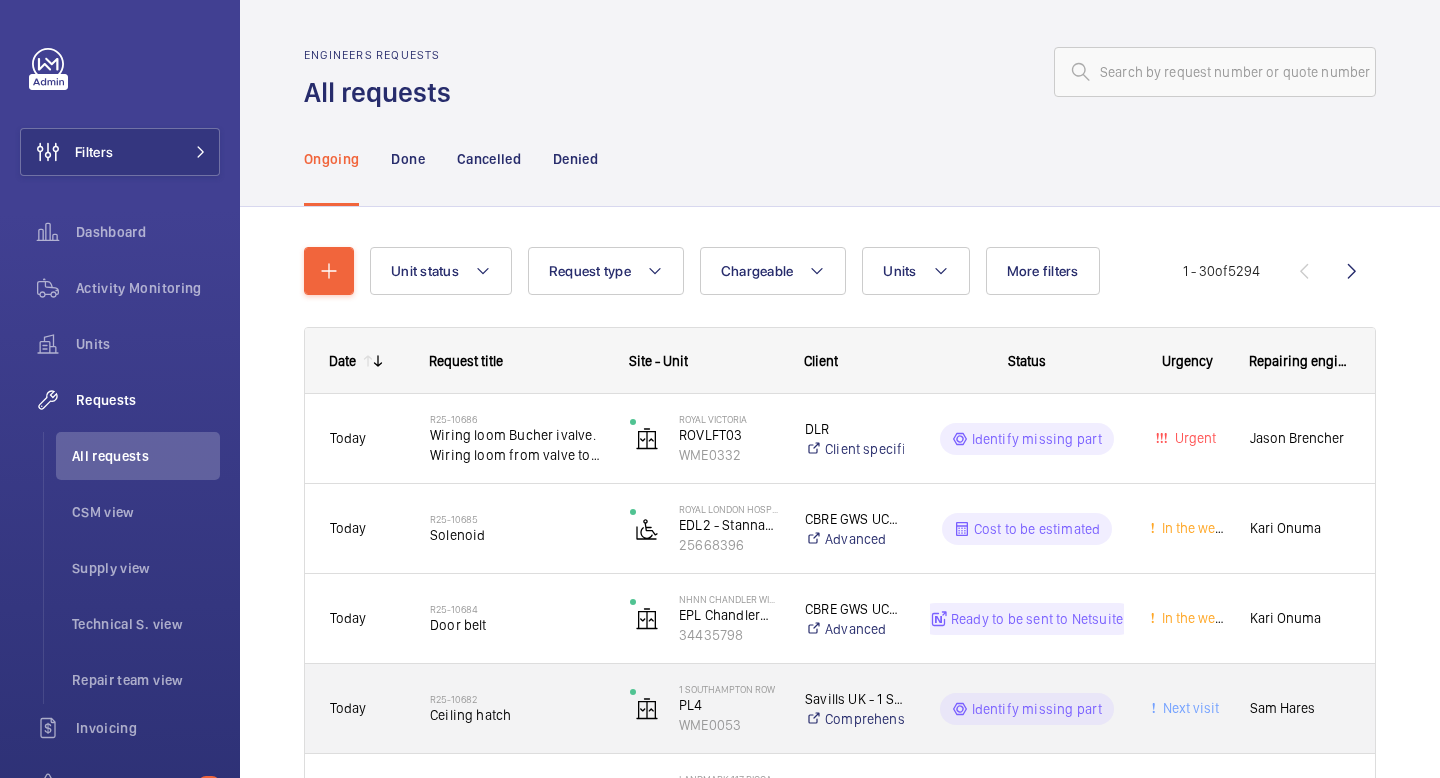 click on "Ceiling hatch" 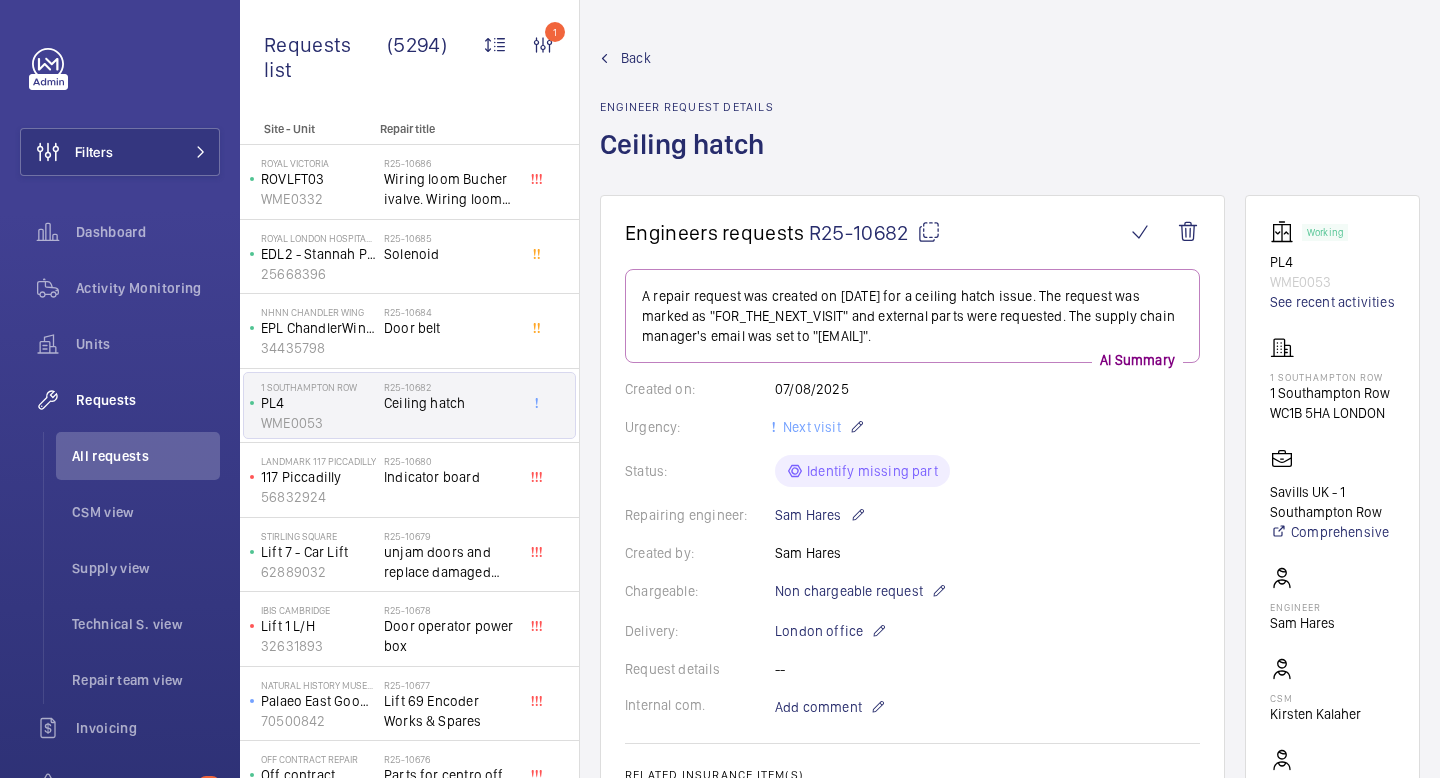 click on "Back Engineer request details  Ceiling hatch" 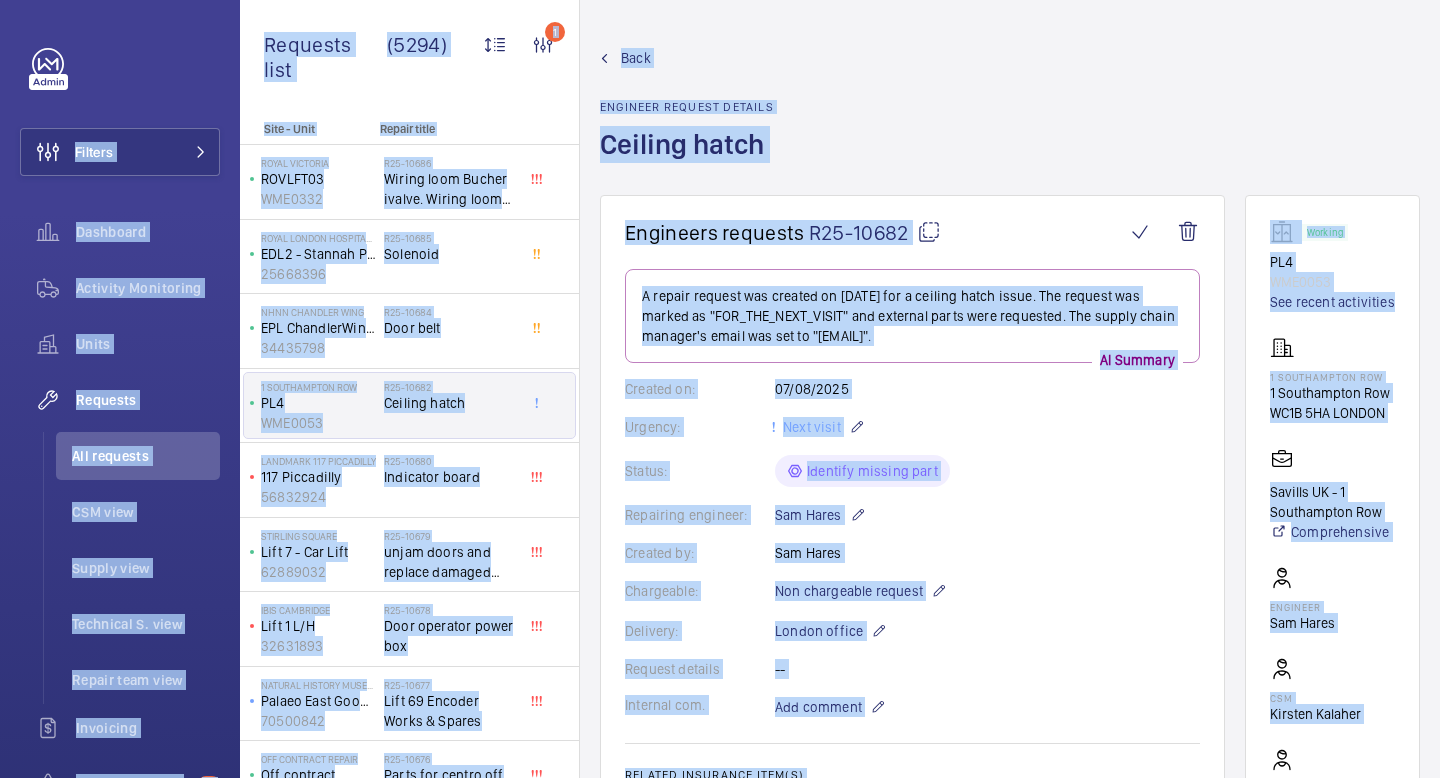 copy on "Filters  Dashboard   Activity Monitoring   Units   Requests   All requests   CSM view   Supply view   Technical S. view   Repair team view   Invoicing   Insurance items  98  Questions   Reports   Contacts   IoT  Beta GD Georgia Damide Filters  Dashboard   Activity Monitoring   Units   By status   To onboard   Requests   All requests   CSM view   Supply view   Technical S. view   Repair team view   Invoicing   Insurance items   By address   Detailed list   Transcription  98  Questions   Manager   Reports   Contacts   IoT  Beta  Dashboard   Installations  G My profile Language:  English Territory:   United Kingdom Logout Requests list (5294)  1 Unit status Request type  Chargeable Units Request status  12 Urgency Repairing engineer Engineer Device type Assigned technician With technician assigned Reset all filters Site - Unit Repair title  Royal Victoria   ROVLFT03   WME0332   R25-10686   Wiring loom Bucher ivalve. Wiring loom from valve to icon card    Royal London Hospital for Integrated Medicine (UCLH)   ..." 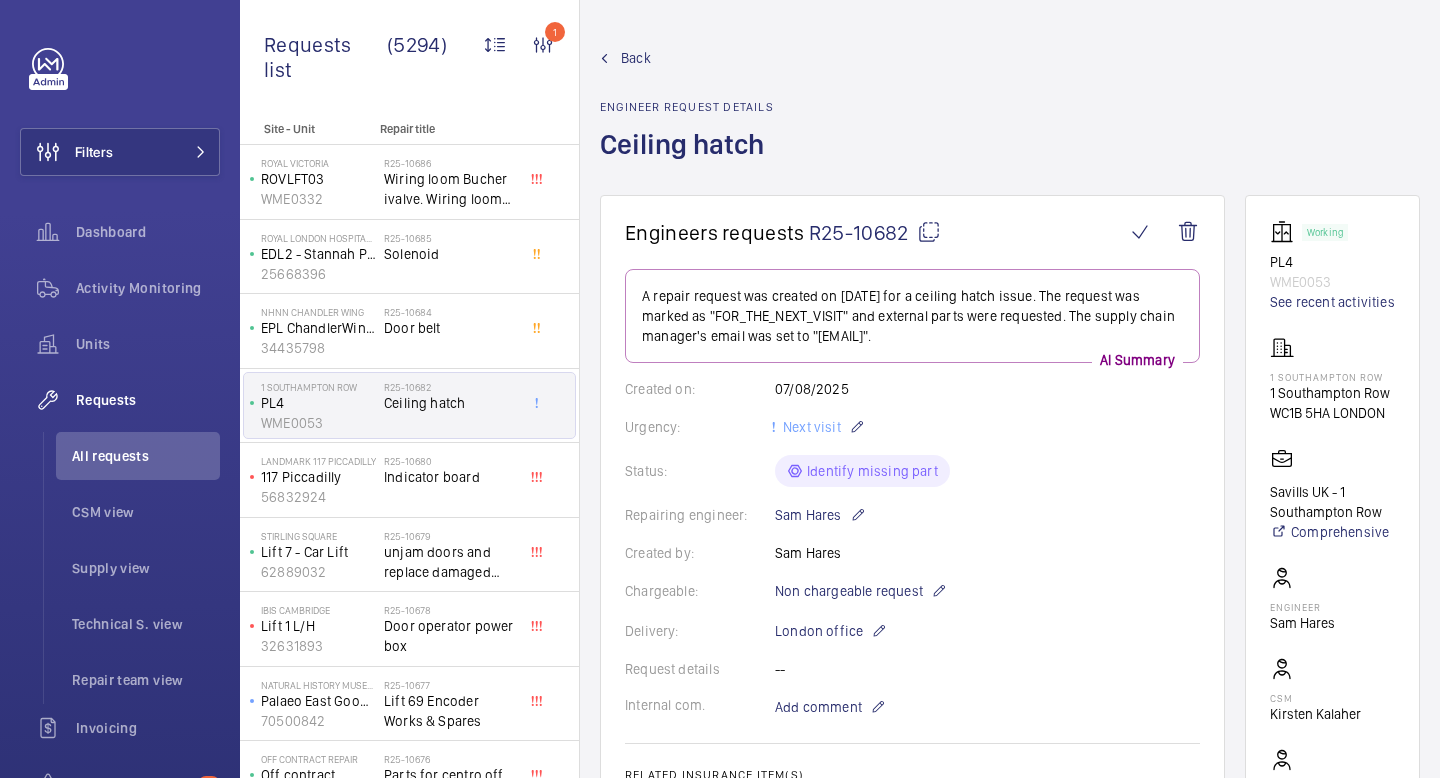 click on "Back Engineer request details  Ceiling hatch" 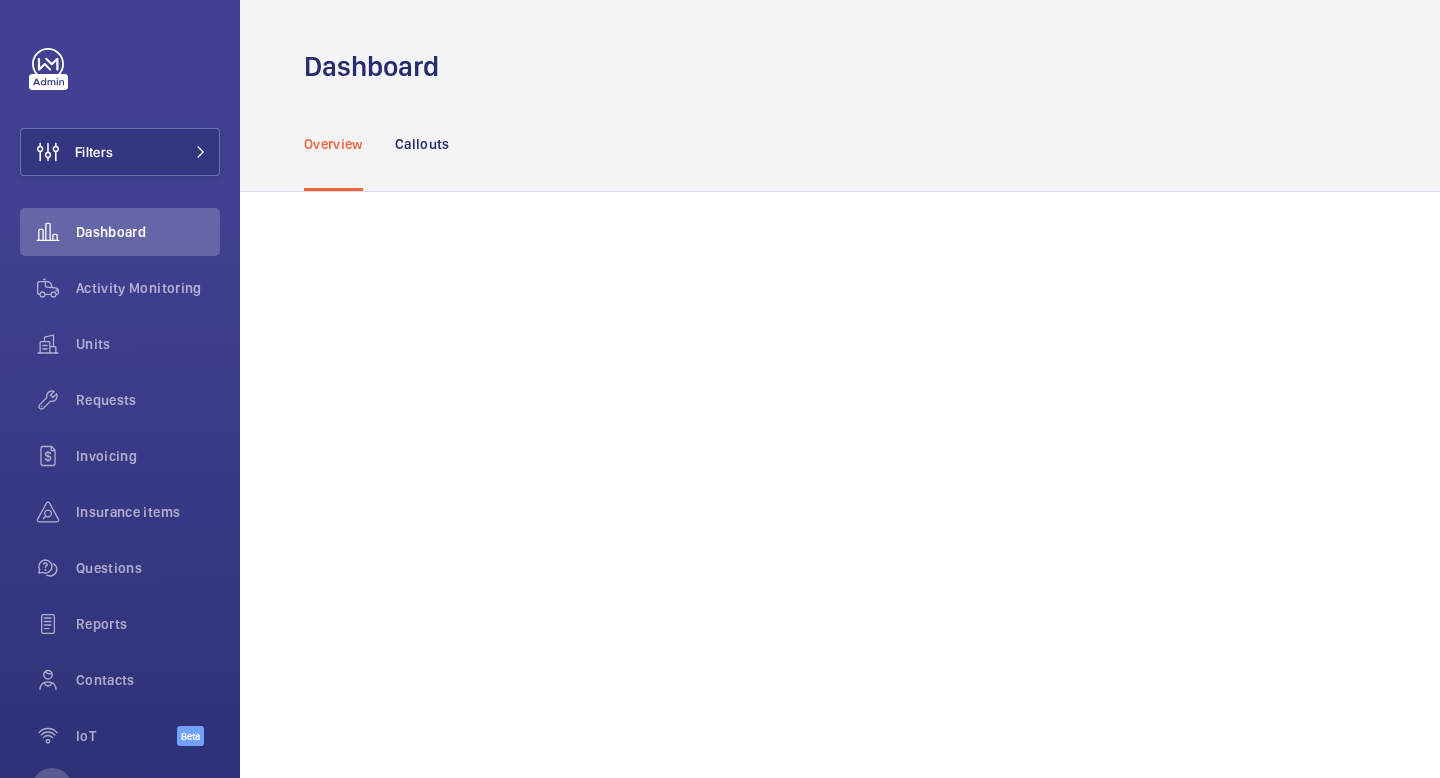 scroll, scrollTop: 0, scrollLeft: 0, axis: both 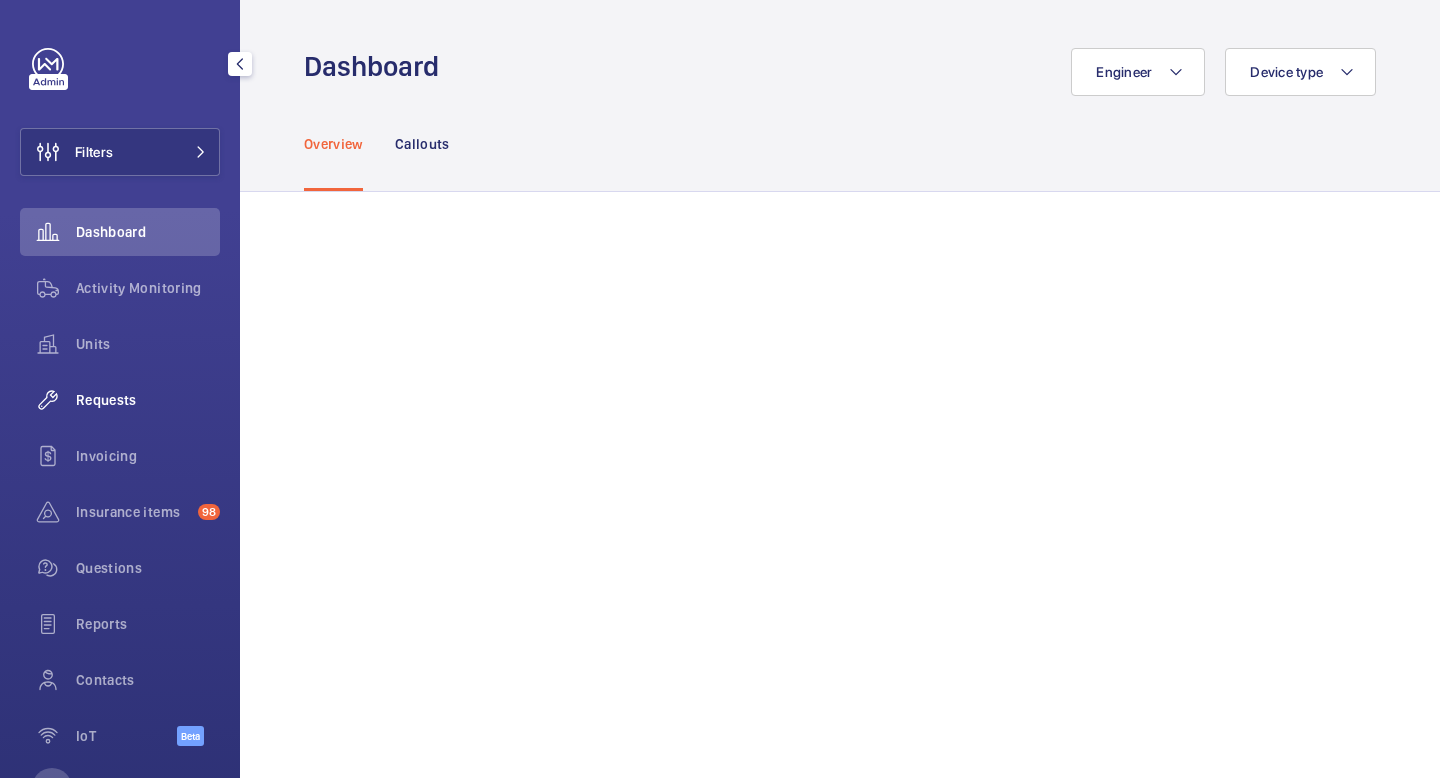 click on "Requests" 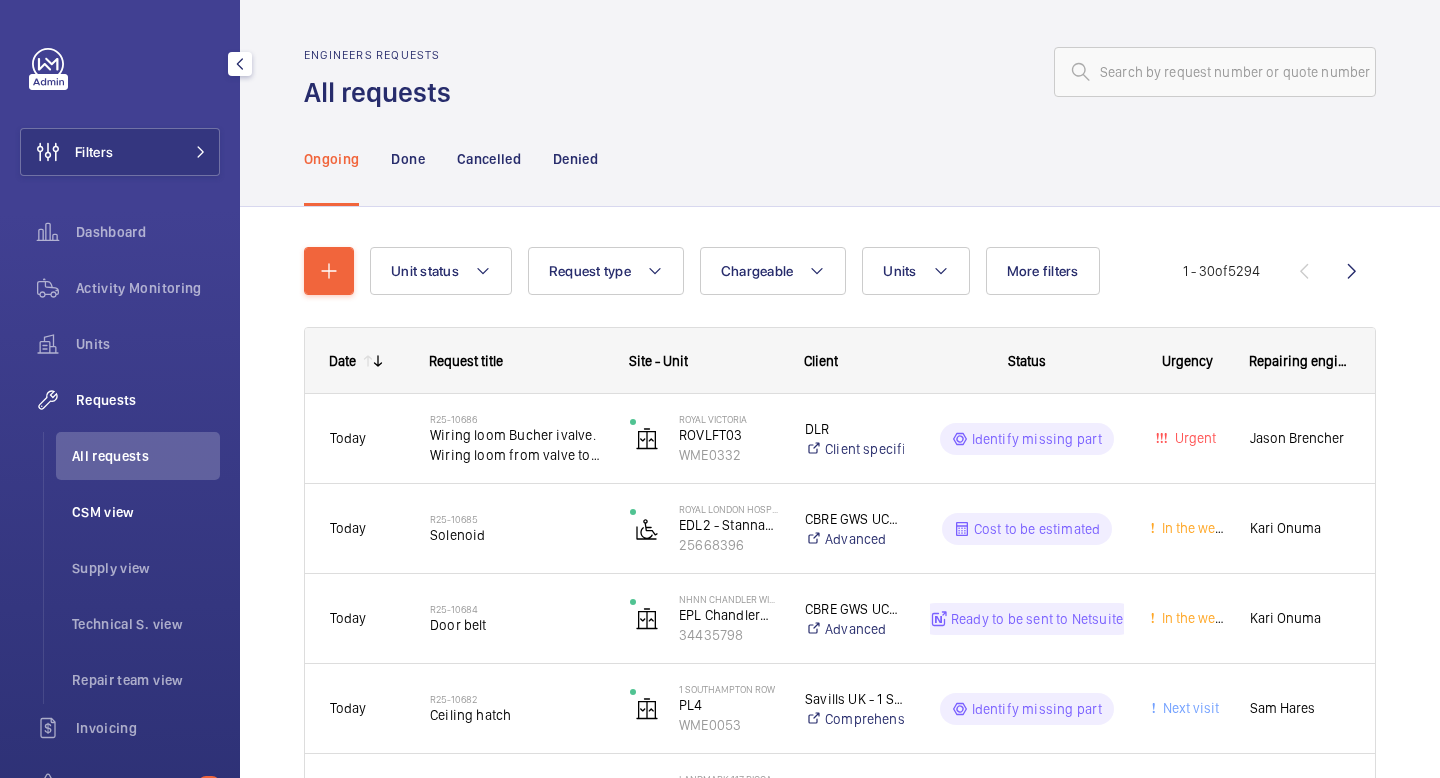 click on "CSM view" 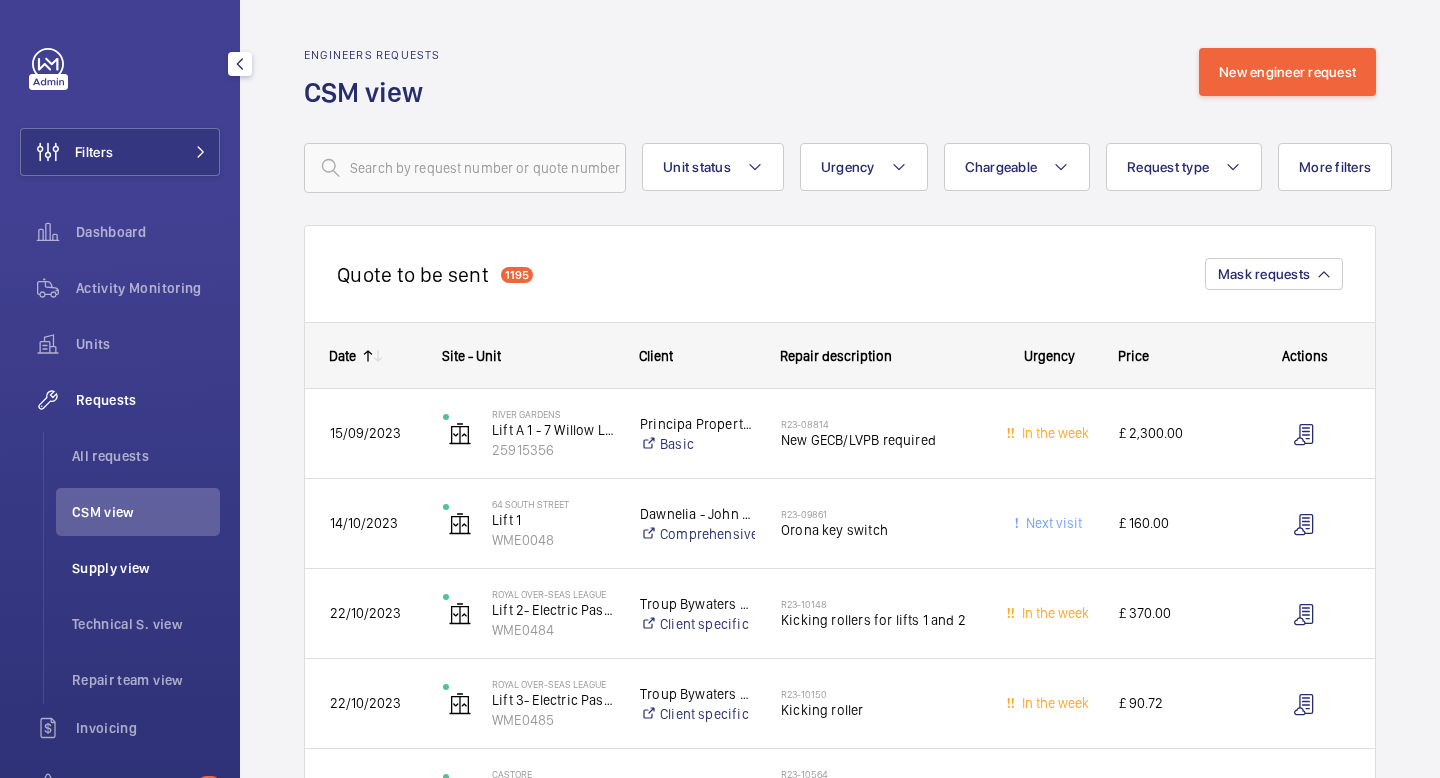 click on "Supply view" 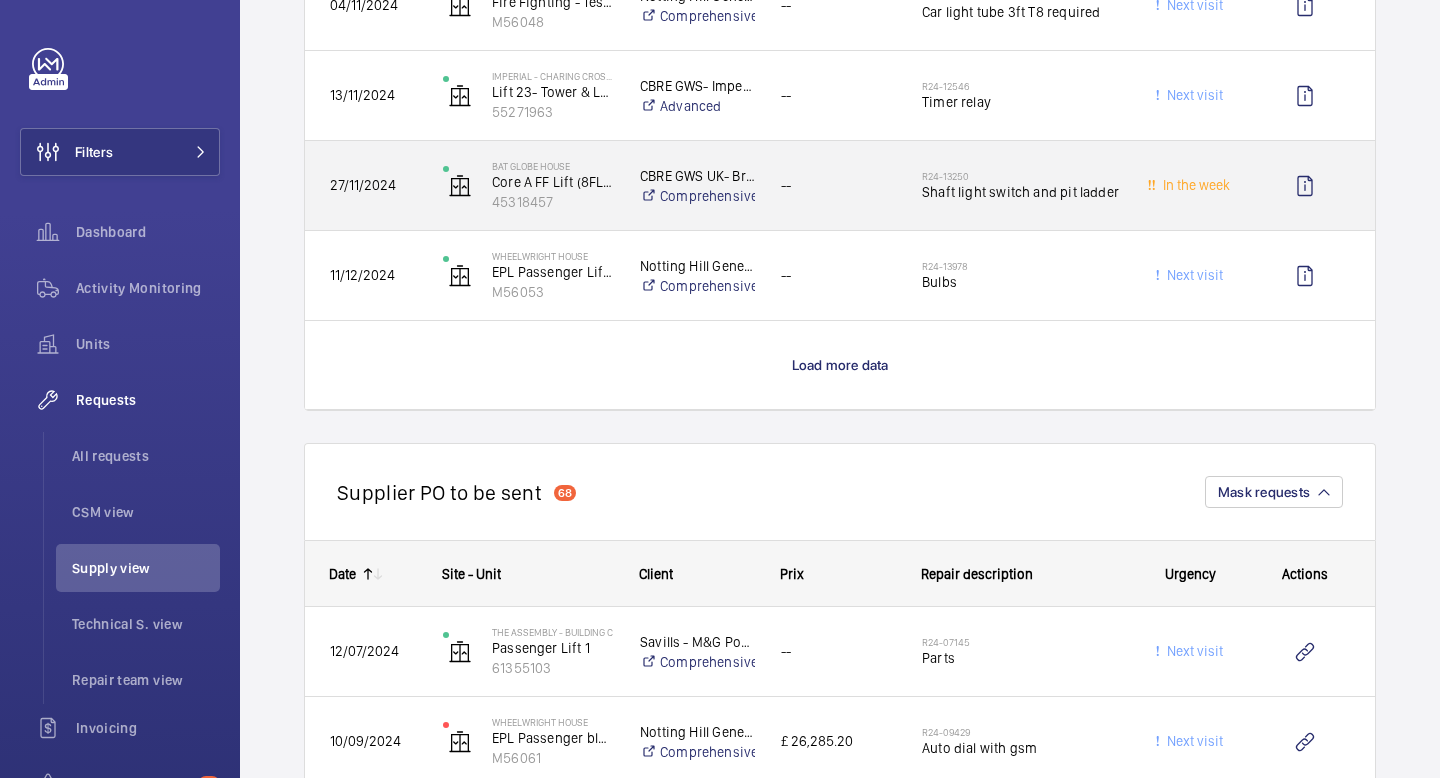 scroll, scrollTop: 6042, scrollLeft: 0, axis: vertical 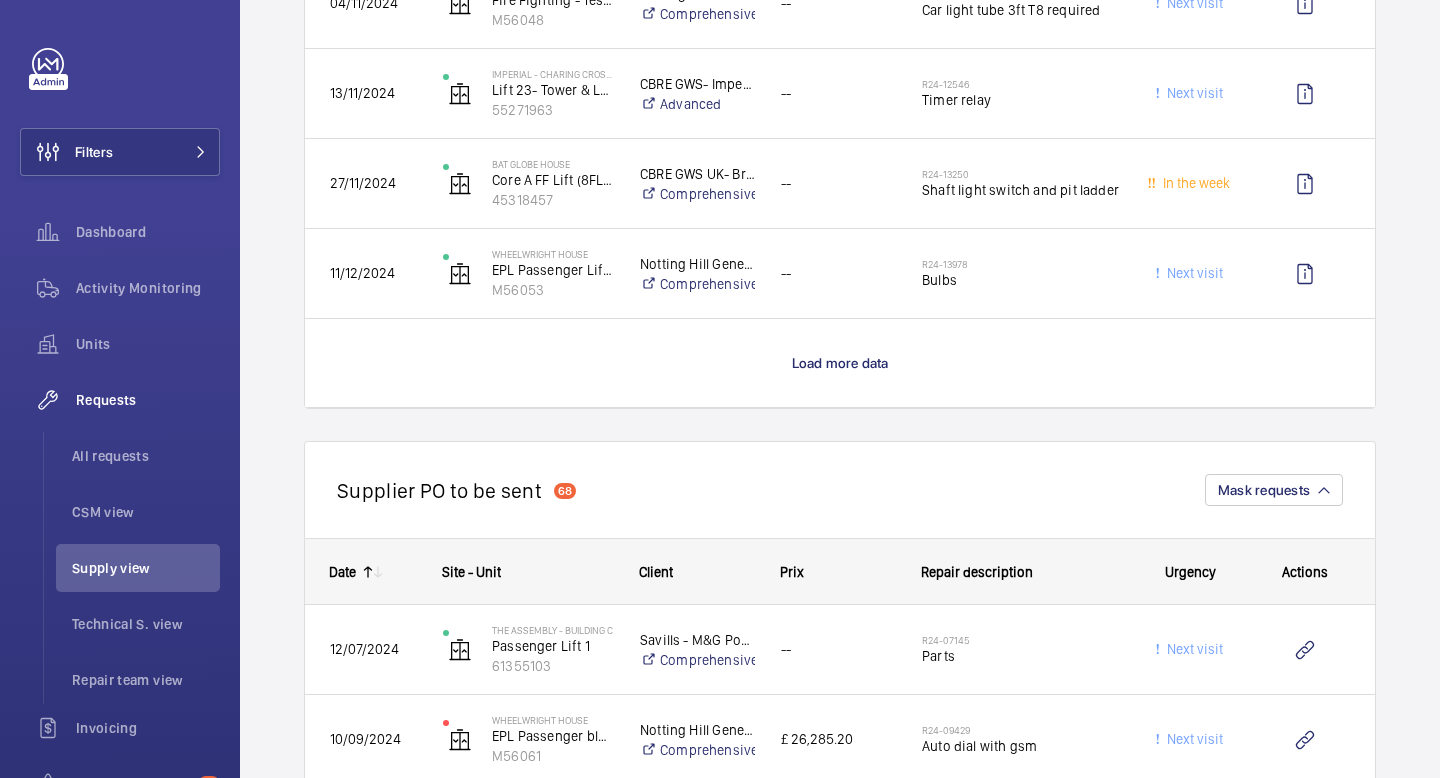 click on "Supplier PO to be sent" 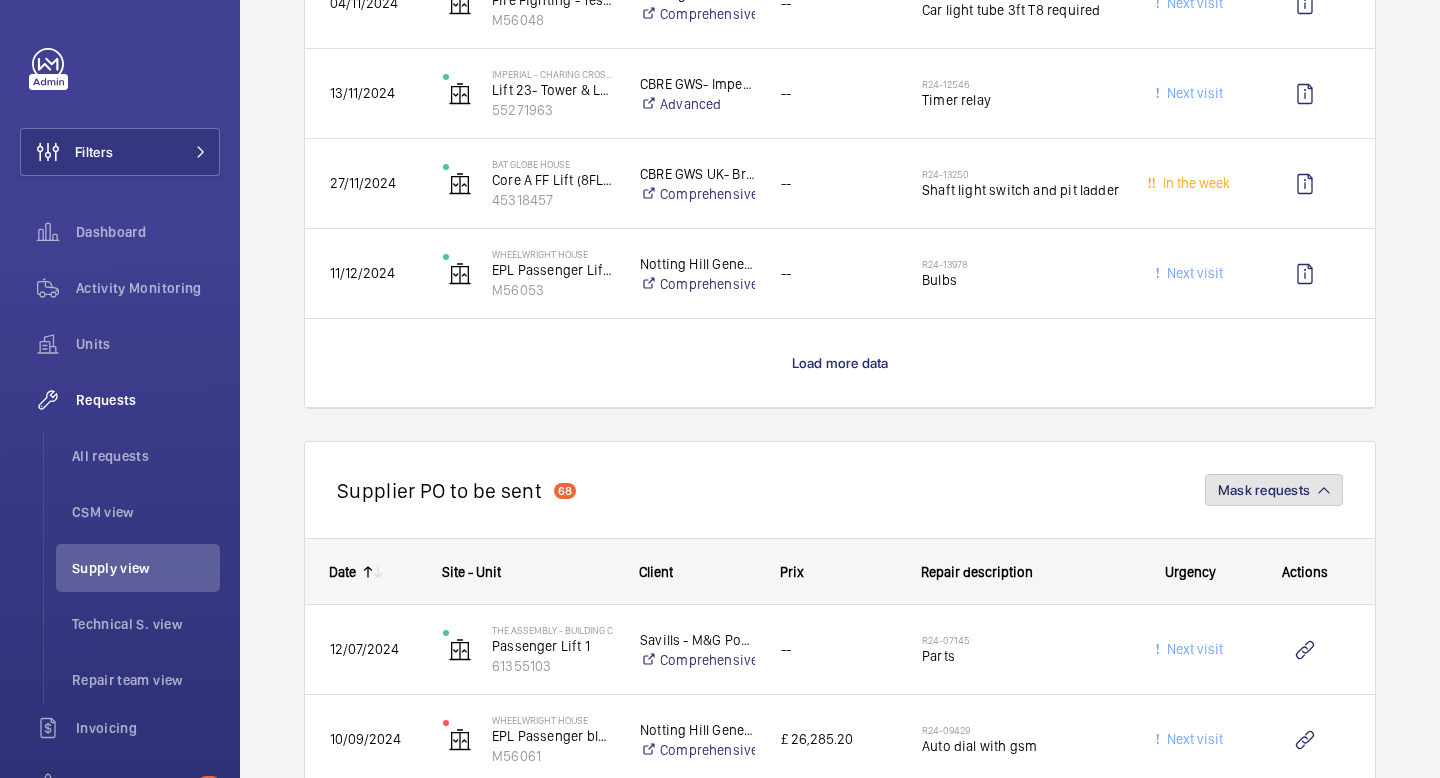click on "Mask requests" 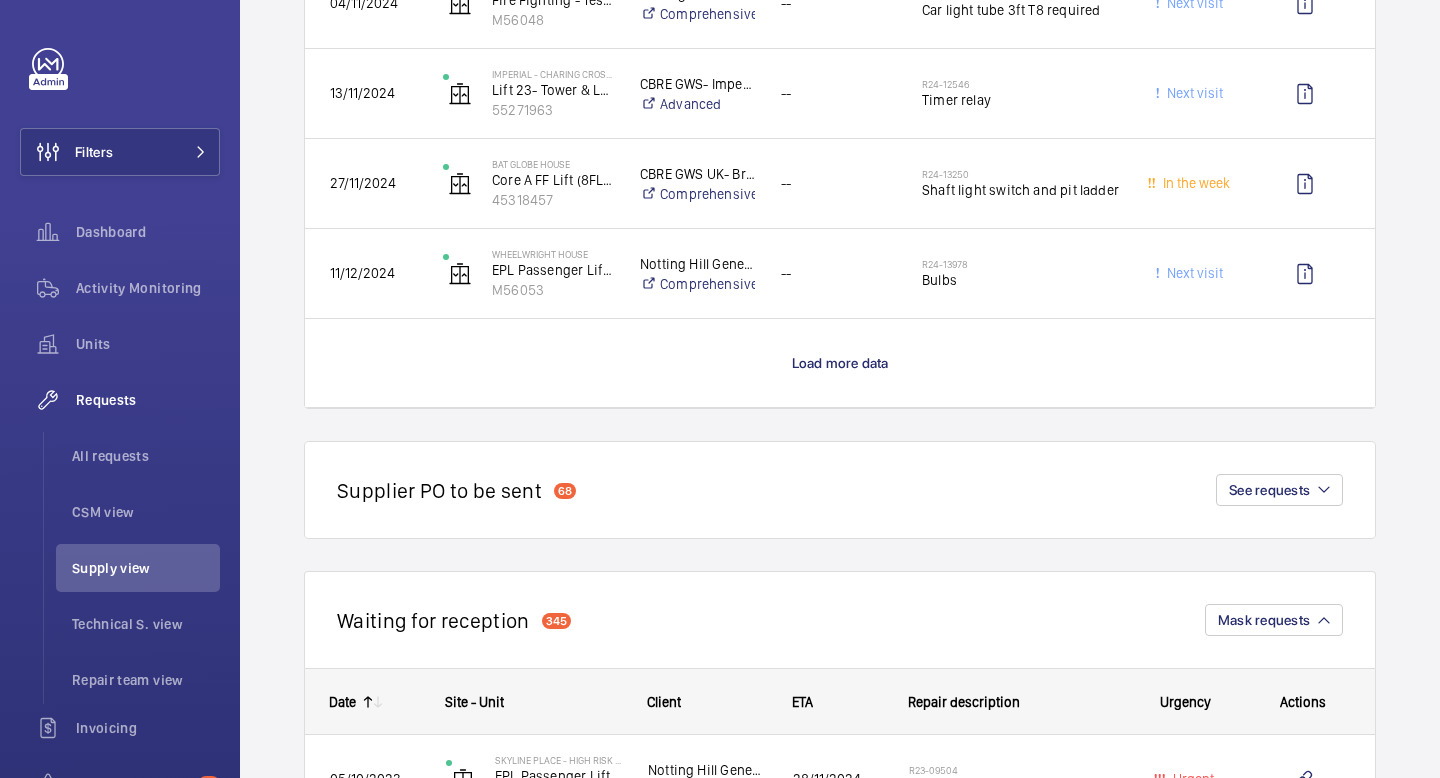 scroll, scrollTop: 6055, scrollLeft: 0, axis: vertical 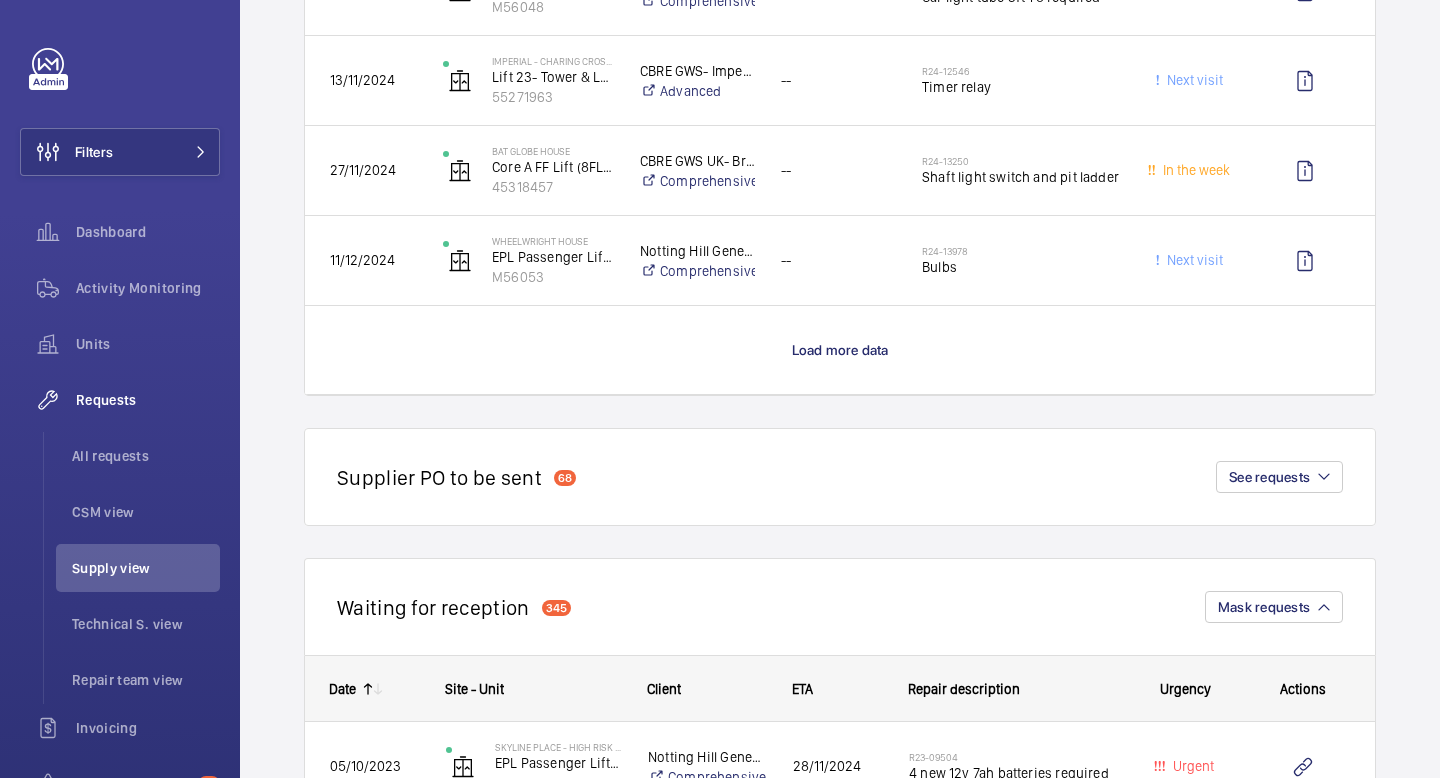 click on "Waiting for reception  345  Mask requests" 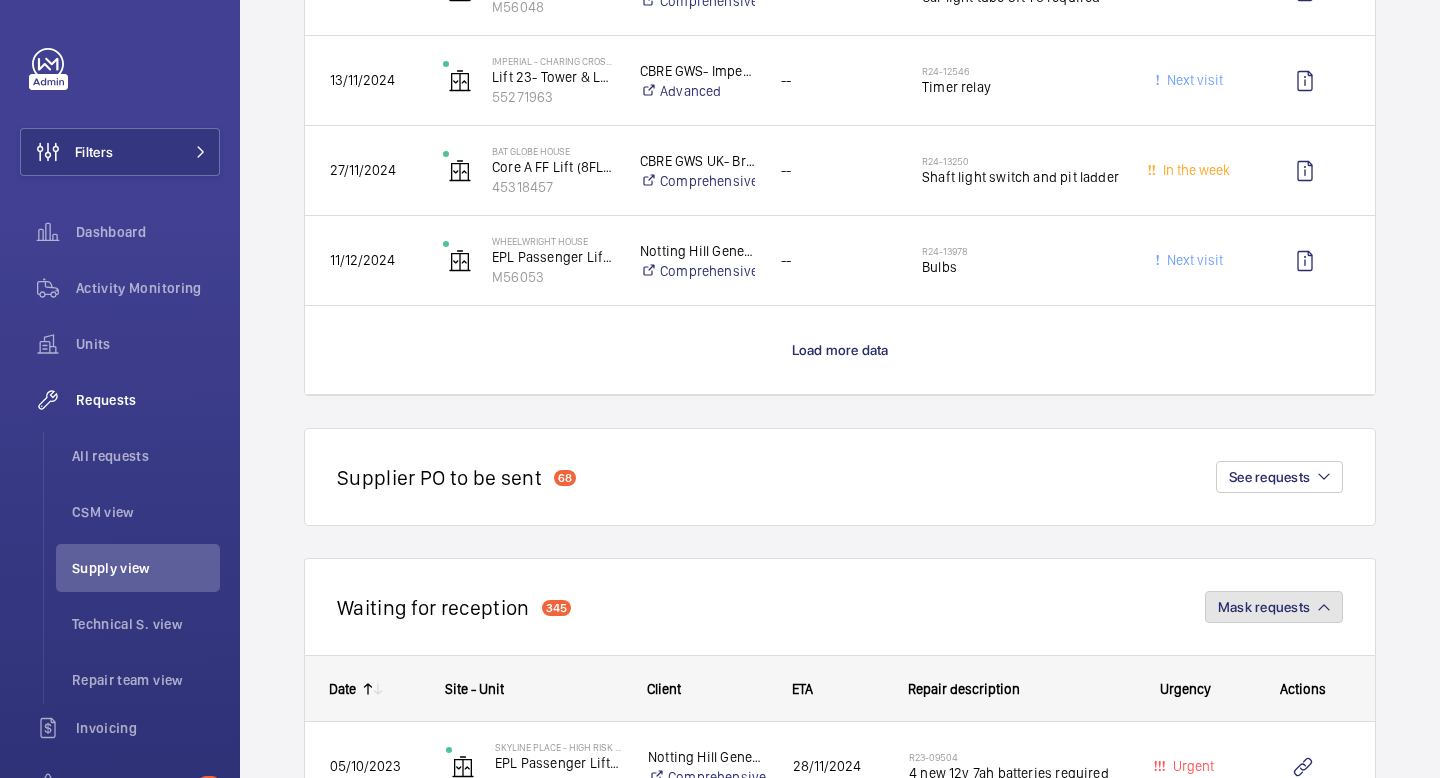 click on "Mask requests" 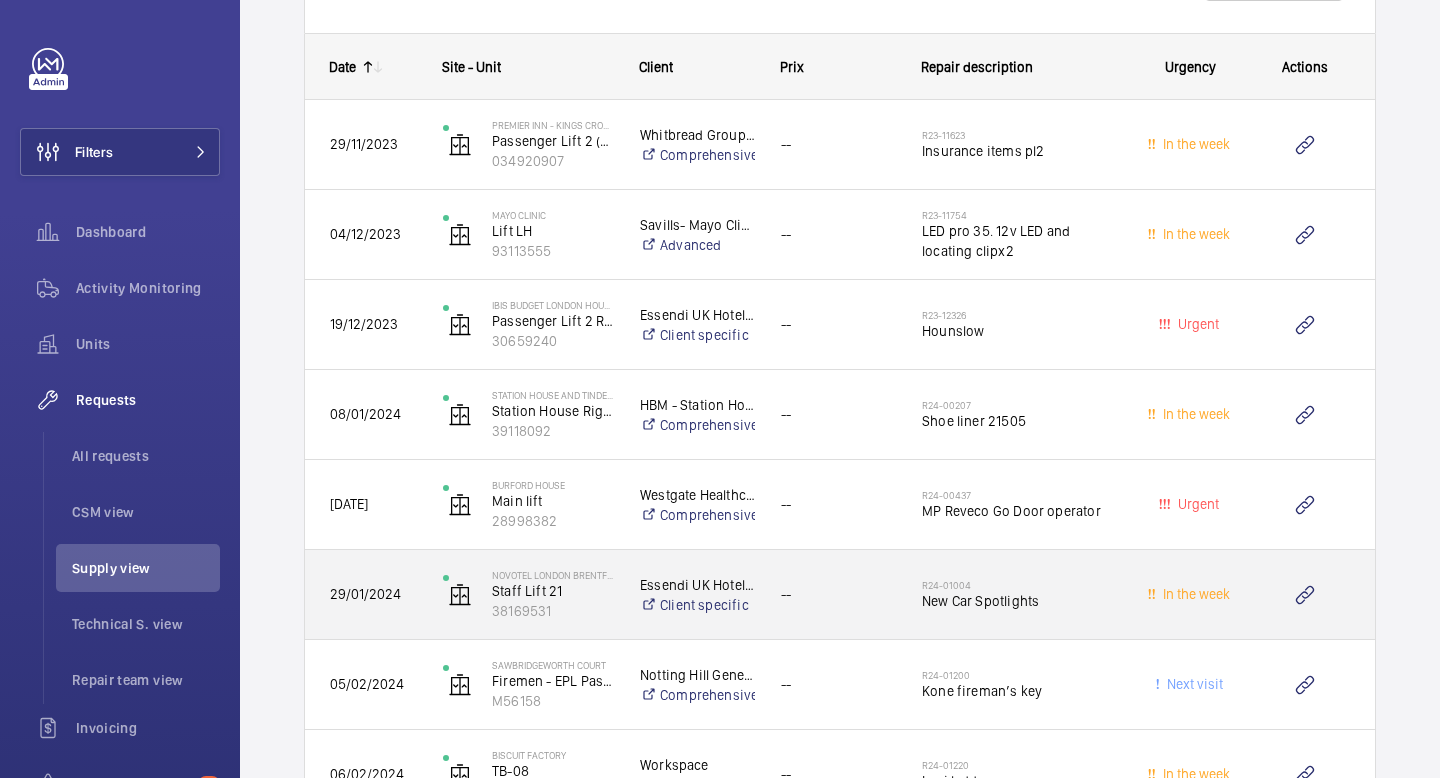 scroll, scrollTop: 6784, scrollLeft: 0, axis: vertical 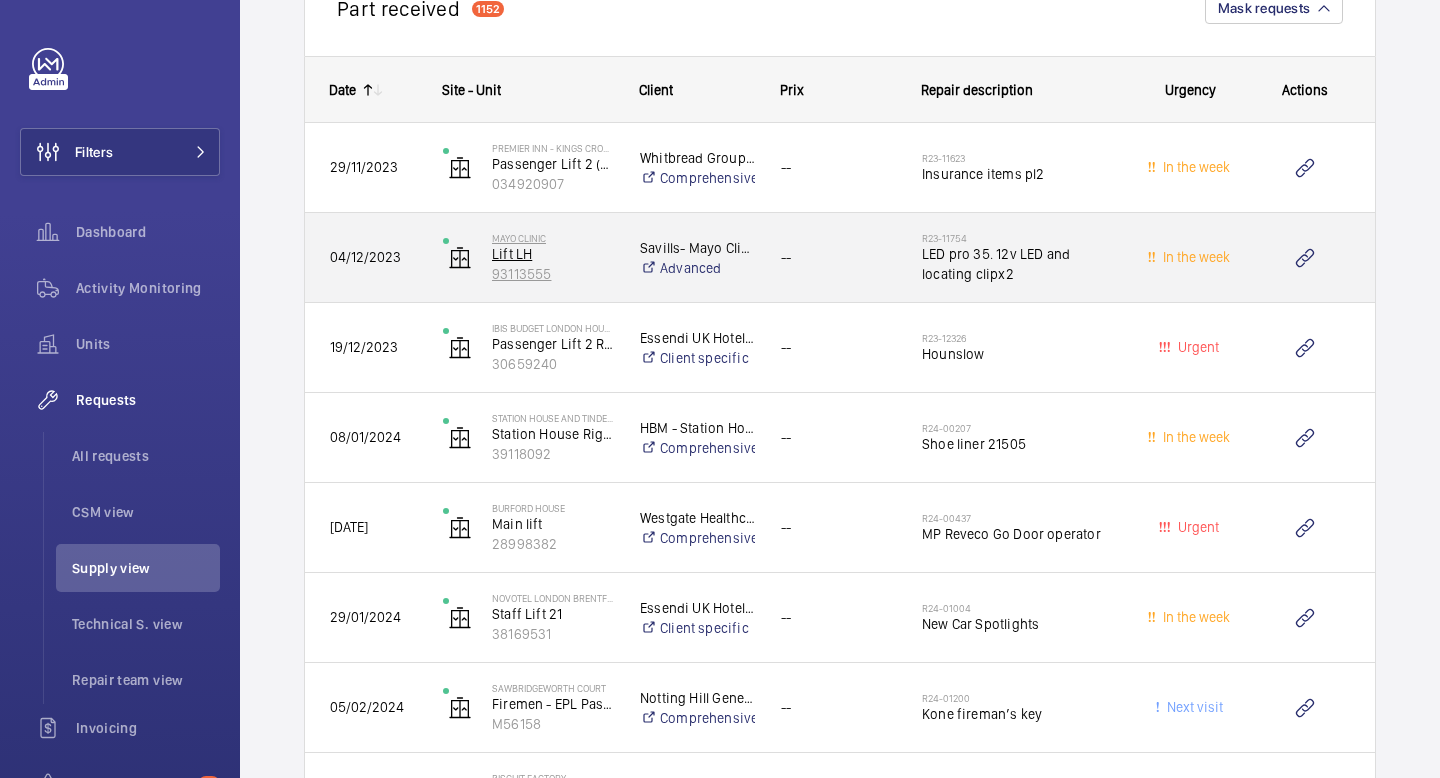 click on "93113555" 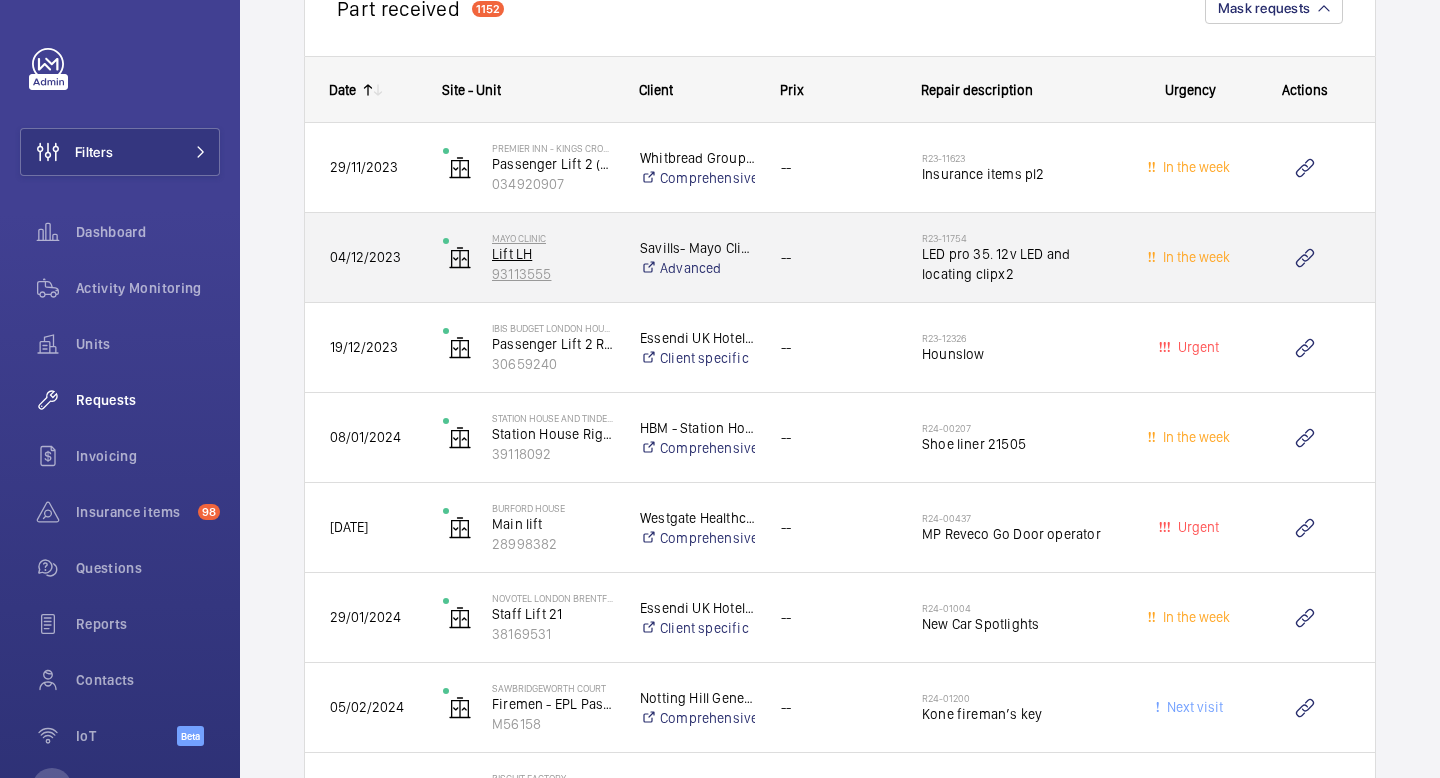 scroll, scrollTop: 0, scrollLeft: 0, axis: both 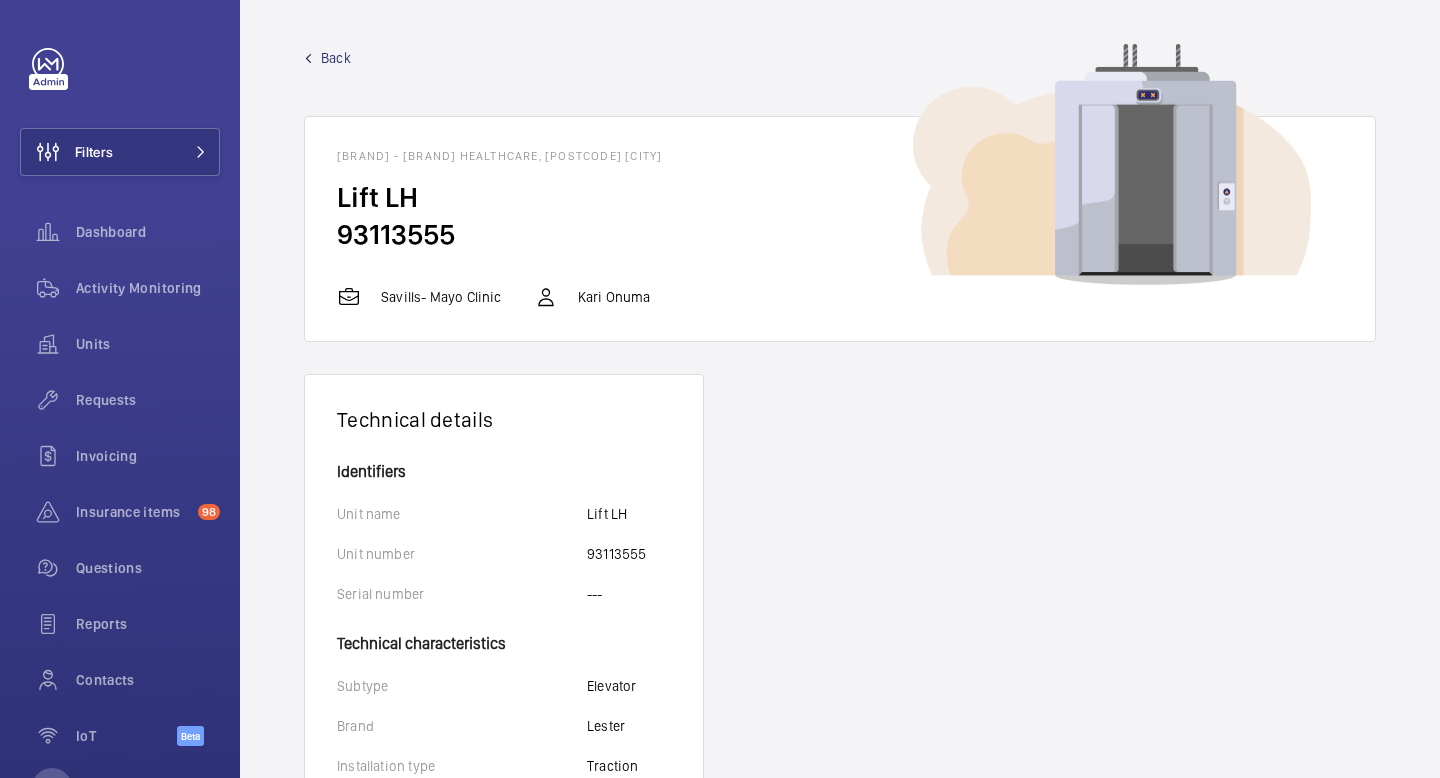 click on "Back" 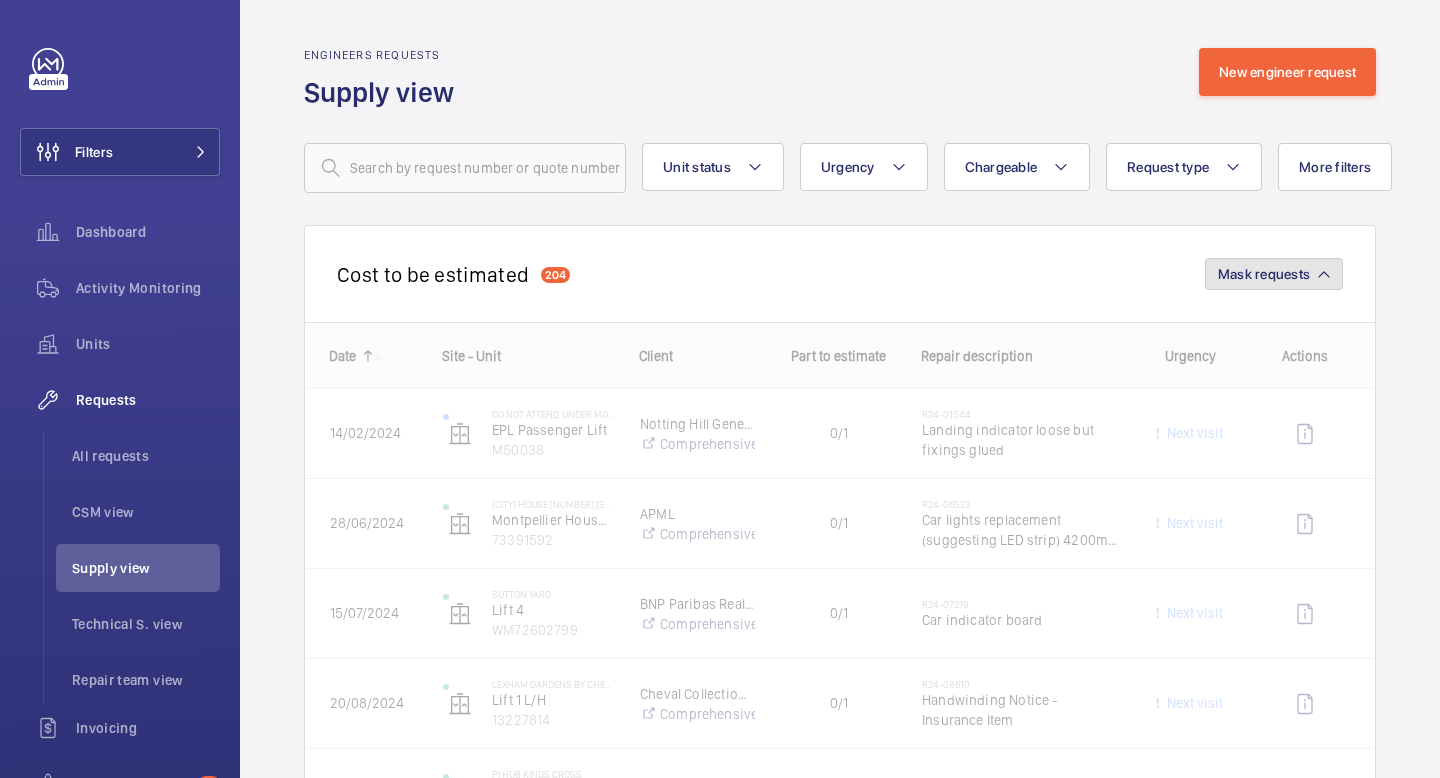click on "Mask requests" 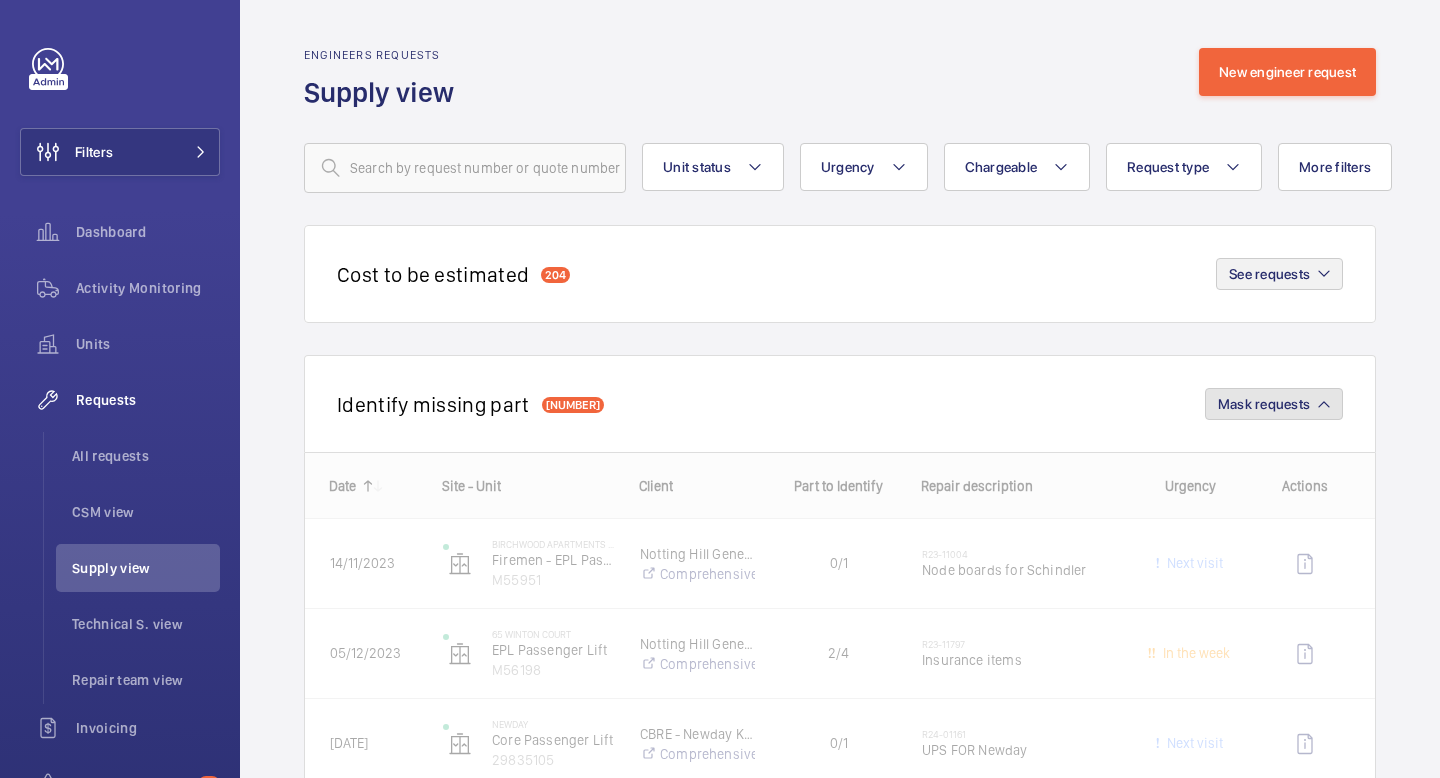 click on "Mask requests" 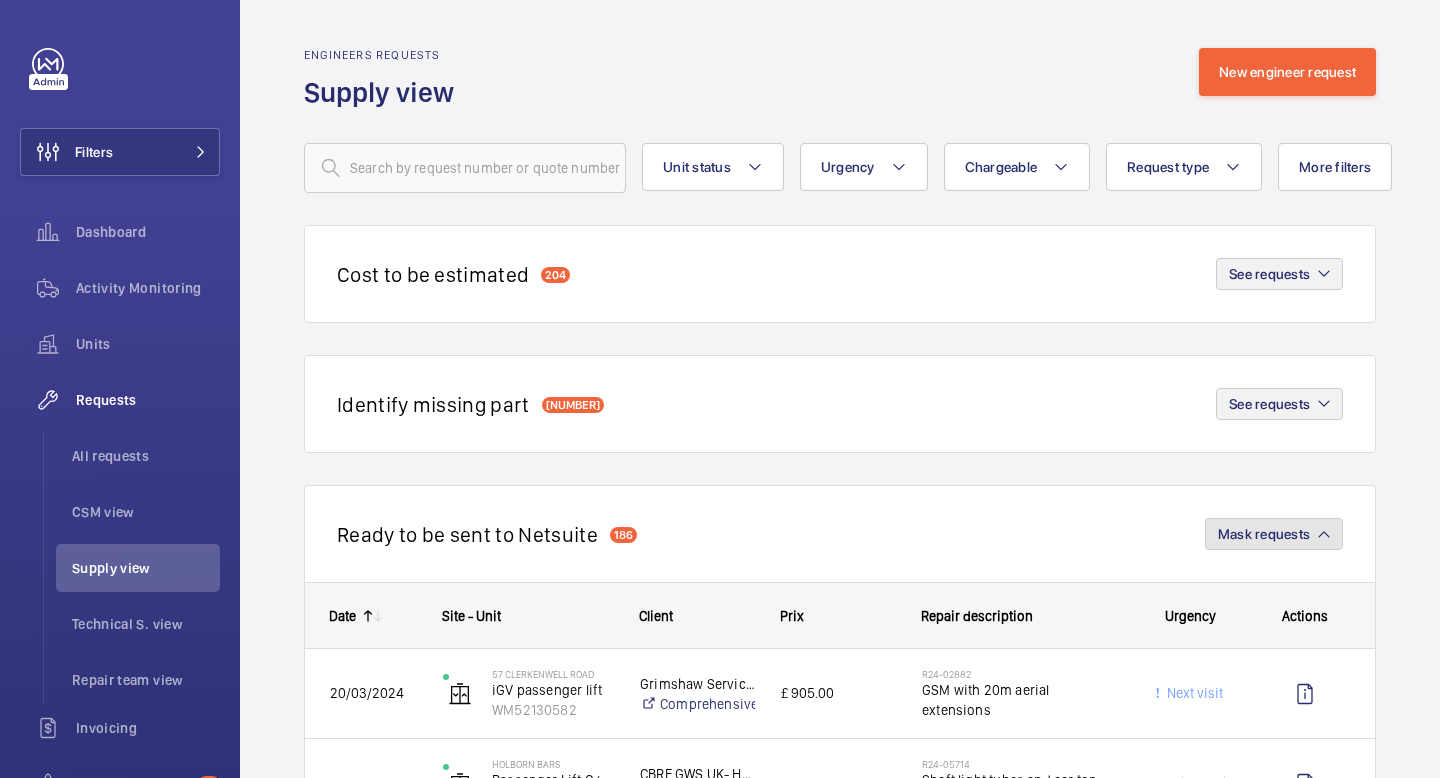 click on "Mask requests" 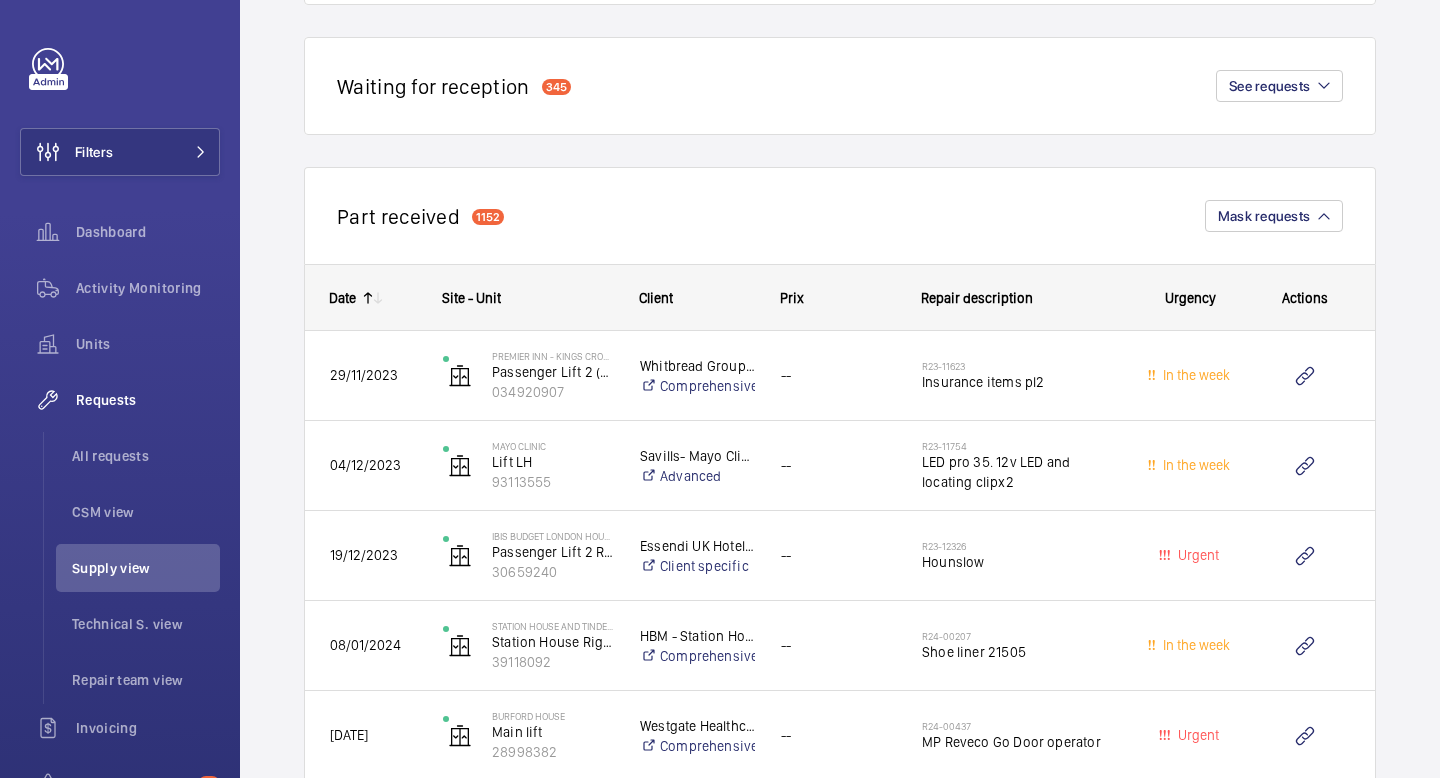 scroll, scrollTop: 832, scrollLeft: 0, axis: vertical 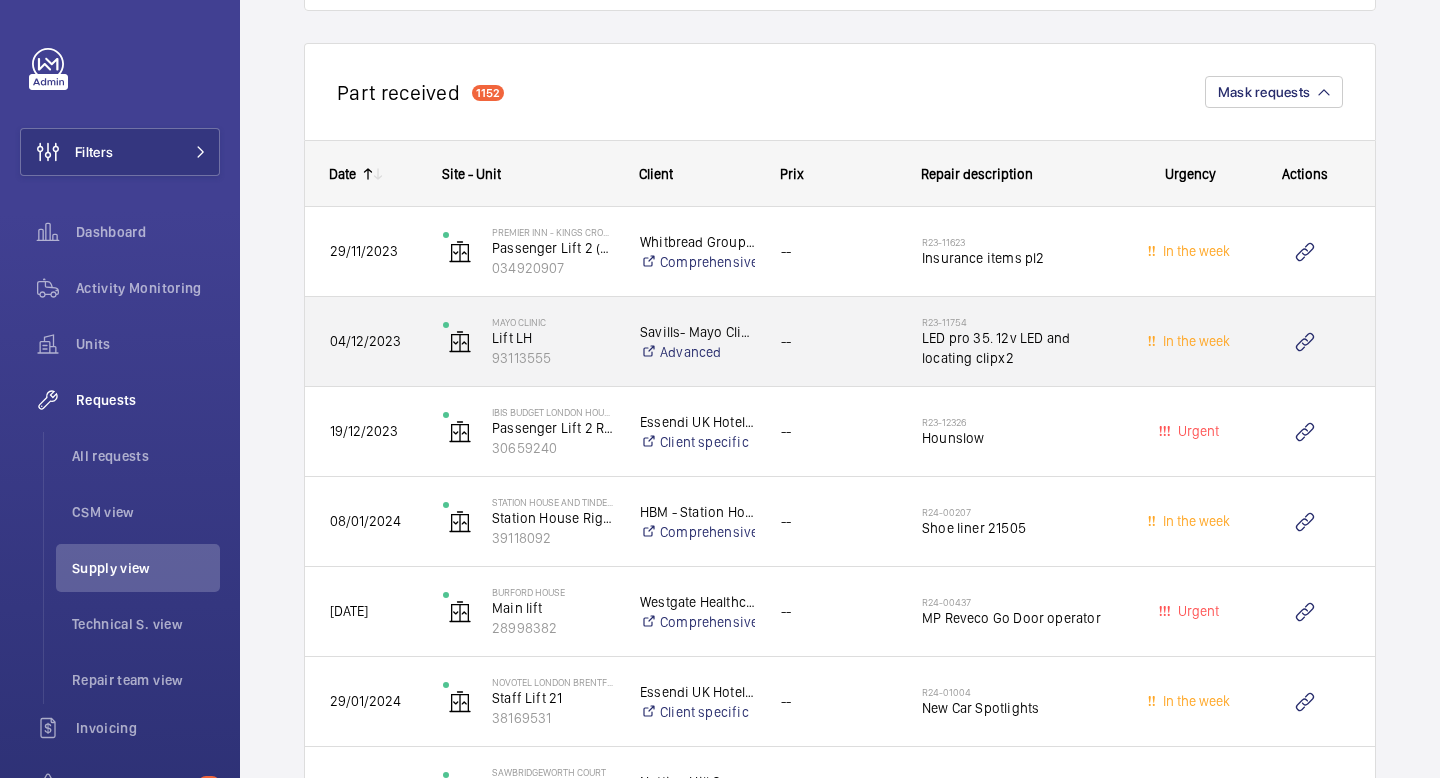 click on "04/12/2023" 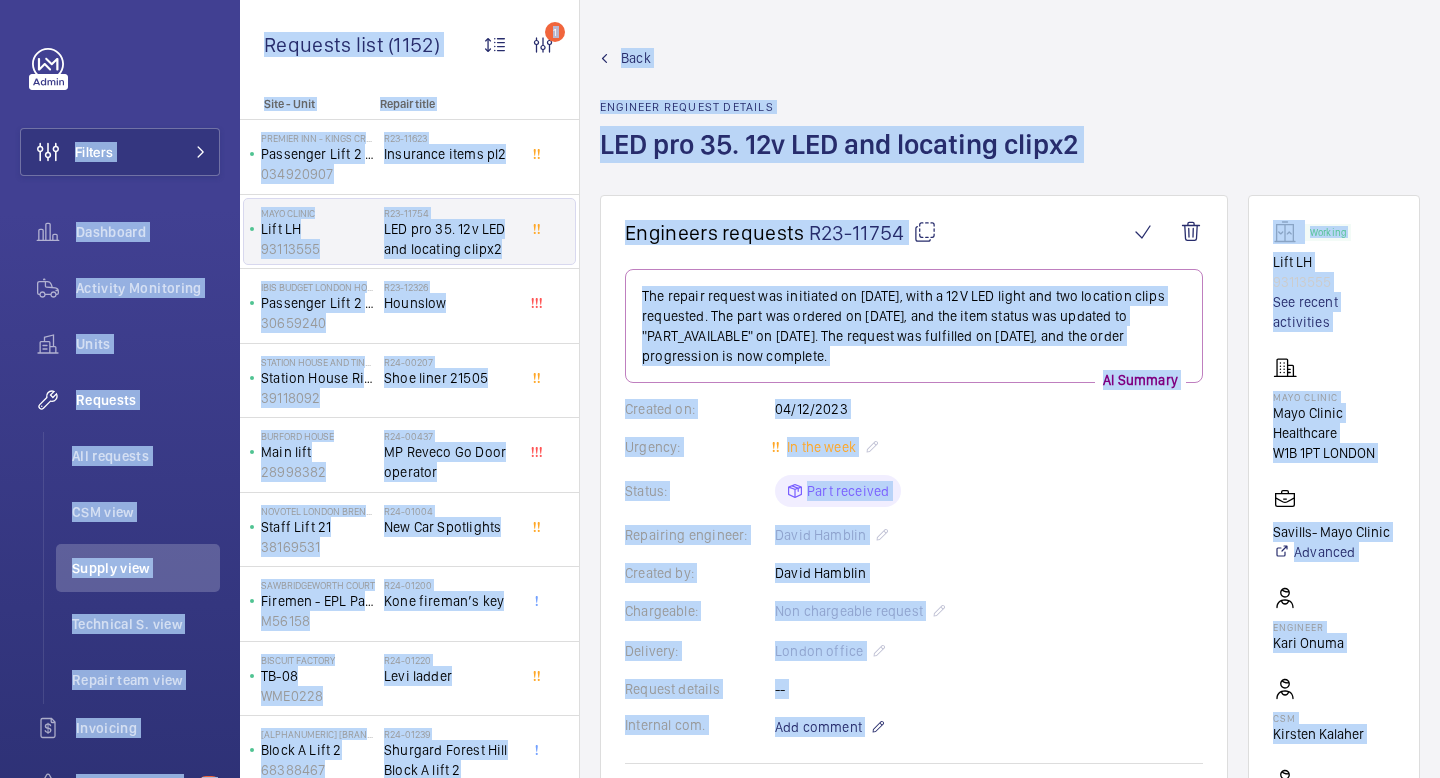 click on "Back Engineer request details  LED pro 35. 12v LED and locating clipx2" 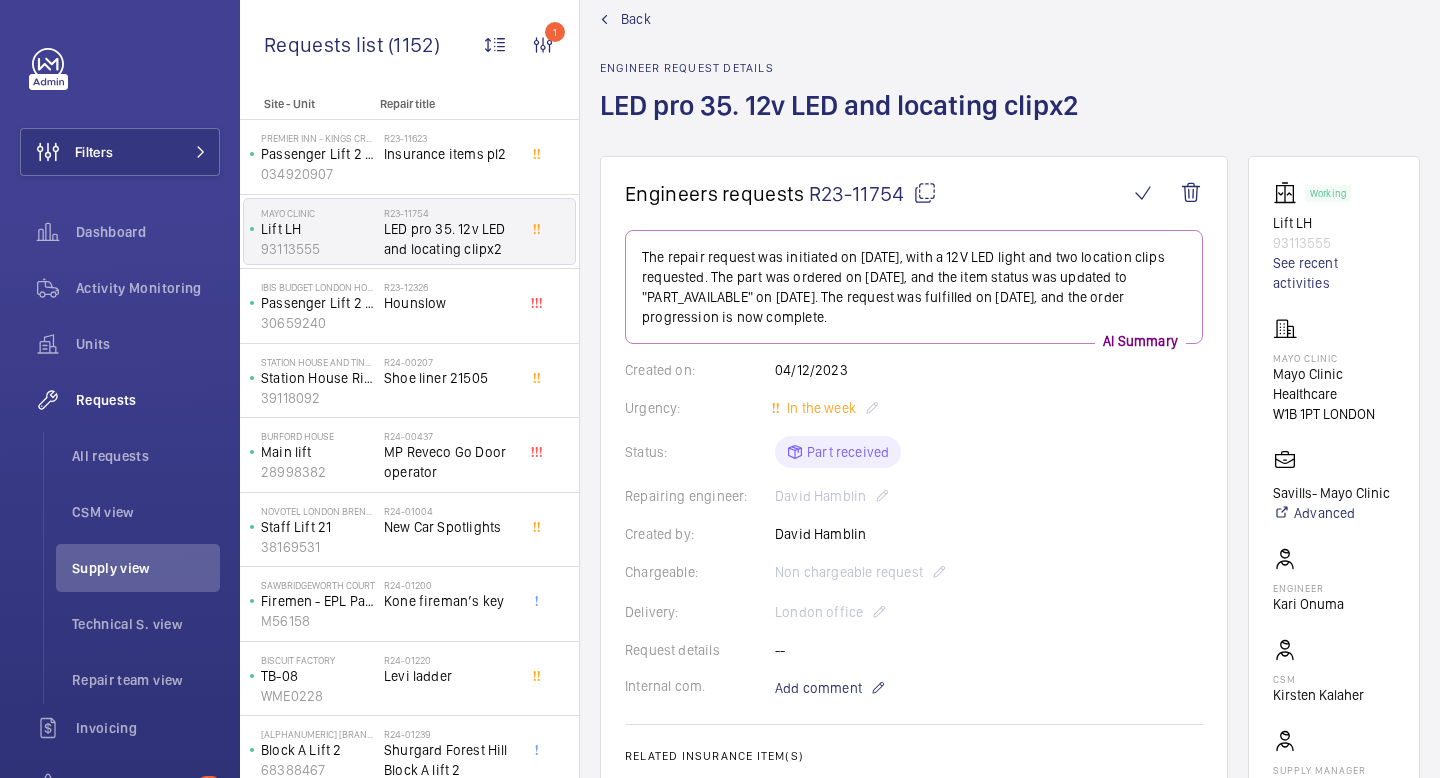 scroll, scrollTop: 28, scrollLeft: 0, axis: vertical 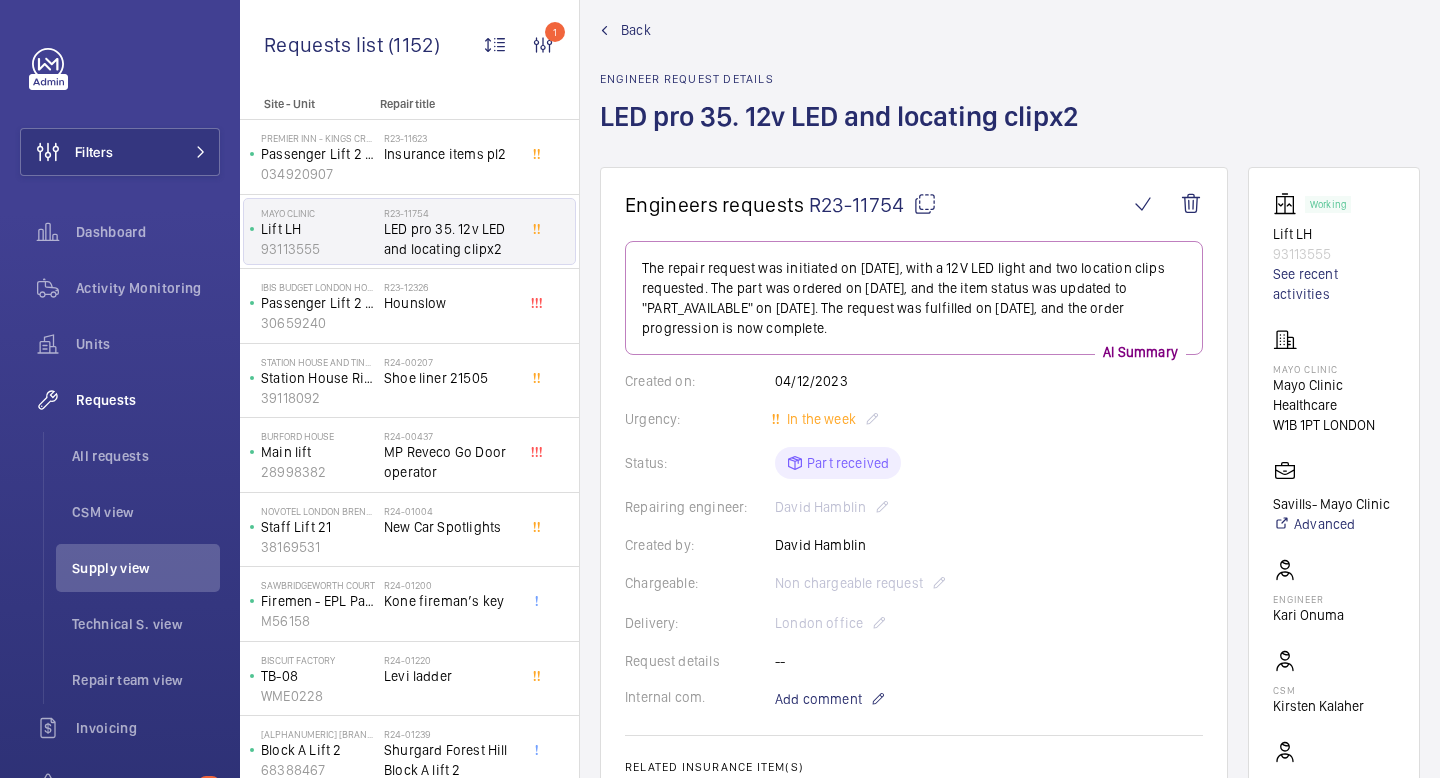 click on "Back Engineer request details  LED pro 35. 12v LED and locating clipx2" 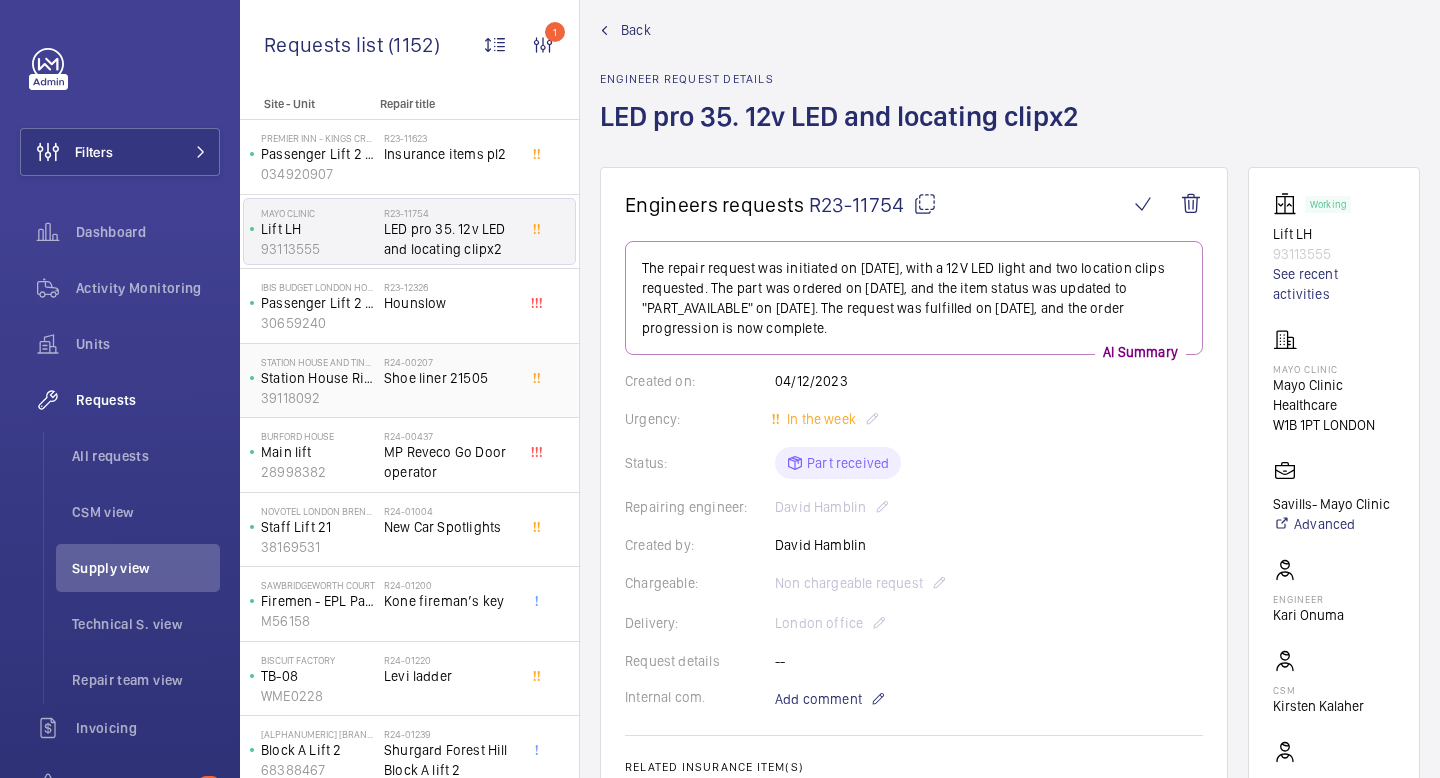 click on "Shoe liner 21505" 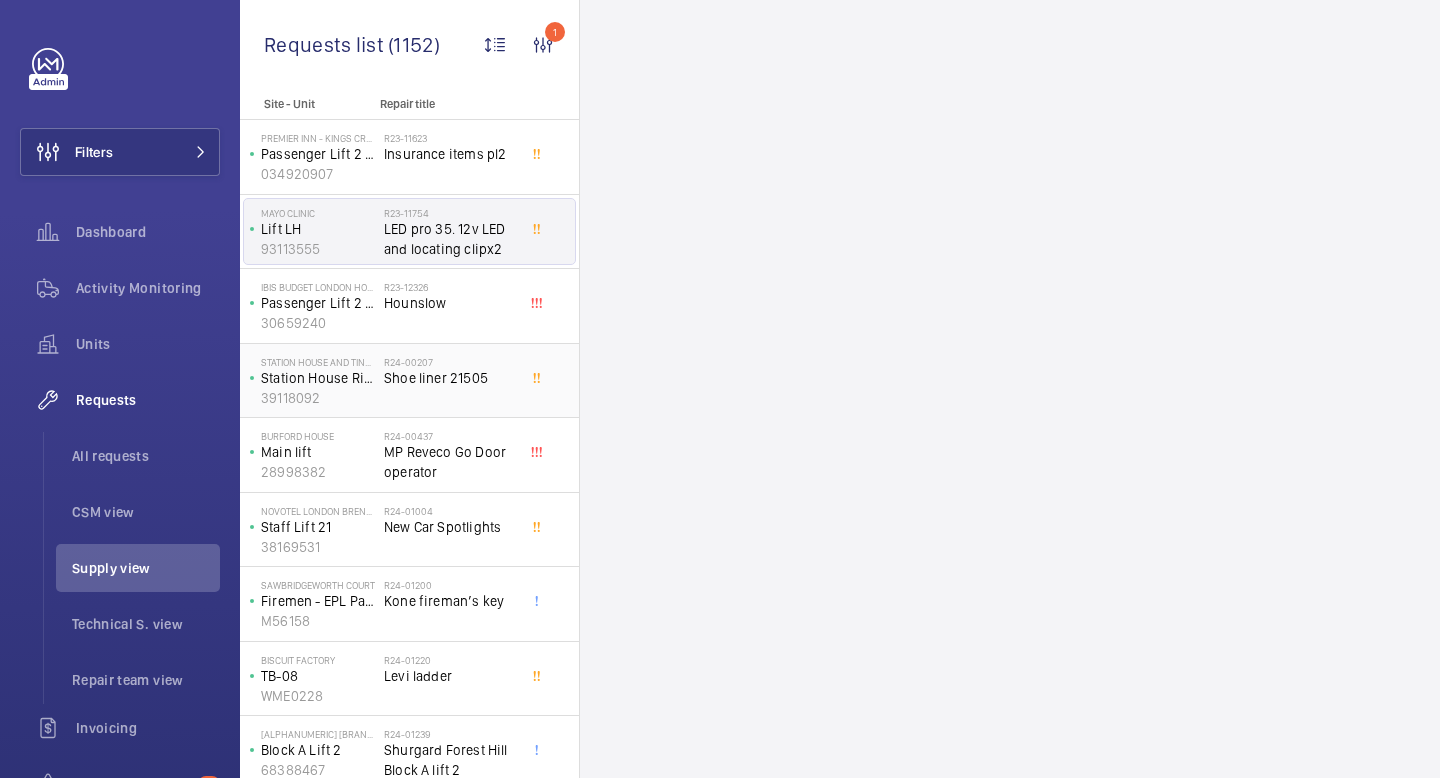 click on "Station House Right Hand Lift" 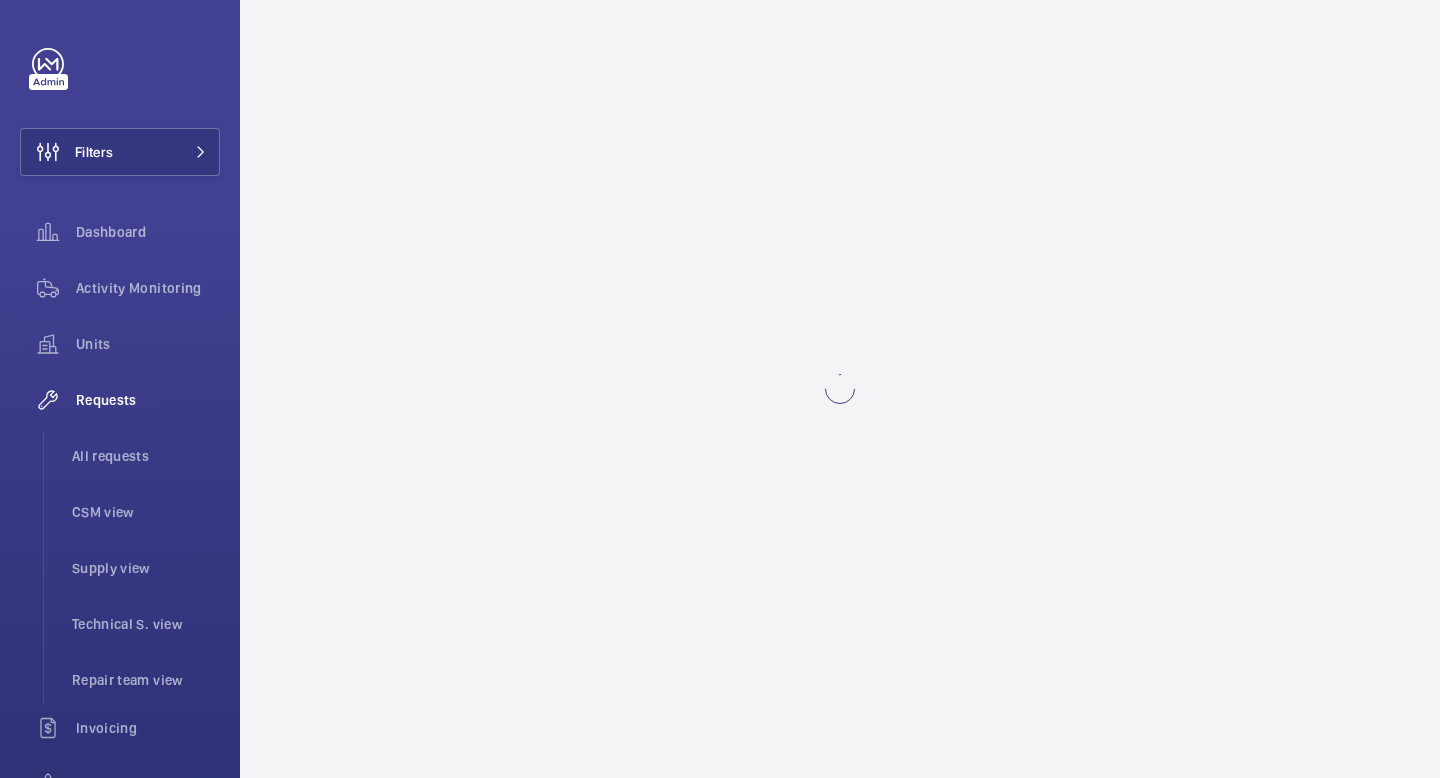 scroll, scrollTop: 0, scrollLeft: 0, axis: both 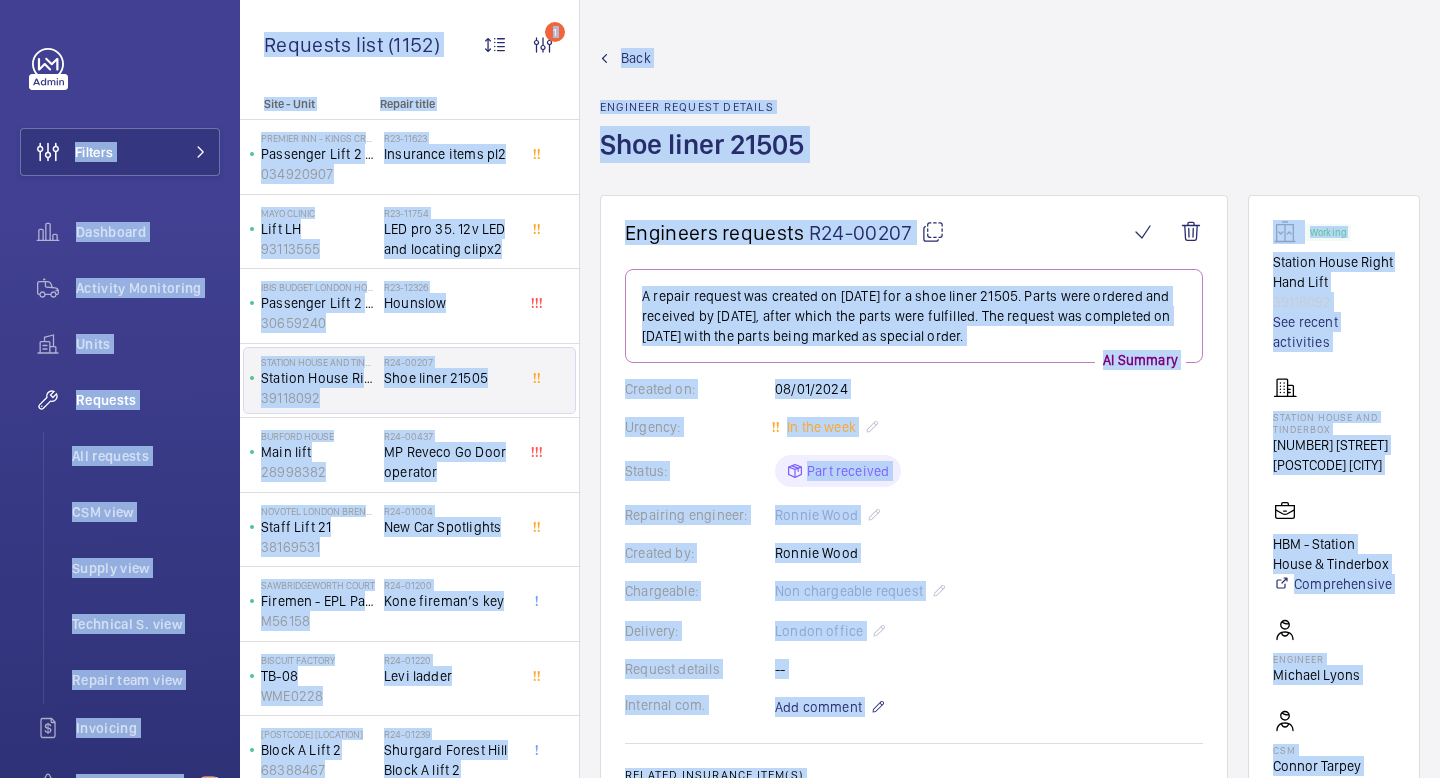 click on "Back Engineer request details  Shoe liner 21505" 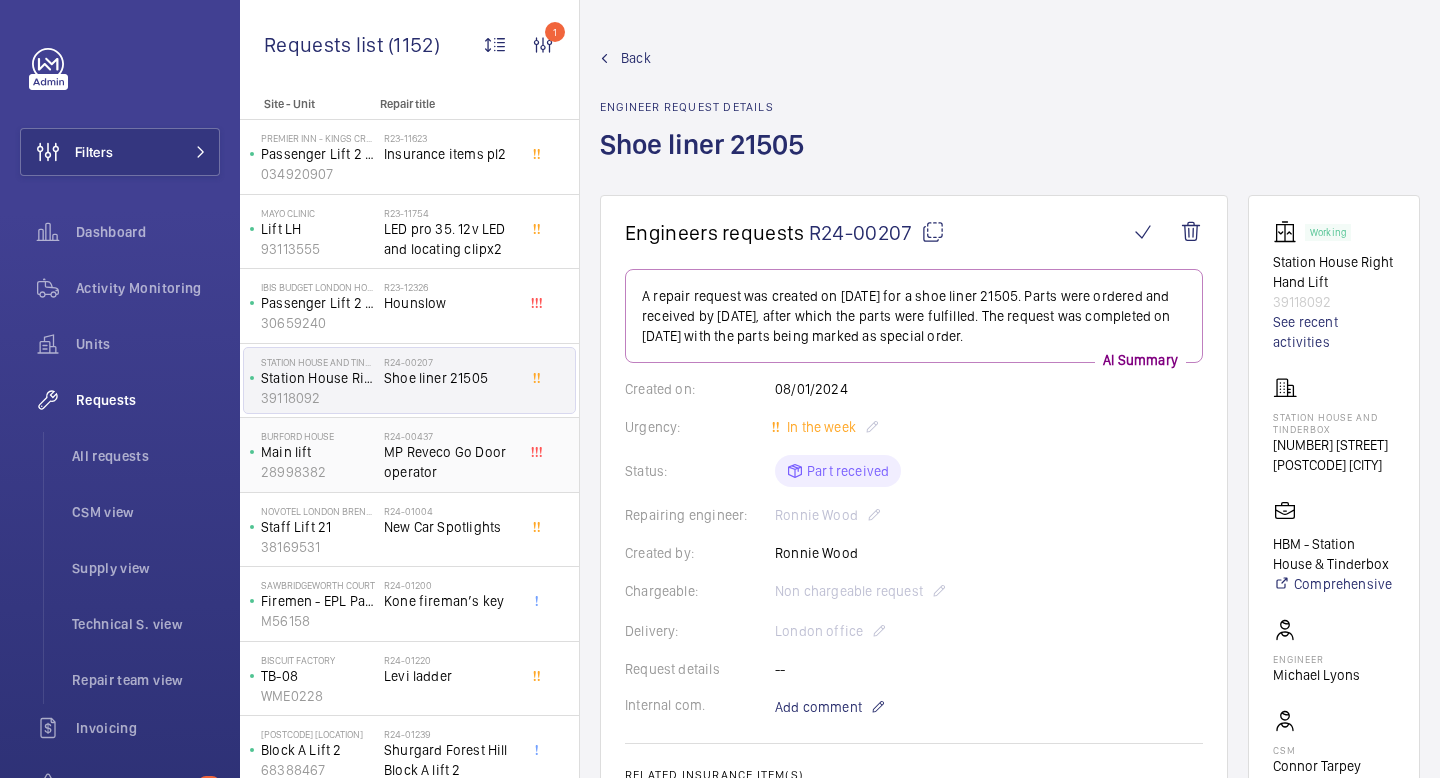 click on "Burford House   Main lift    28998382" 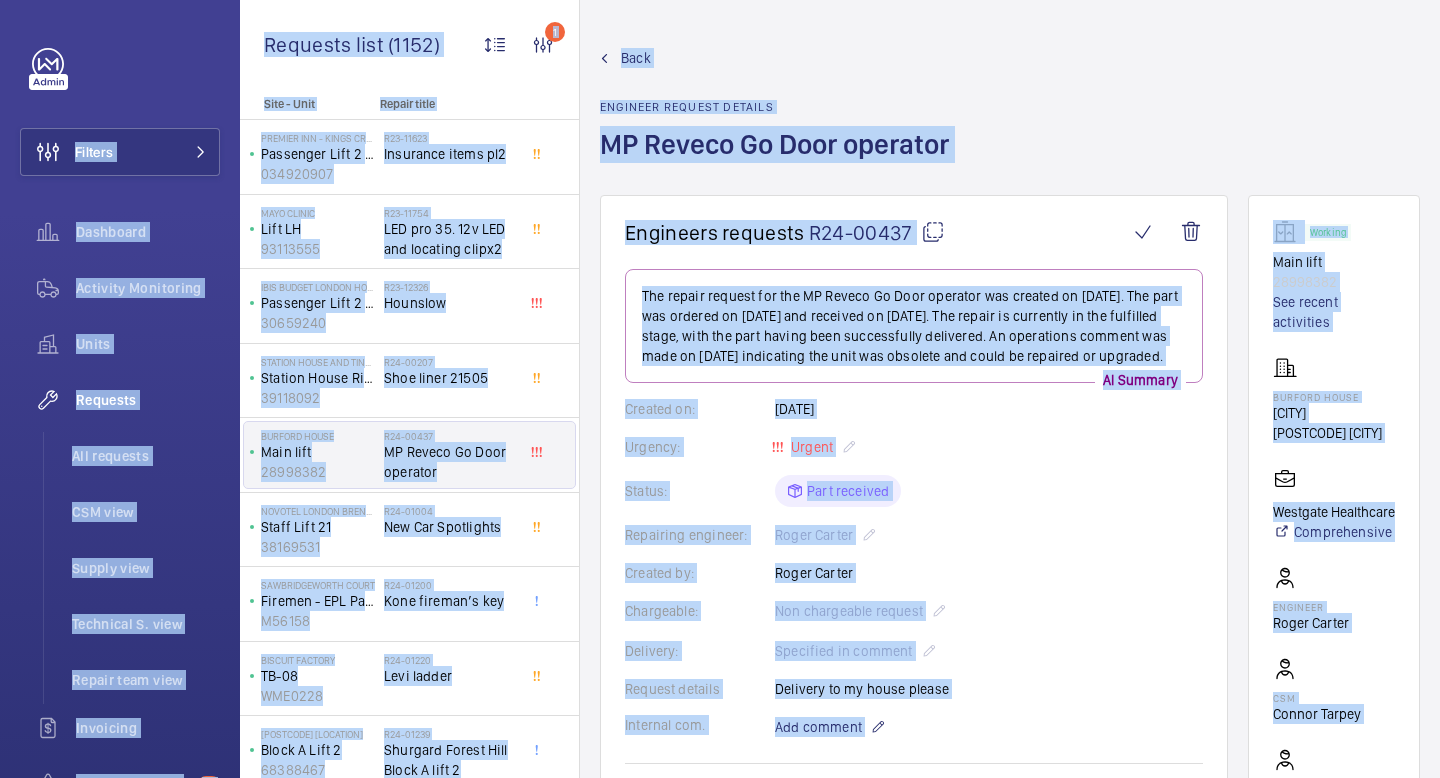 click on "Back Engineer request details  MP Reveco Go Door operator" 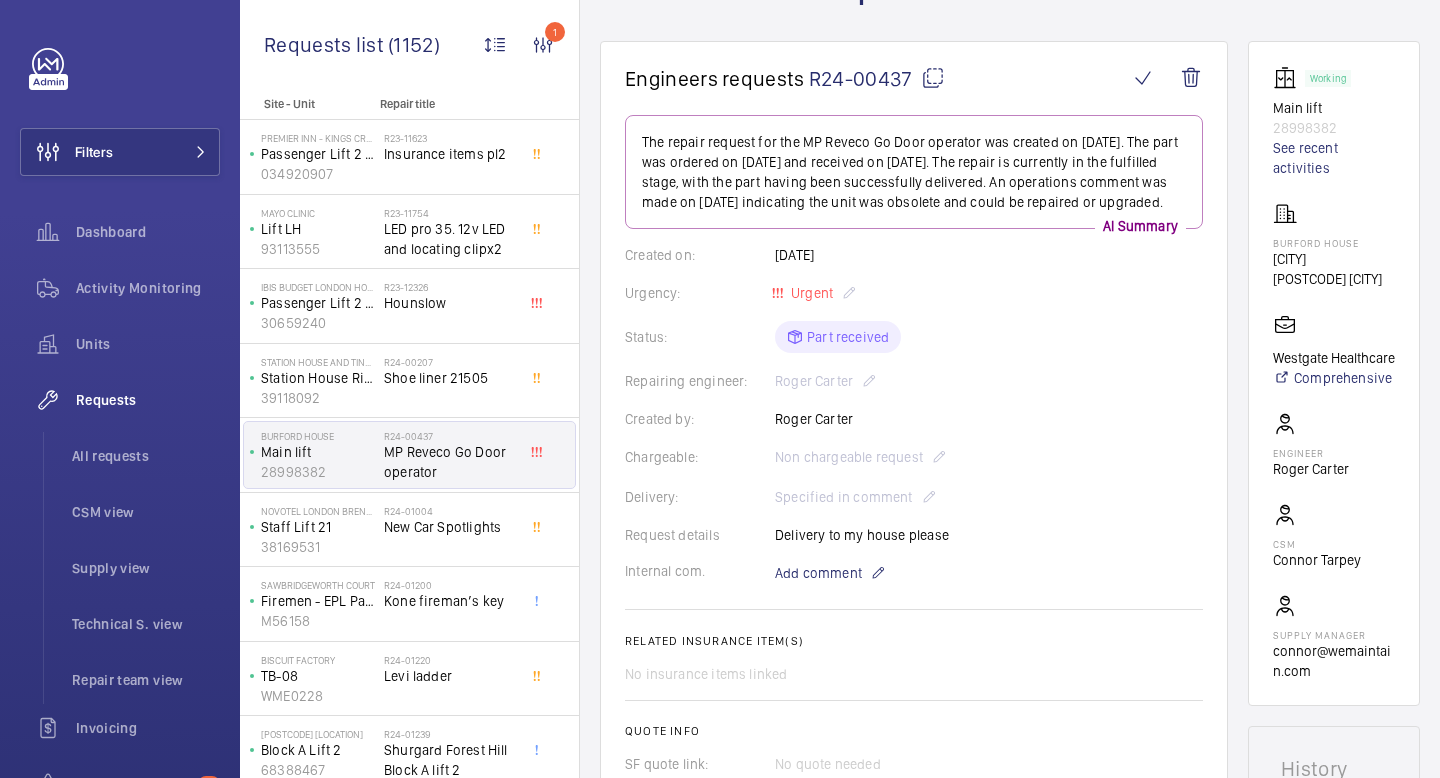 scroll, scrollTop: 157, scrollLeft: 0, axis: vertical 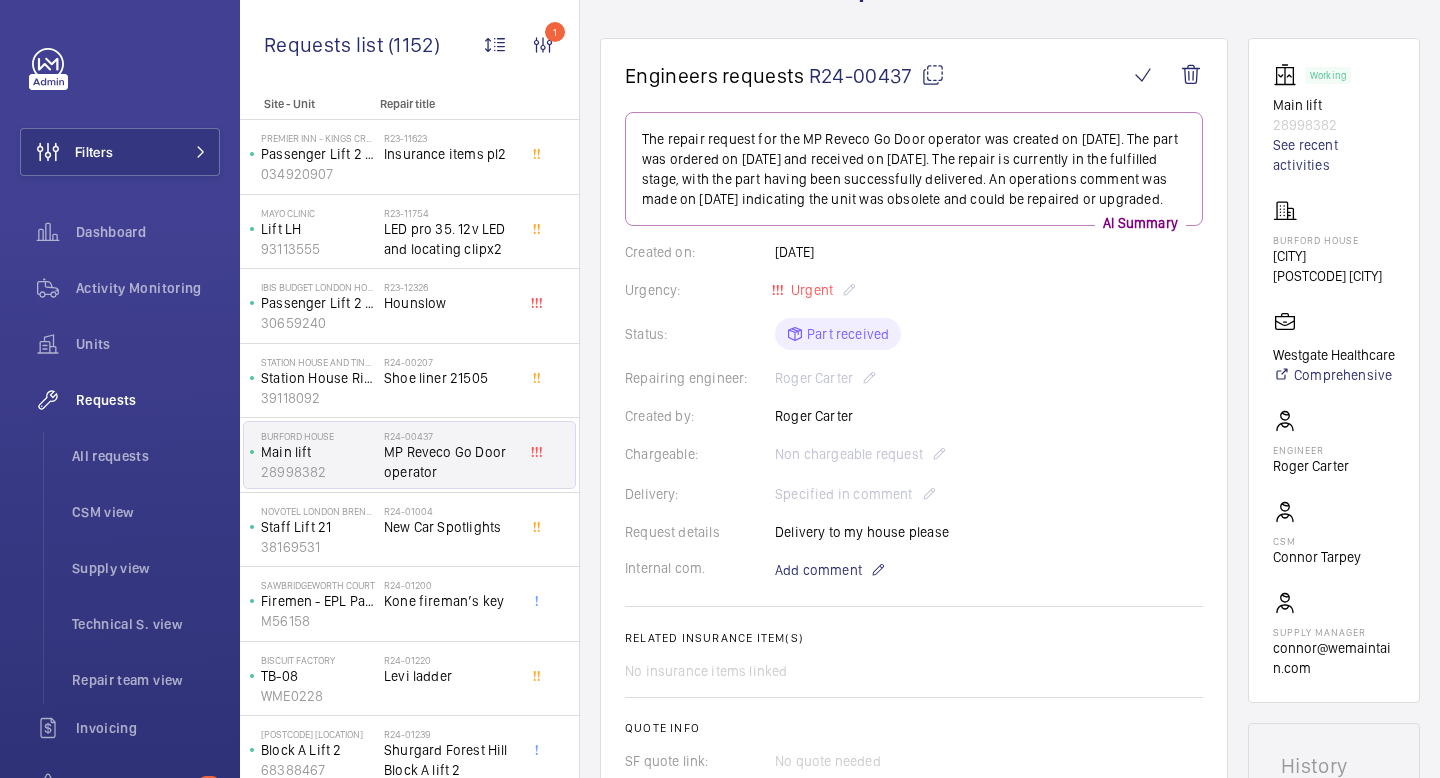 click on "Repairing engineer:  Roger Carter" 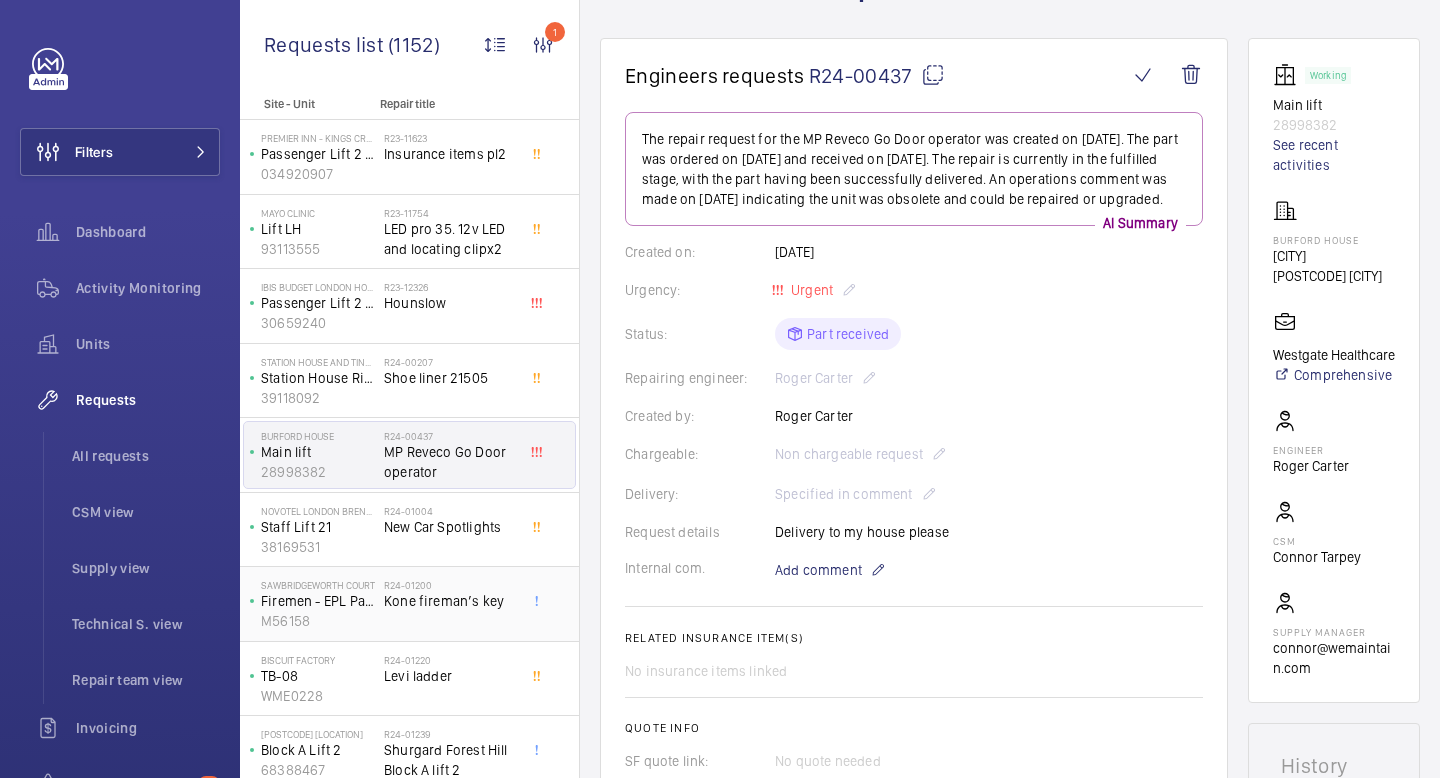 click on "Kone fireman’s key" 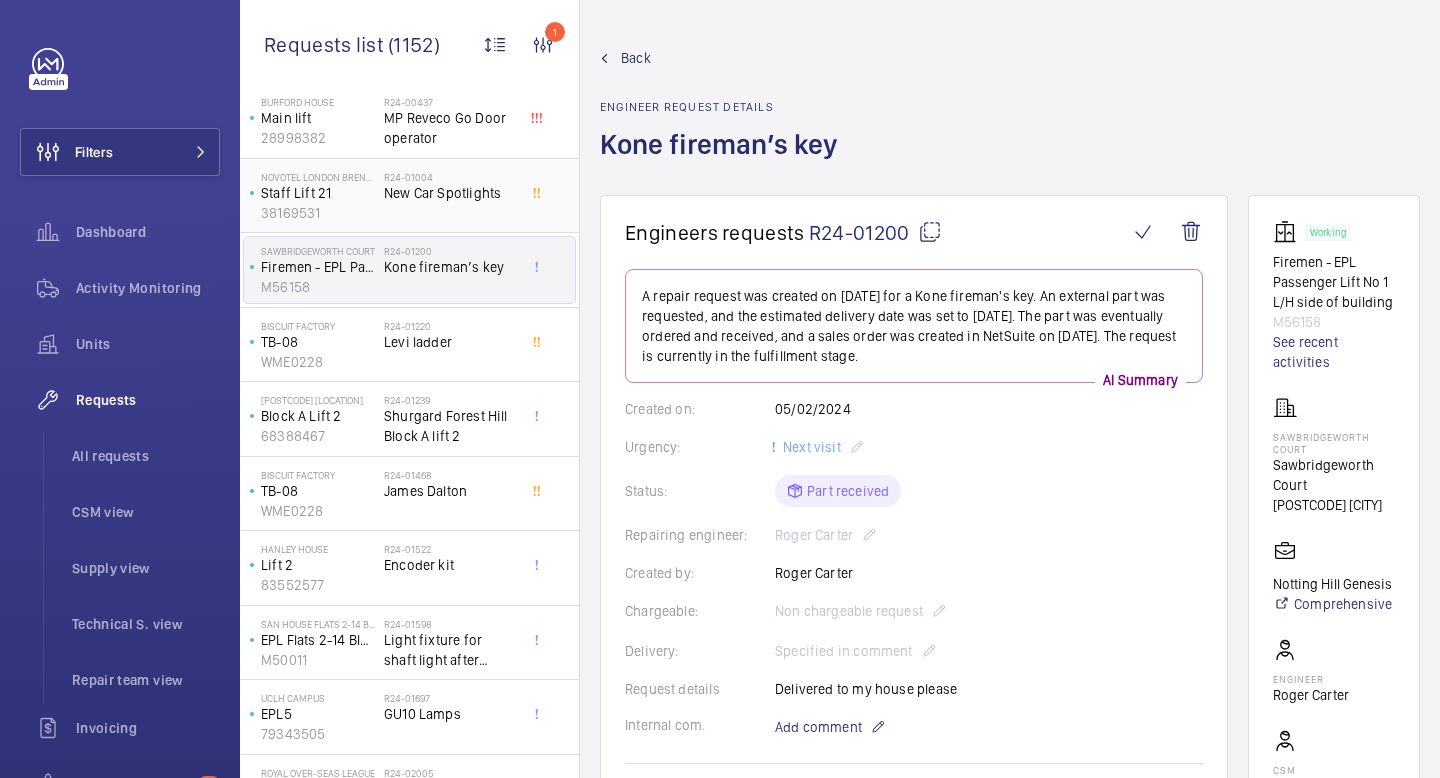 scroll, scrollTop: 905, scrollLeft: 0, axis: vertical 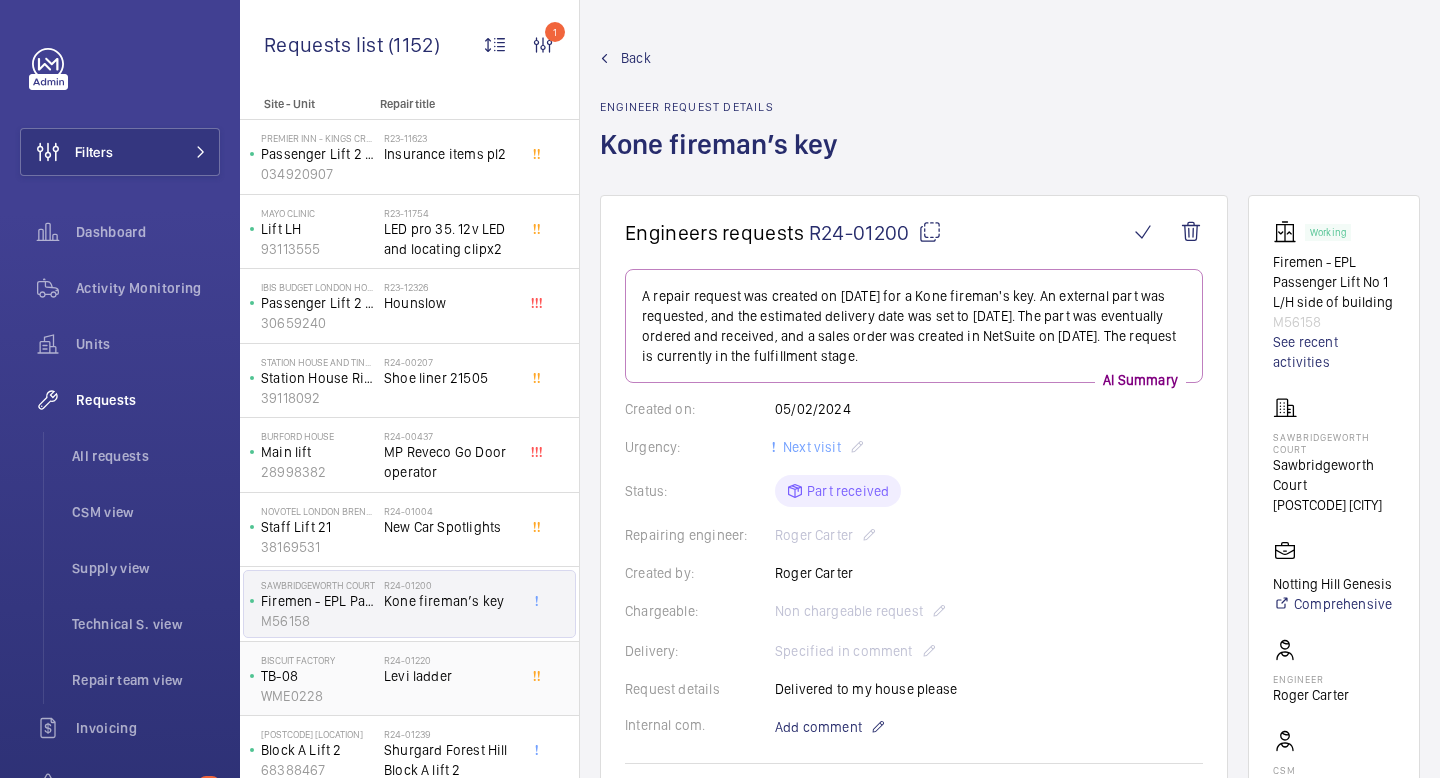 click on "R24-01220   Levi ladder" 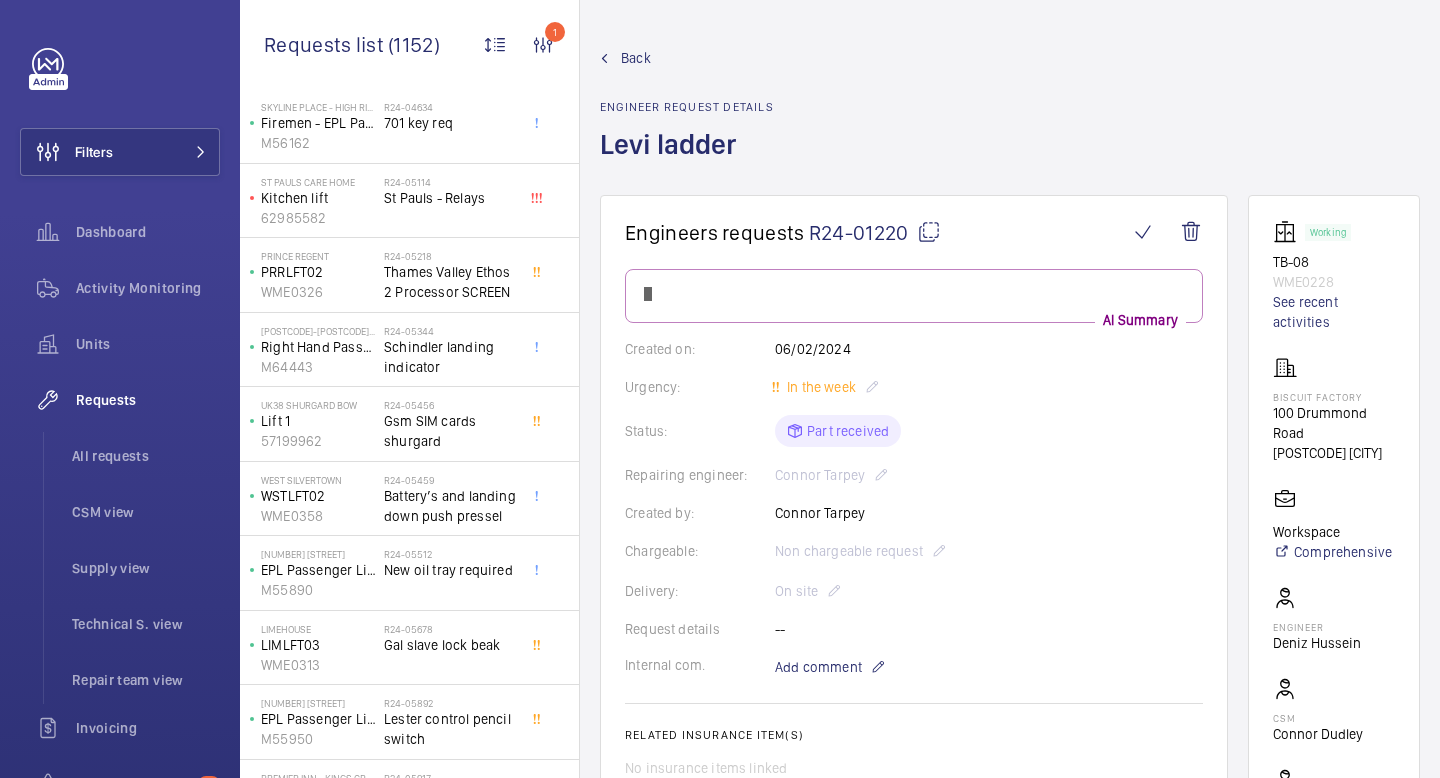 scroll, scrollTop: 2395, scrollLeft: 0, axis: vertical 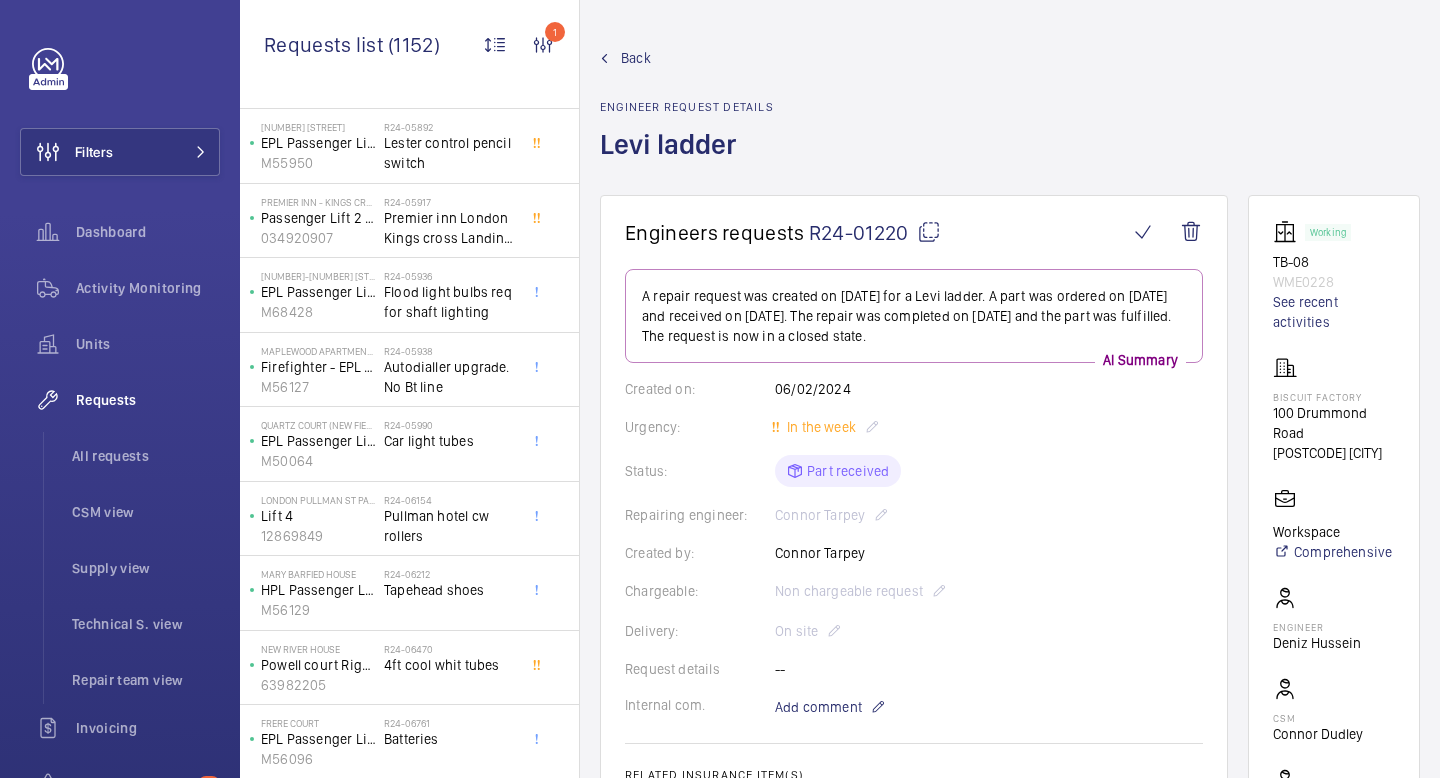 click on "Back Engineer request details  Levi ladder" 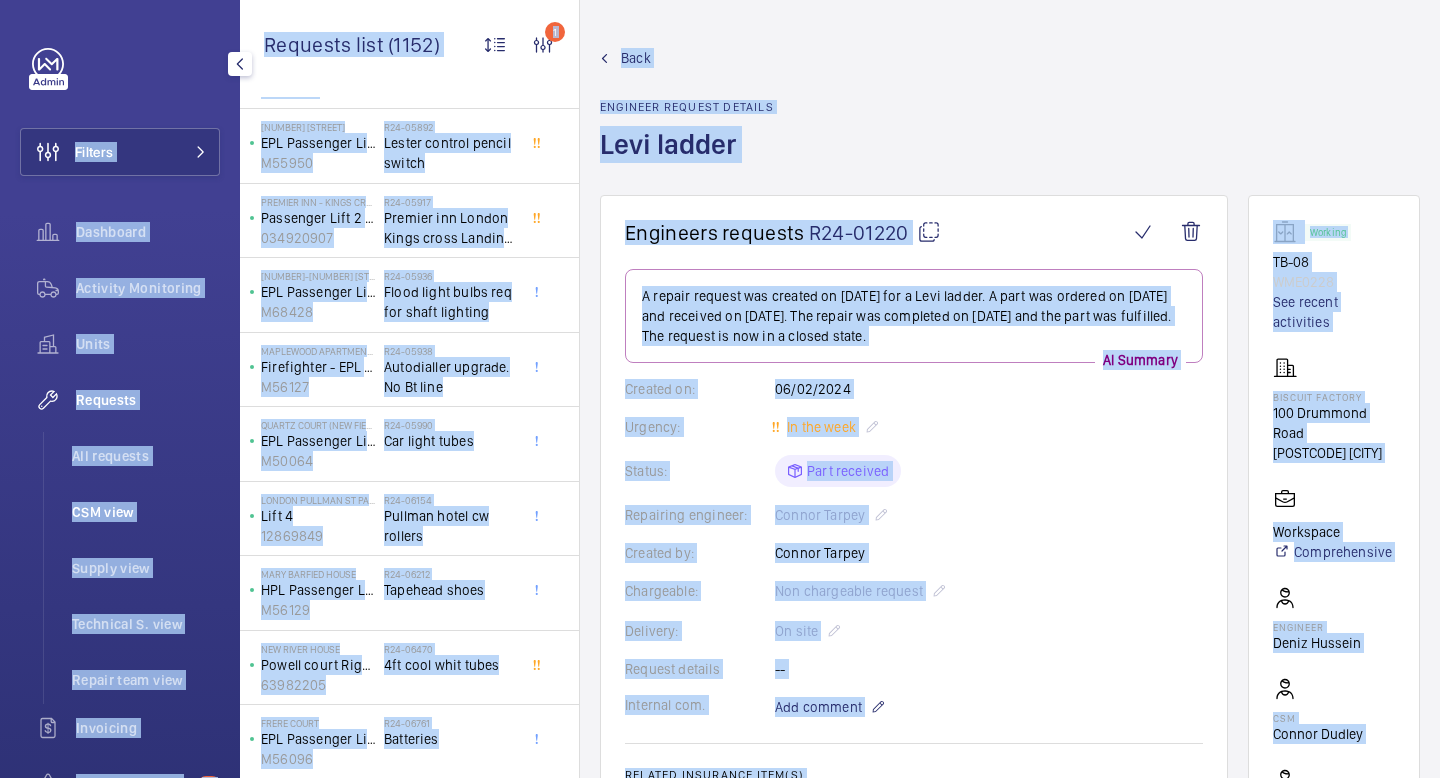 click on "CSM view" 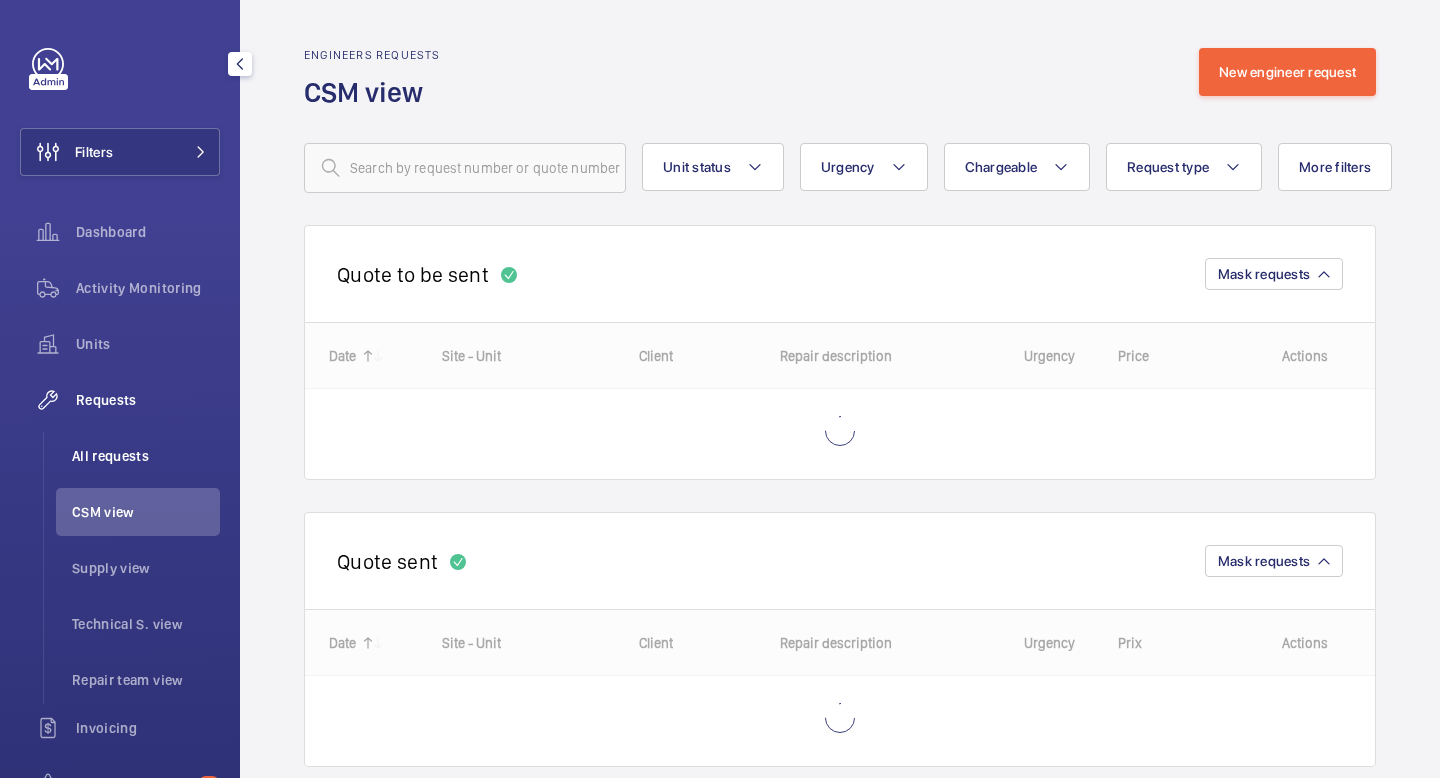 click on "All requests" 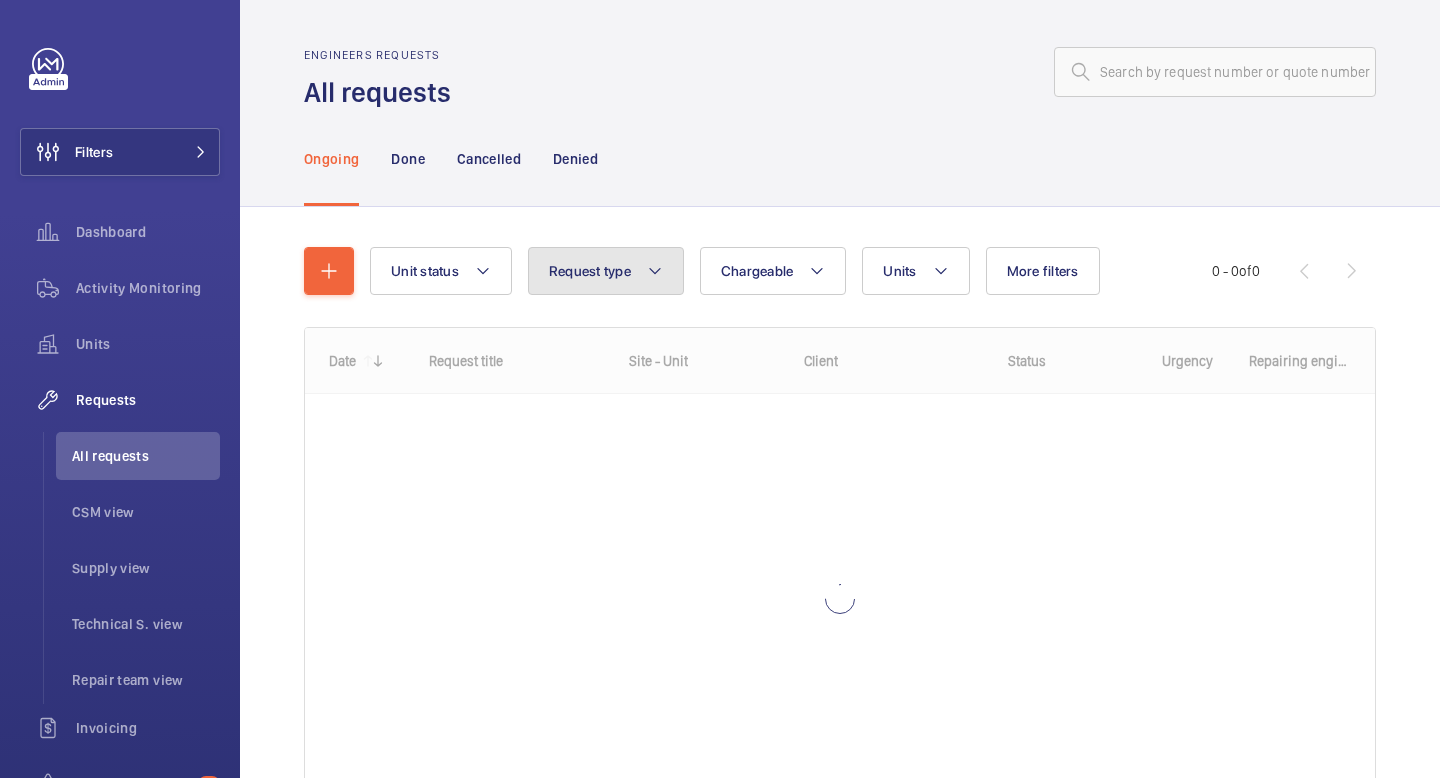 click 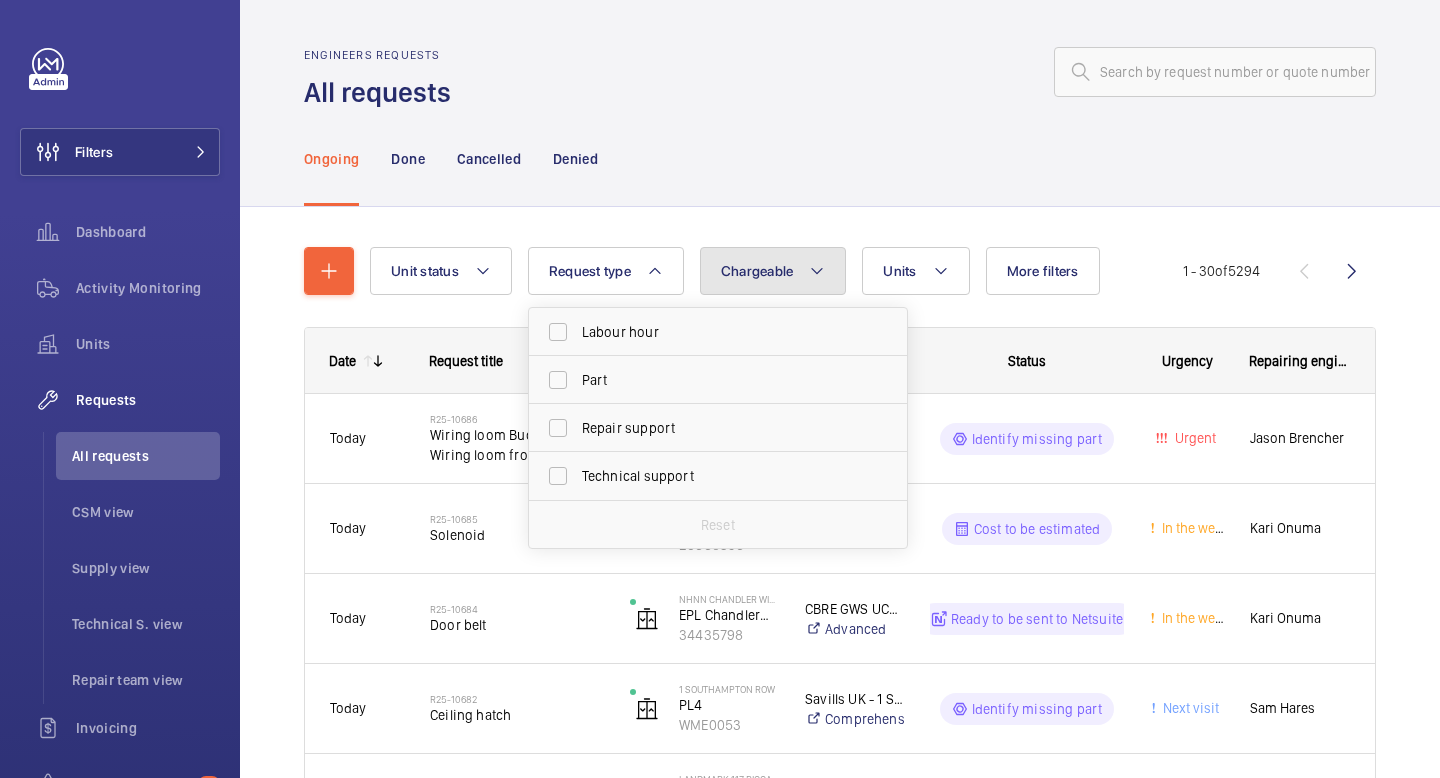 click on "Chargeable" 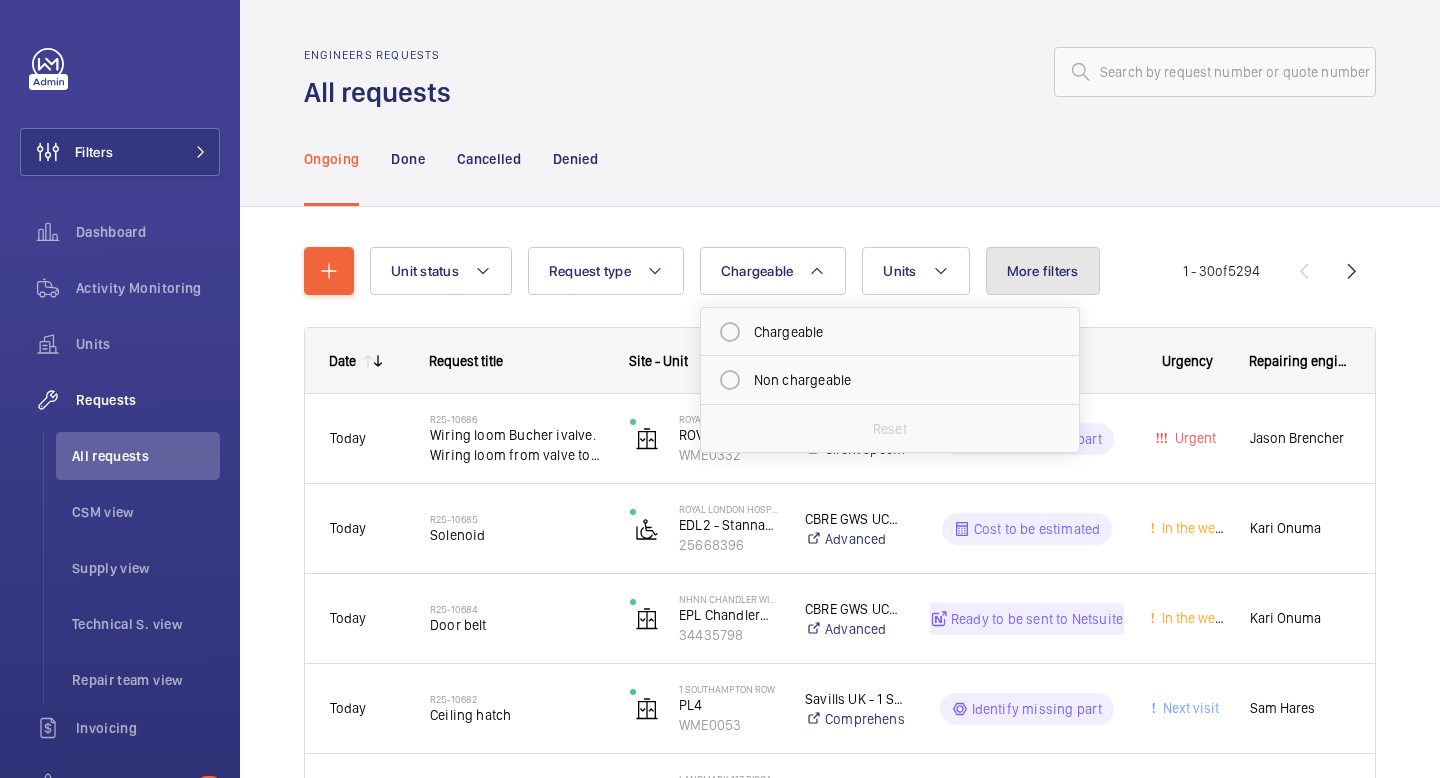 click on "More filters" 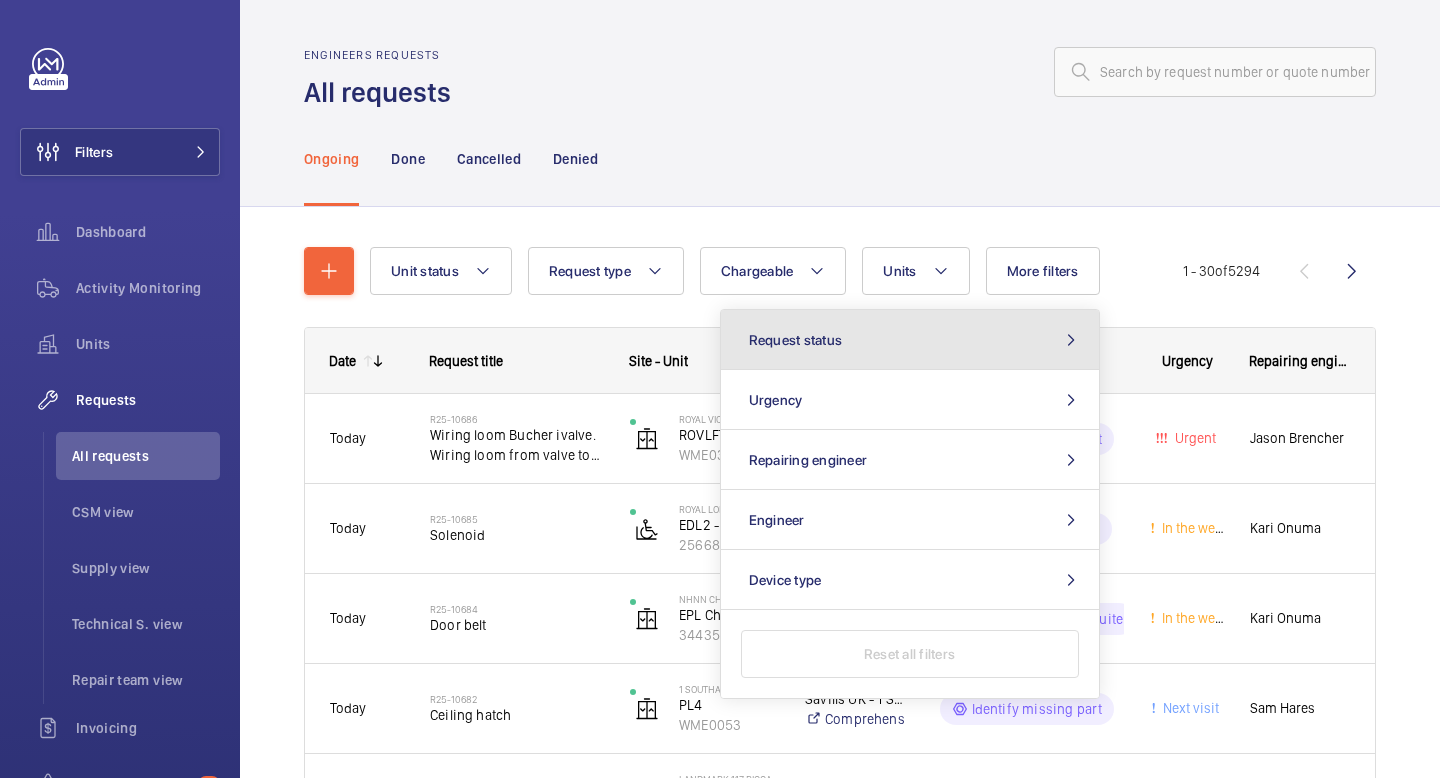 click on "Request status" 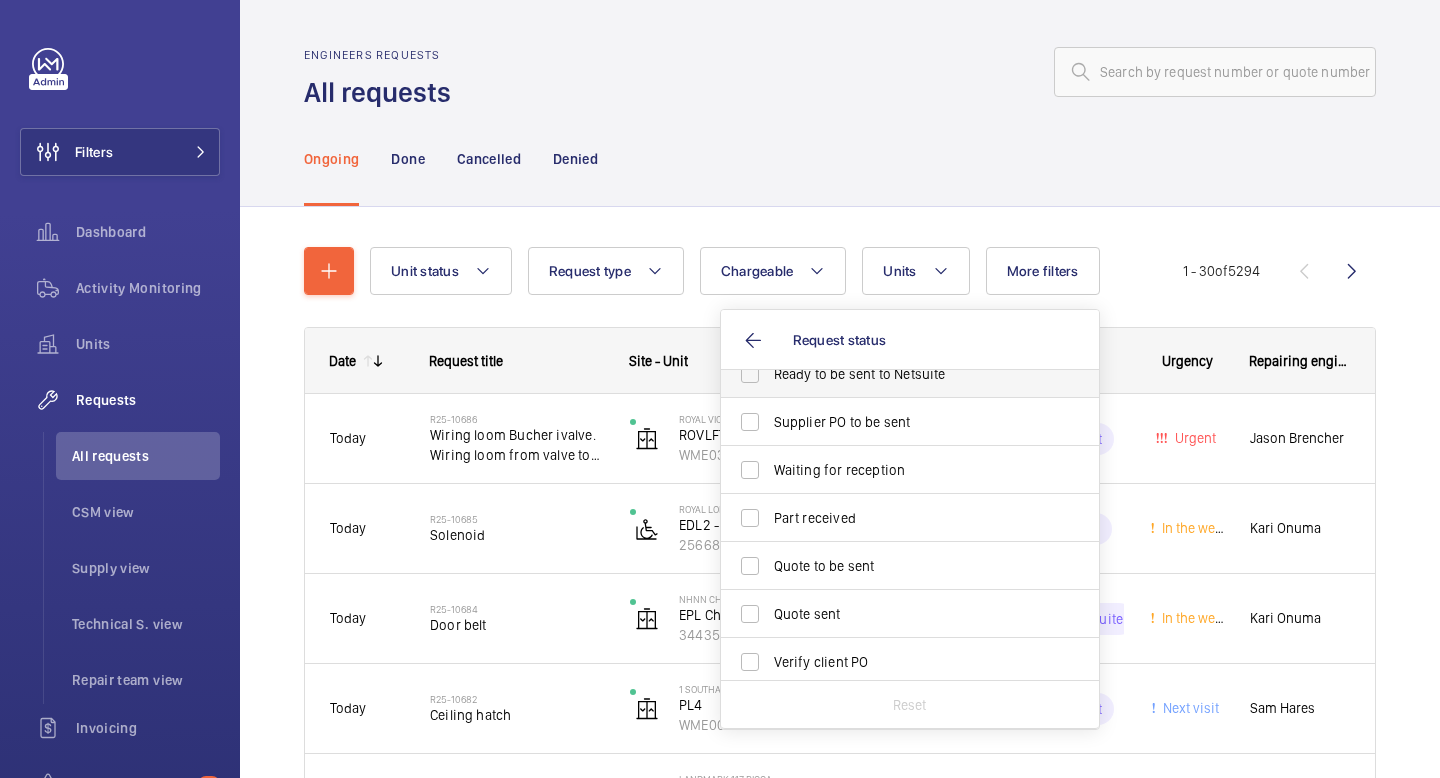 scroll, scrollTop: 168, scrollLeft: 0, axis: vertical 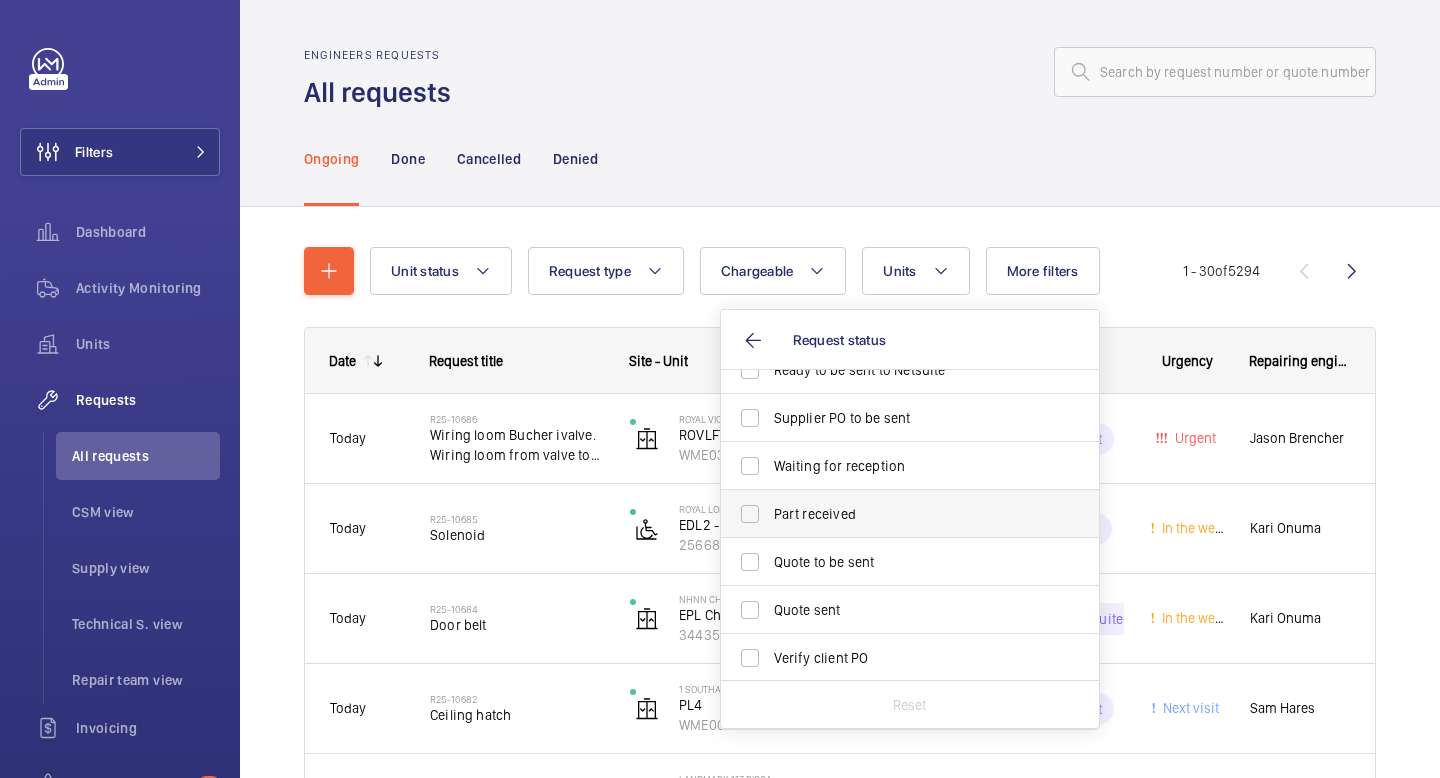 click on "Part received" at bounding box center [895, 514] 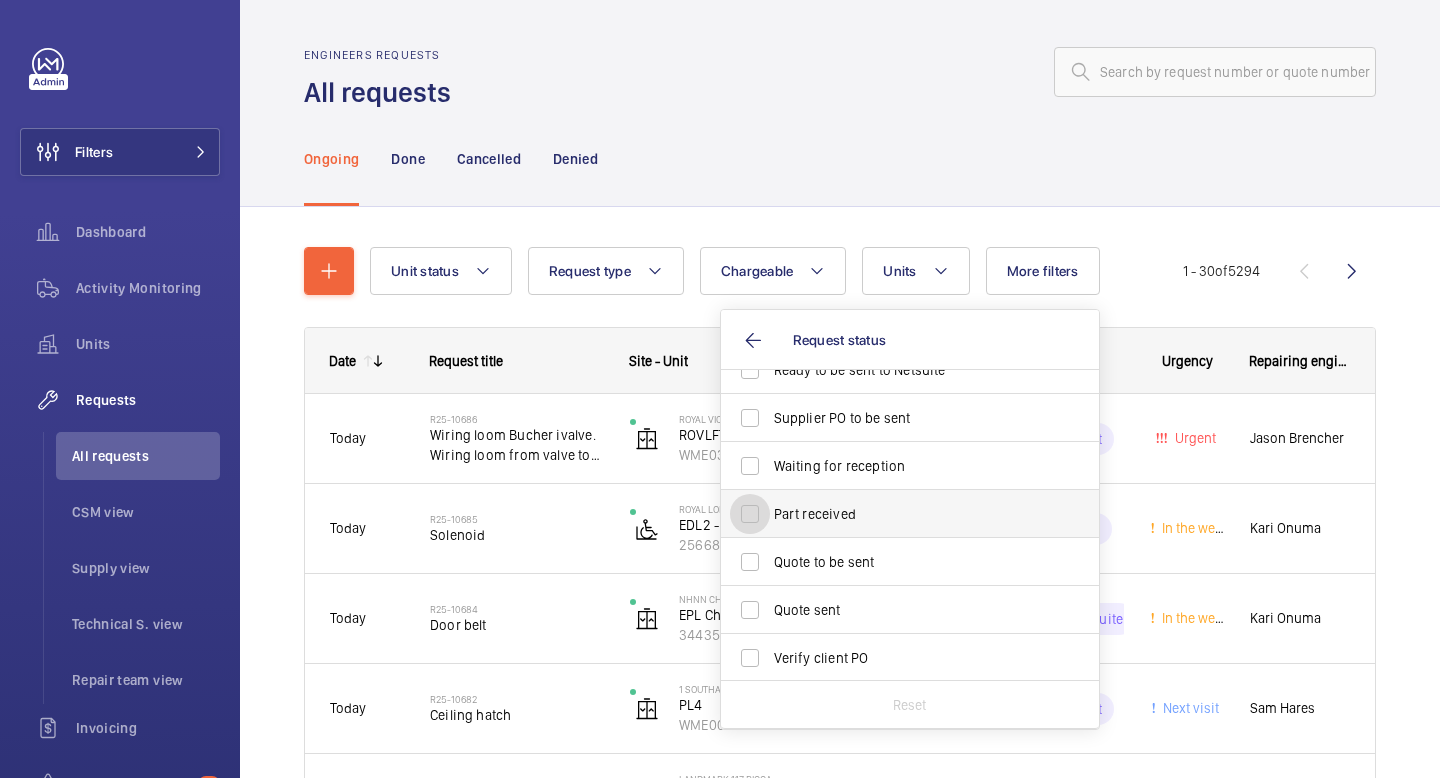 click on "Part received" at bounding box center [750, 514] 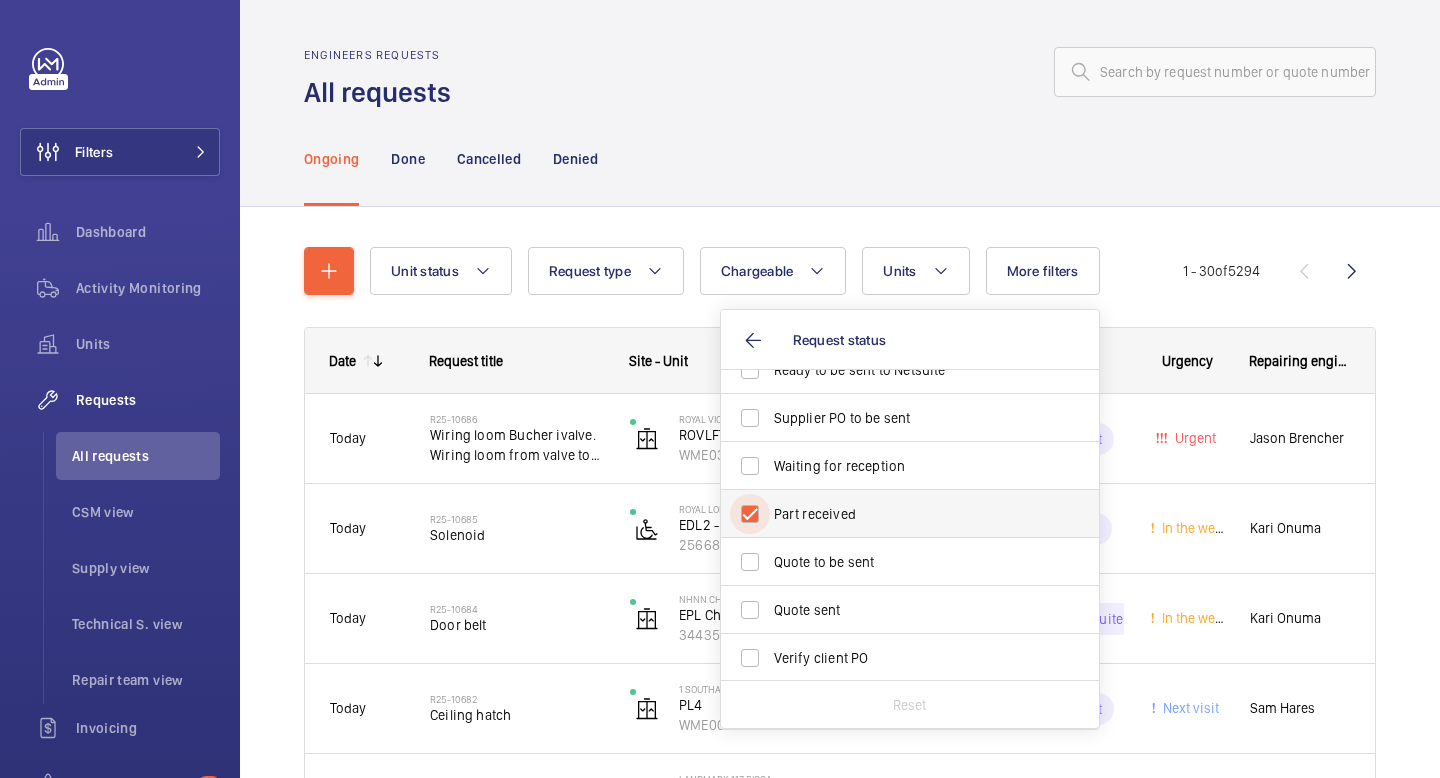 checkbox on "true" 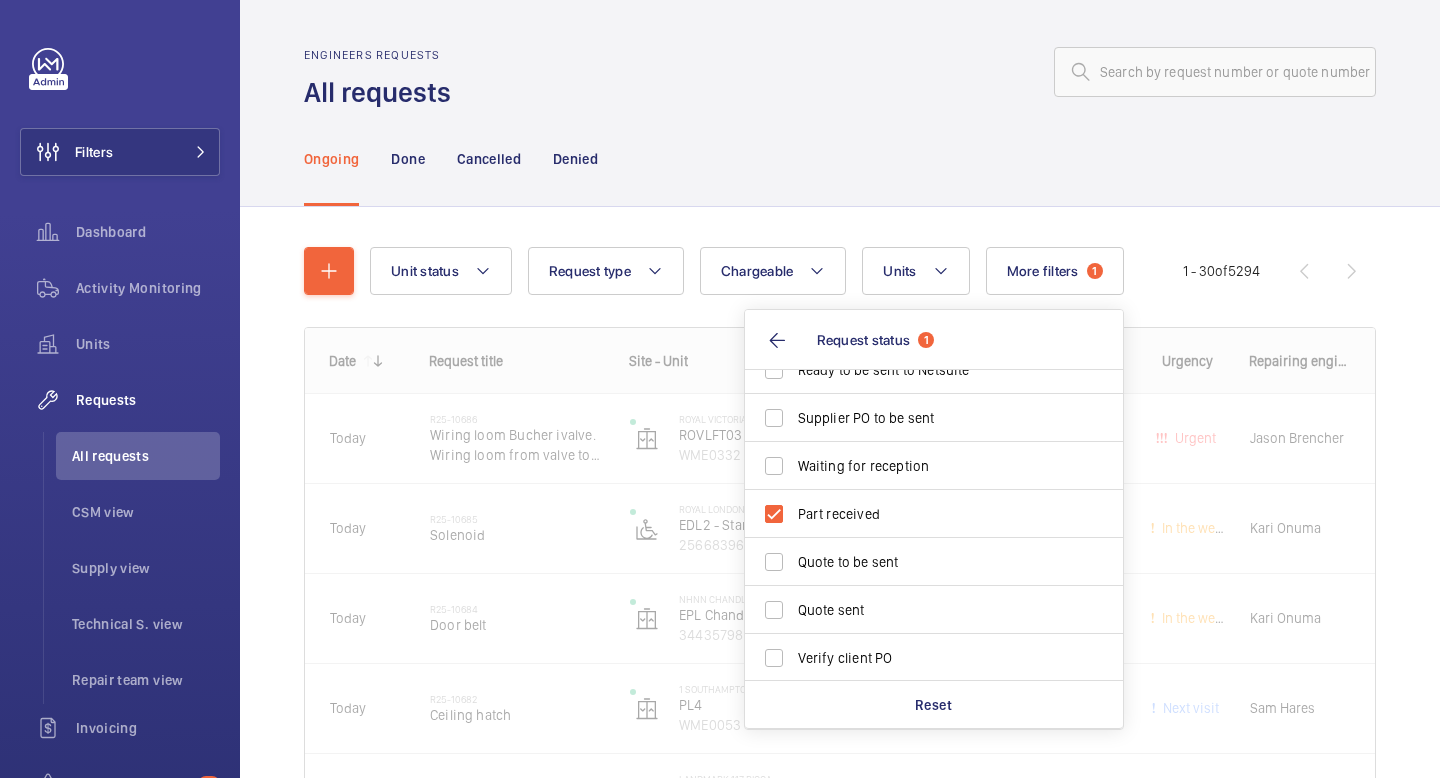 click on "Ongoing Done Cancelled Denied" 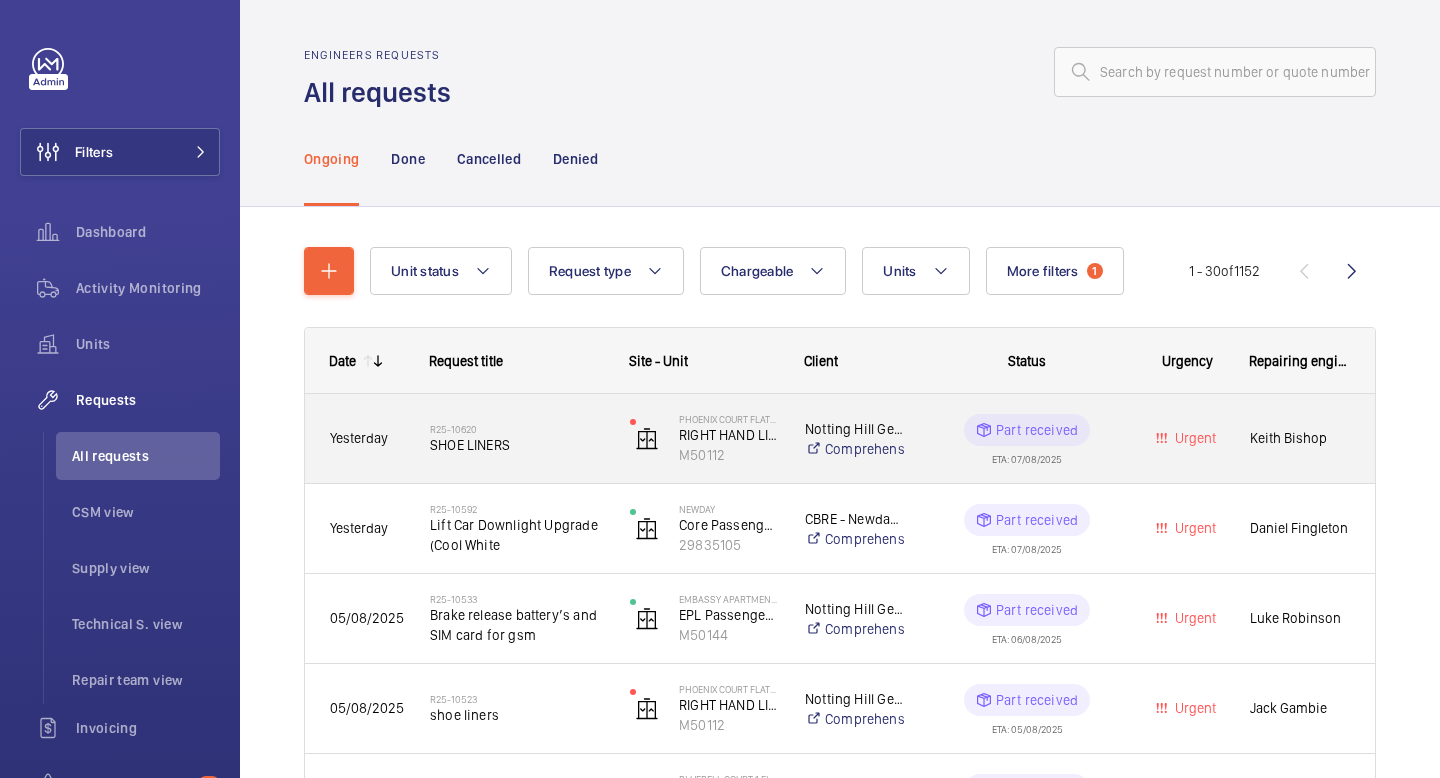 click on "SHOE LINERS" 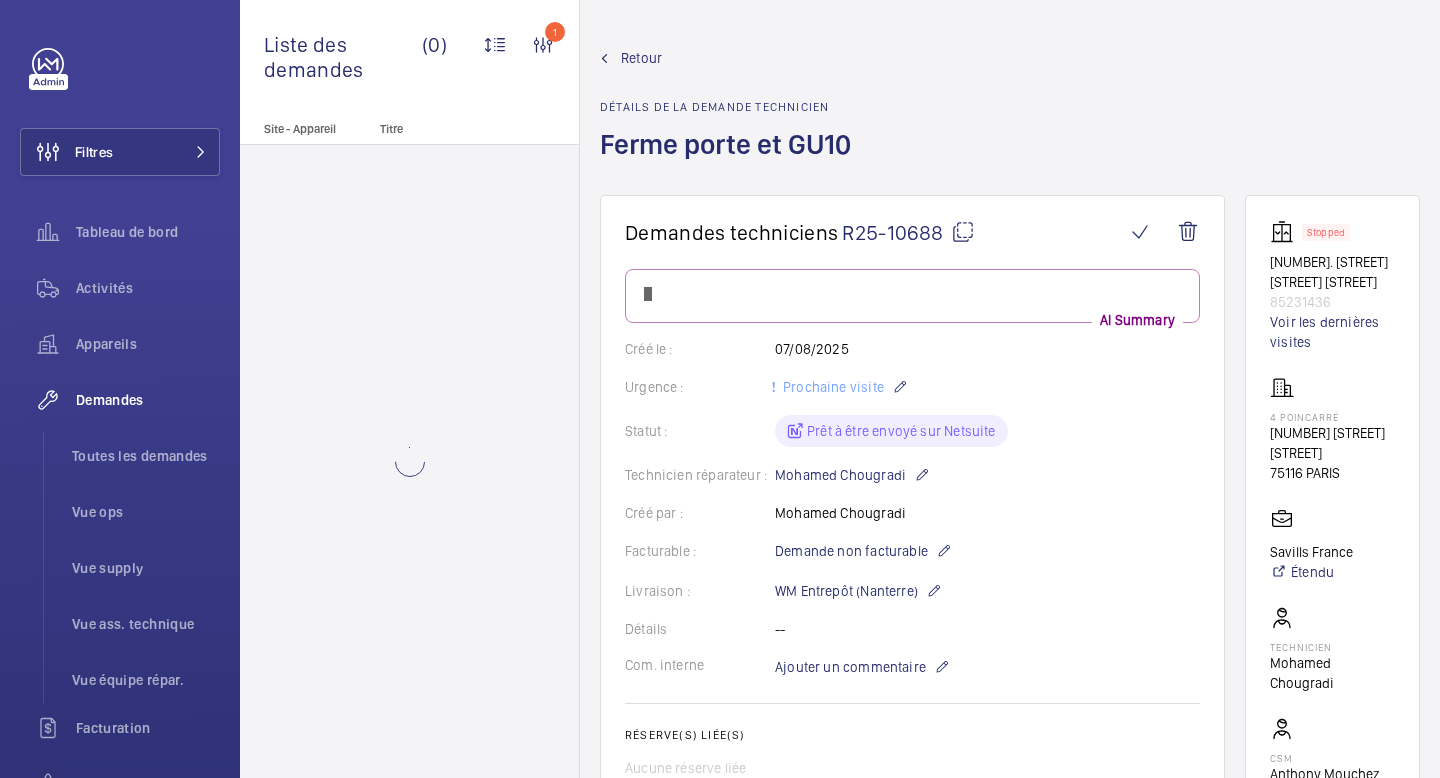scroll, scrollTop: 0, scrollLeft: 0, axis: both 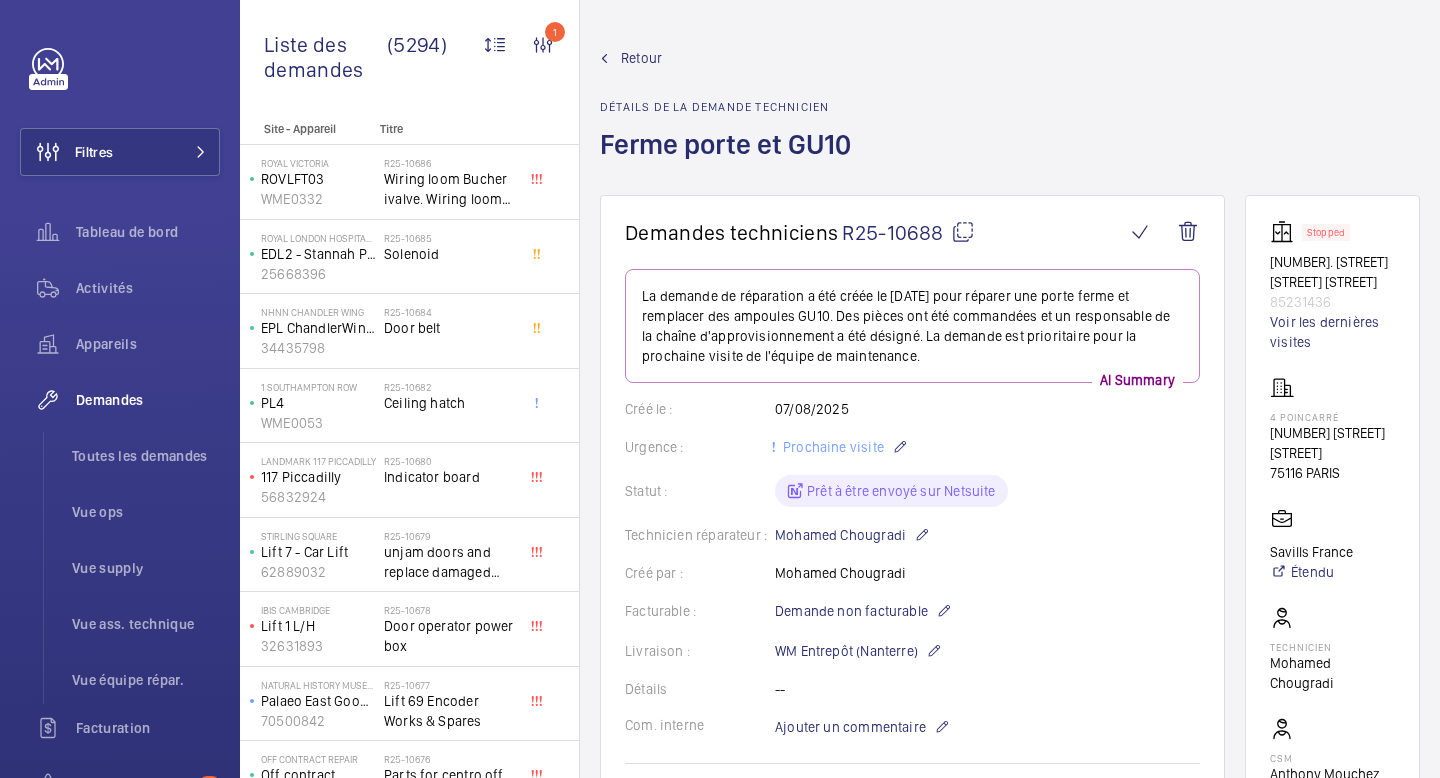 click on "Retour  Détails de la demande technicien  Ferme porte et GU10" 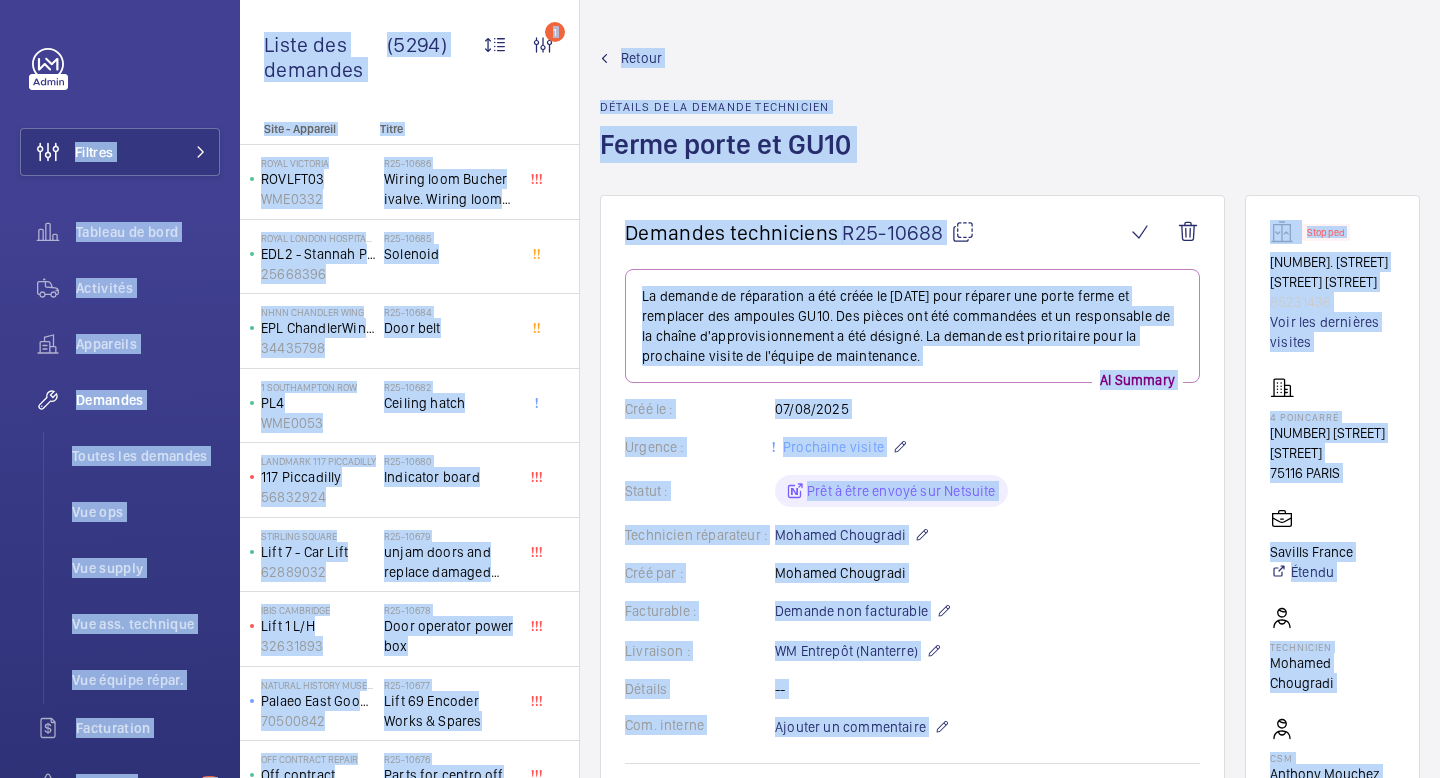 copy on "Loremip  Dolorsi am cons   Adipiscin   Elitseddo   Eiusmodt   Incidi utl etdolore   Mag ali   Eni admini   Ven qui. nostrudex   Ull labori nisia.   Exeacommodo   Consequa  78  Duisautei   Inrepr   Voluptat   VeL  Esse CI Fugiatn Pariat Excepte  Sintocc cu nonp   Suntculpa   Quioffici   Des mollit   A idestlabo   Perspici   Undeom ist natuserr   Vol acc   Dol laudan   Tot rem. aperiamea   Ips quaeab illoi.   Veritatisqu   Architec   Beata vit dictaex   Nemoe ipsamquia   Voluptasasperna  72  Autoditfu   Consequuntur   Magnid   Eosratio   SeQ  Nesc  Nequepo qu dolo   Adipiscinumqu  E Mod tempor Incidu :  Magnamqu Etiammin :  Solutan-Eli Op cumquenihil Imped quo placeatf (1558)  6 Possim as r'tem. Aute qu officii Debitisrer Necessita Saepee vo re recusan  76 Itaquee Hictenetur sapientede Reiciendis Volu m'ali. Perfer dolorib Aspe re minimn exercit  Ullamcorporis susc lab aliquid  Comm - Consequa Quidm  Molli Molestia   HARUMQ08   RER1367   F24-15748   Expedi dist Namlib tempor. Cumsol nobi elig optio cu nihi i..." 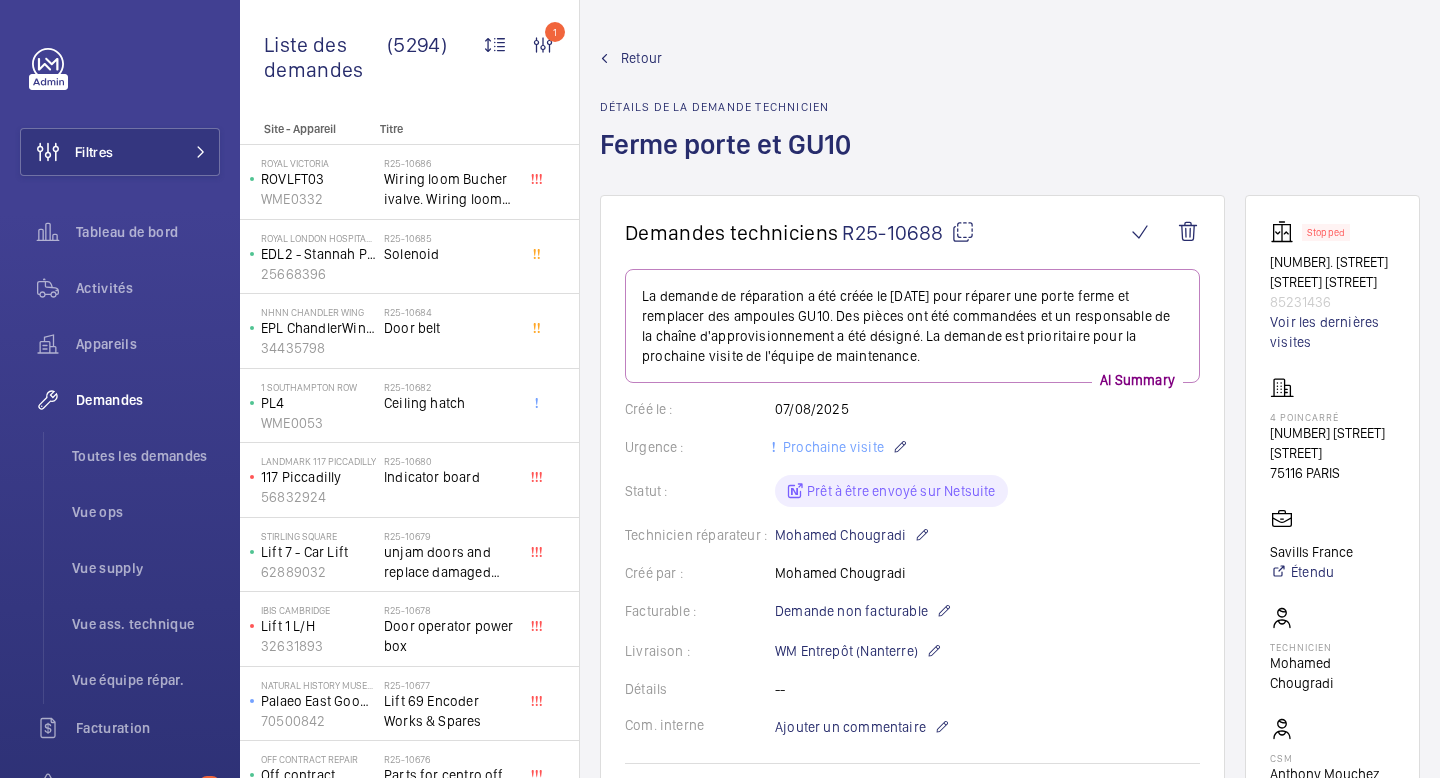 click on "Retour  Détails de la demande technicien  Ferme porte et GU10" 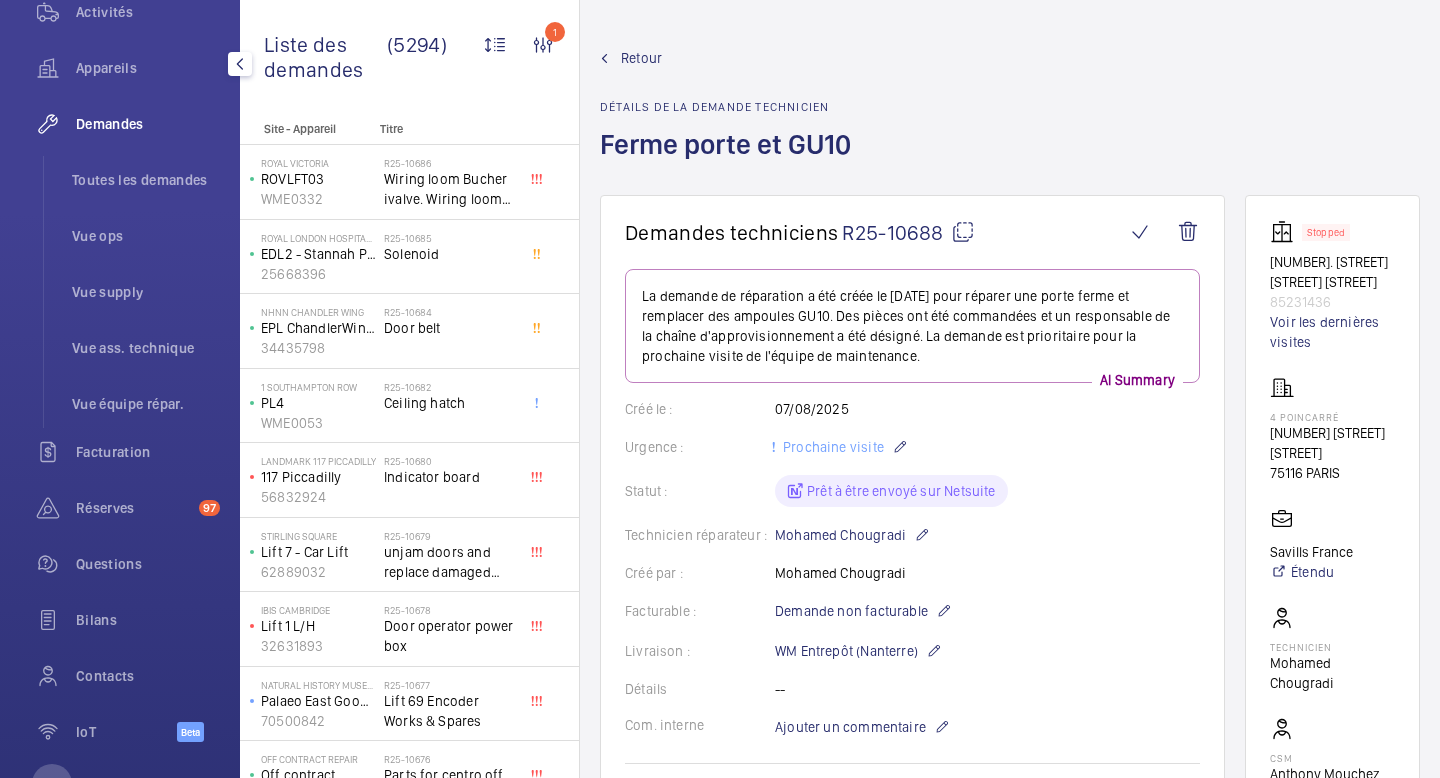 scroll, scrollTop: 350, scrollLeft: 0, axis: vertical 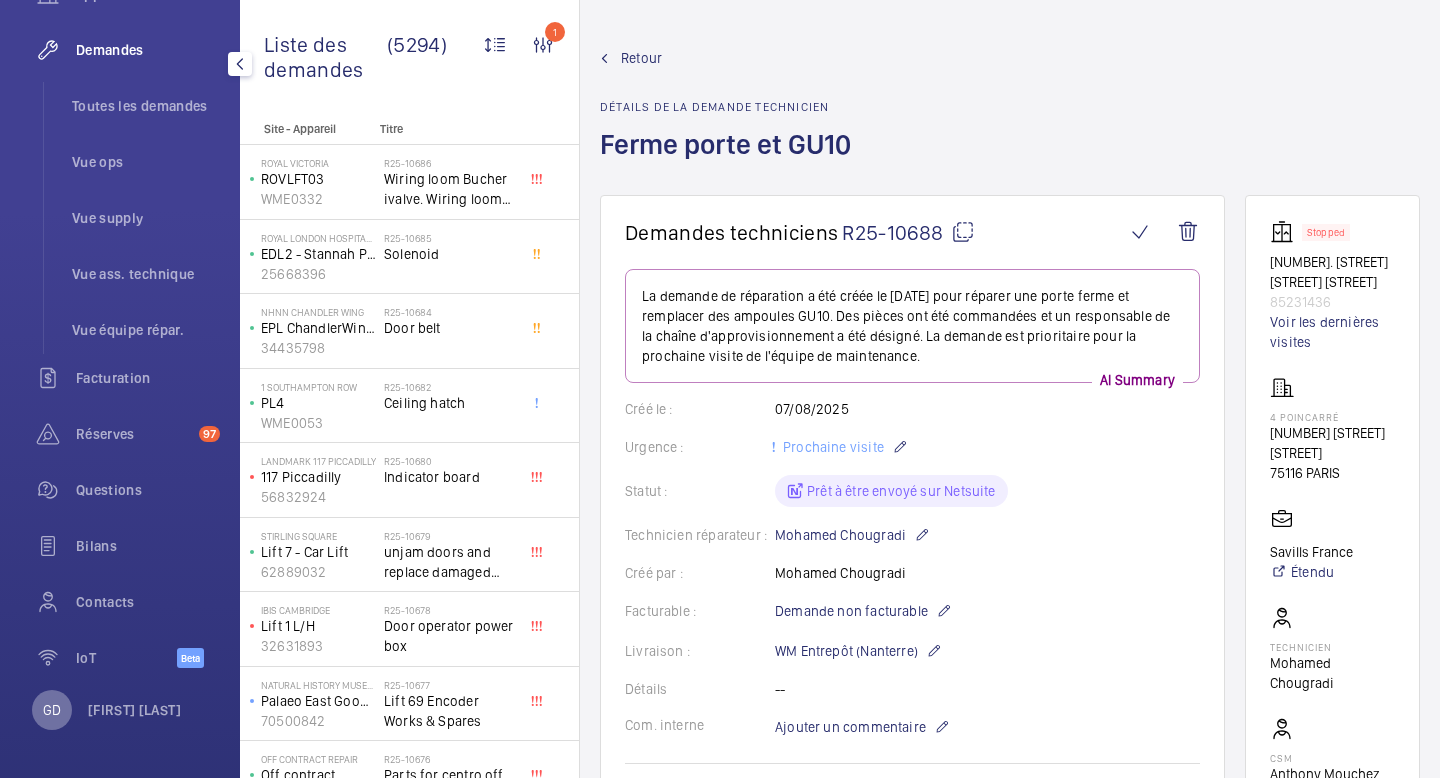 click on "GD" 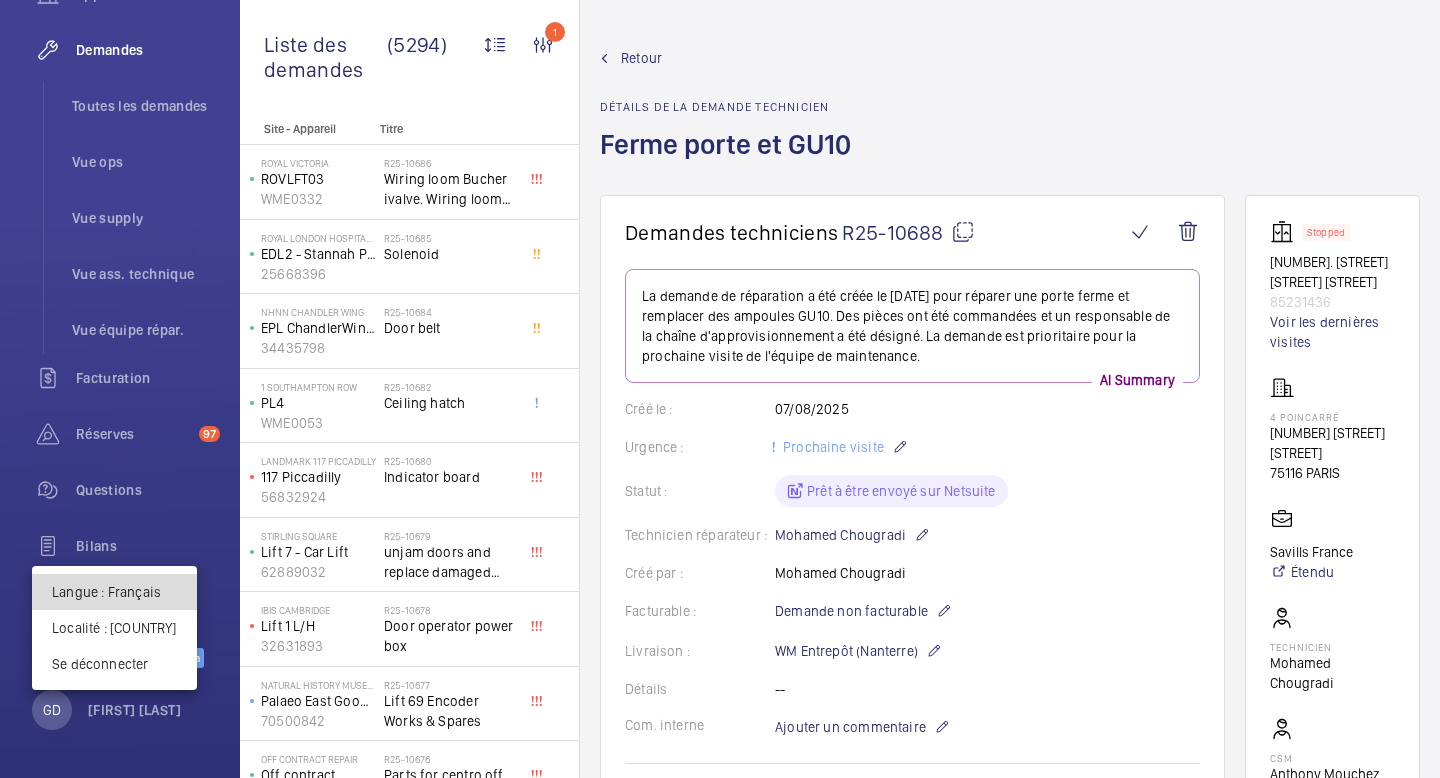 click on "Langue : Français" at bounding box center [114, 592] 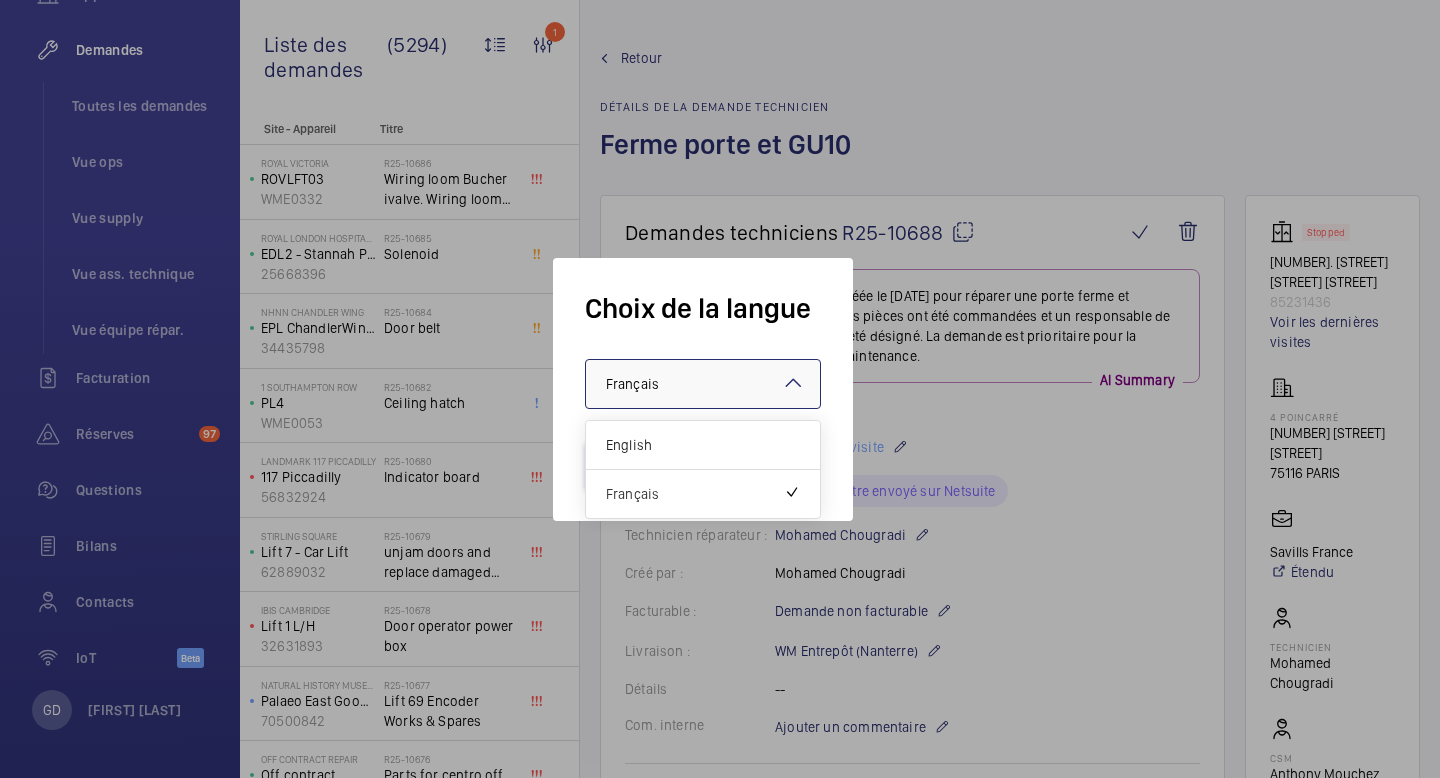 click at bounding box center (703, 384) 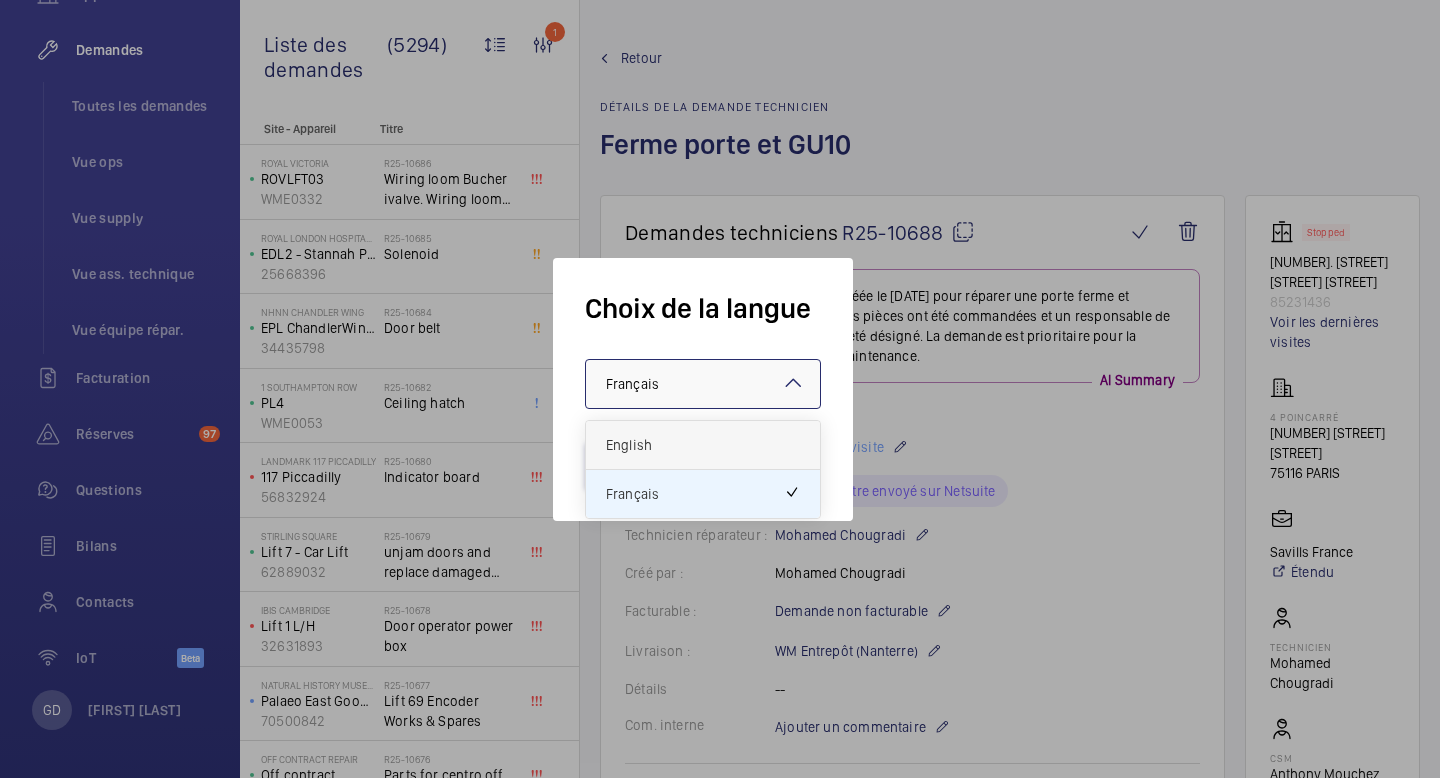 click on "English" at bounding box center [703, 445] 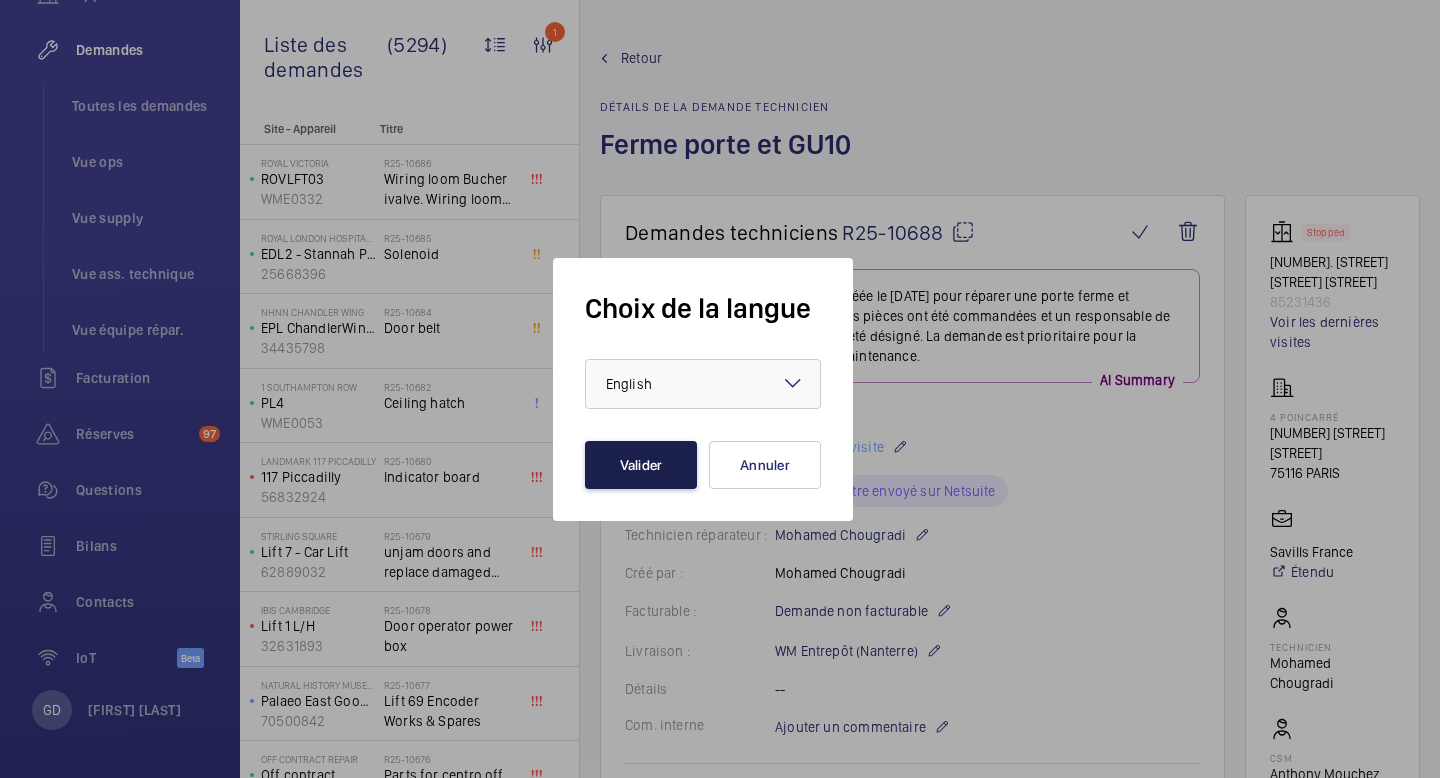 click on "Valider" at bounding box center [641, 465] 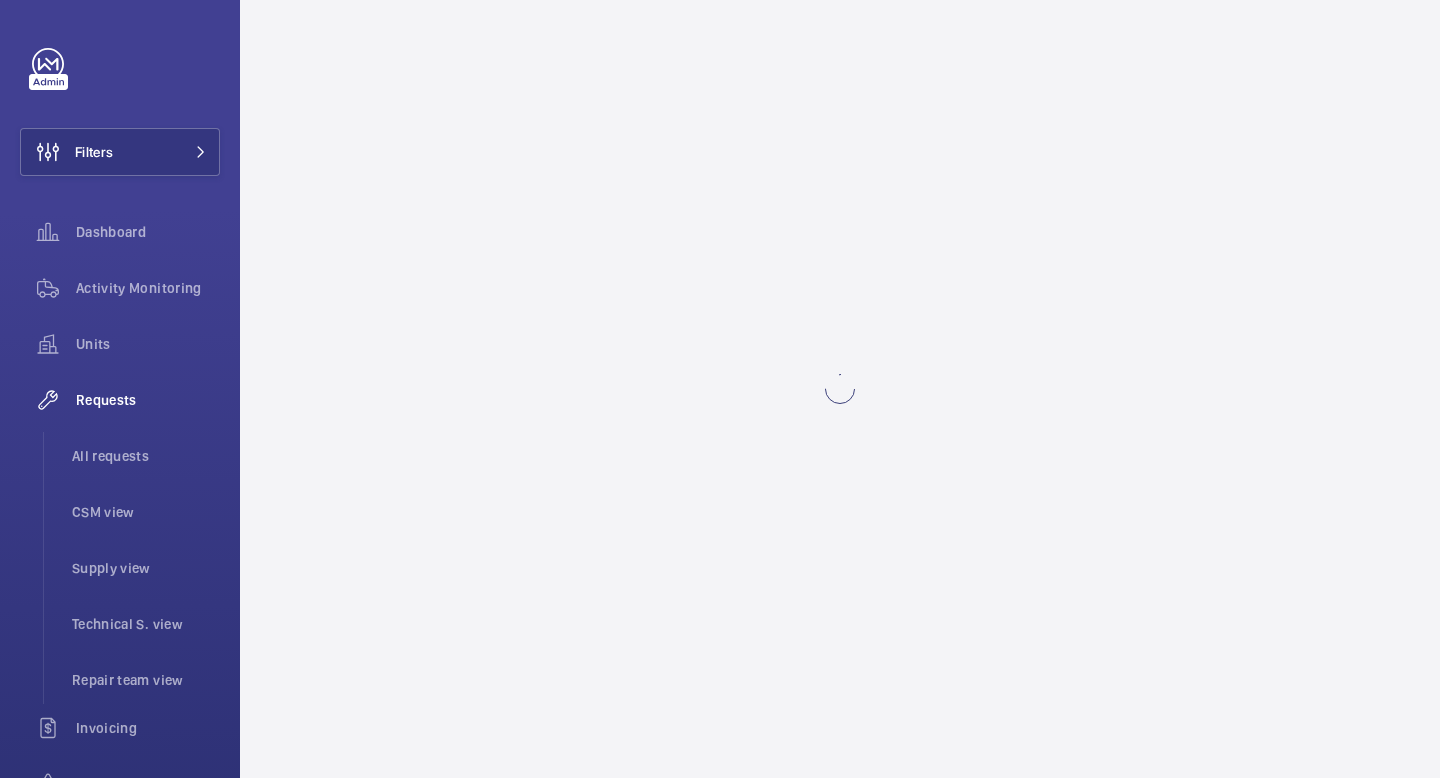 scroll, scrollTop: 0, scrollLeft: 0, axis: both 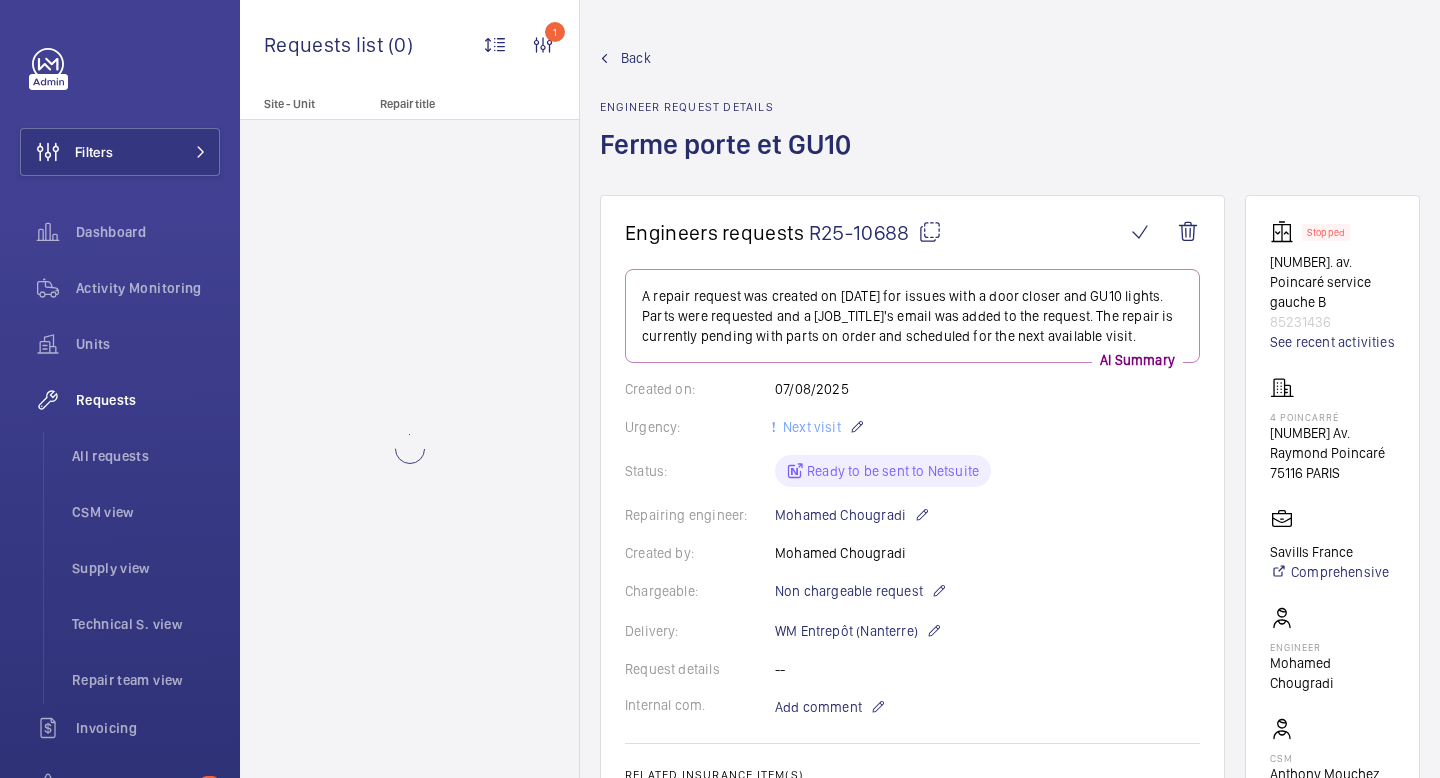 click on "Back Engineer request details  Ferme porte et GU10" 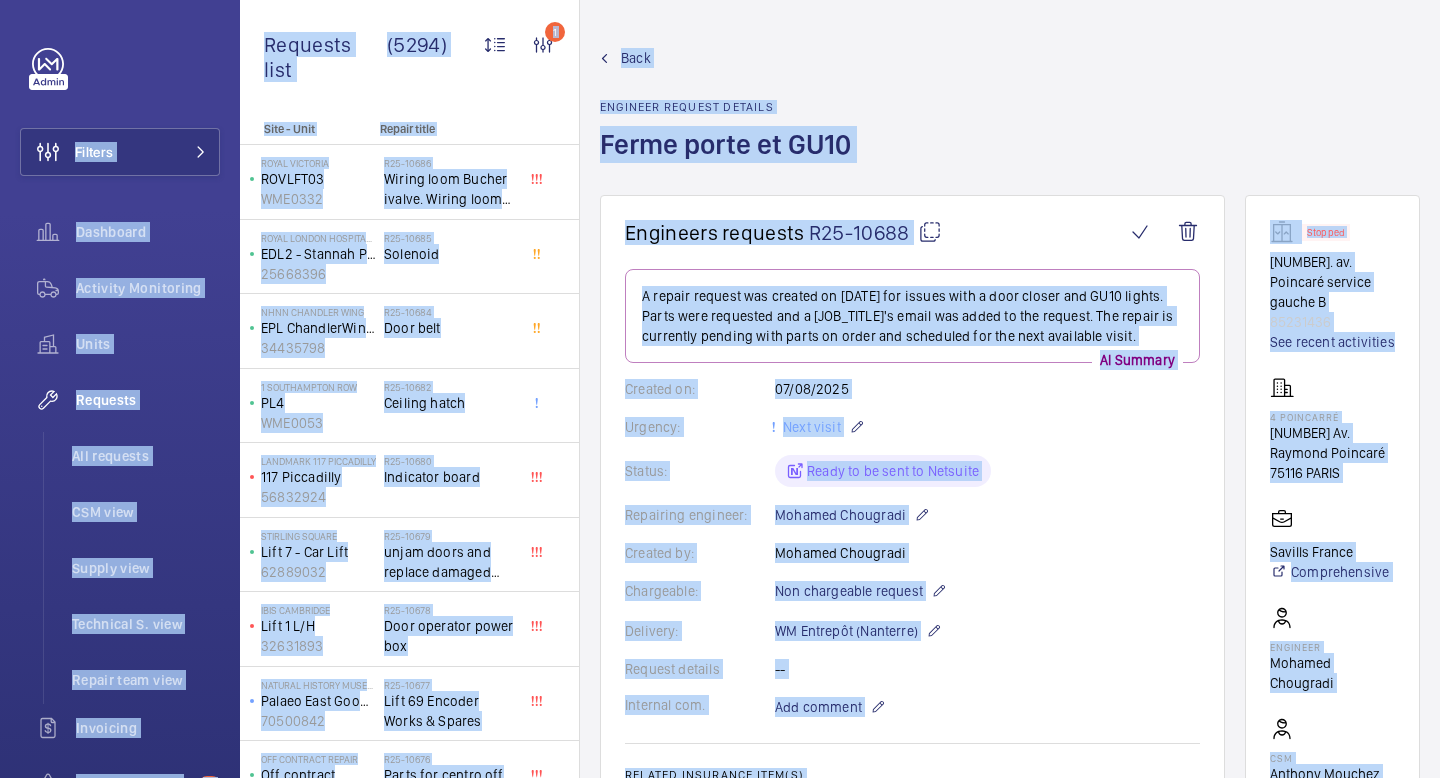 copy on "Filters  Dashboard   Activity Monitoring   Units   Requests   All requests   CSM view   Supply view   Technical S. view   Repair team view   Invoicing   Insurance items  97  Questions   Reports   Contacts   IoT  Beta GD [FIRST] [LAST] Filters  Dashboard   Activity Monitoring   Units   By status   To onboard   Requests   All requests   CSM view   Supply view   Technical S. view   Repair team view   Invoicing   Insurance items   By address   Detailed list   Transcription  97  Questions   Manager   Reports   Contacts   IoT  Beta  Dashboard   Installations  G My profile Language:  English Territory:   United Kingdom Logout Requests list (5294)  1 Unit status Request type  Chargeable Units Request status  12 Urgency Repairing engineer Engineer Device type Assigned technician With technician assigned Reset all filters Site - Unit Repair title  Royal Victoria   ROVLFT03   WME0332   R25-10686   Wiring loom Bucher ivalve. Wiring loom from valve to icon card    Royal London Hospital for Integrated Medicine (UCLH)   ..." 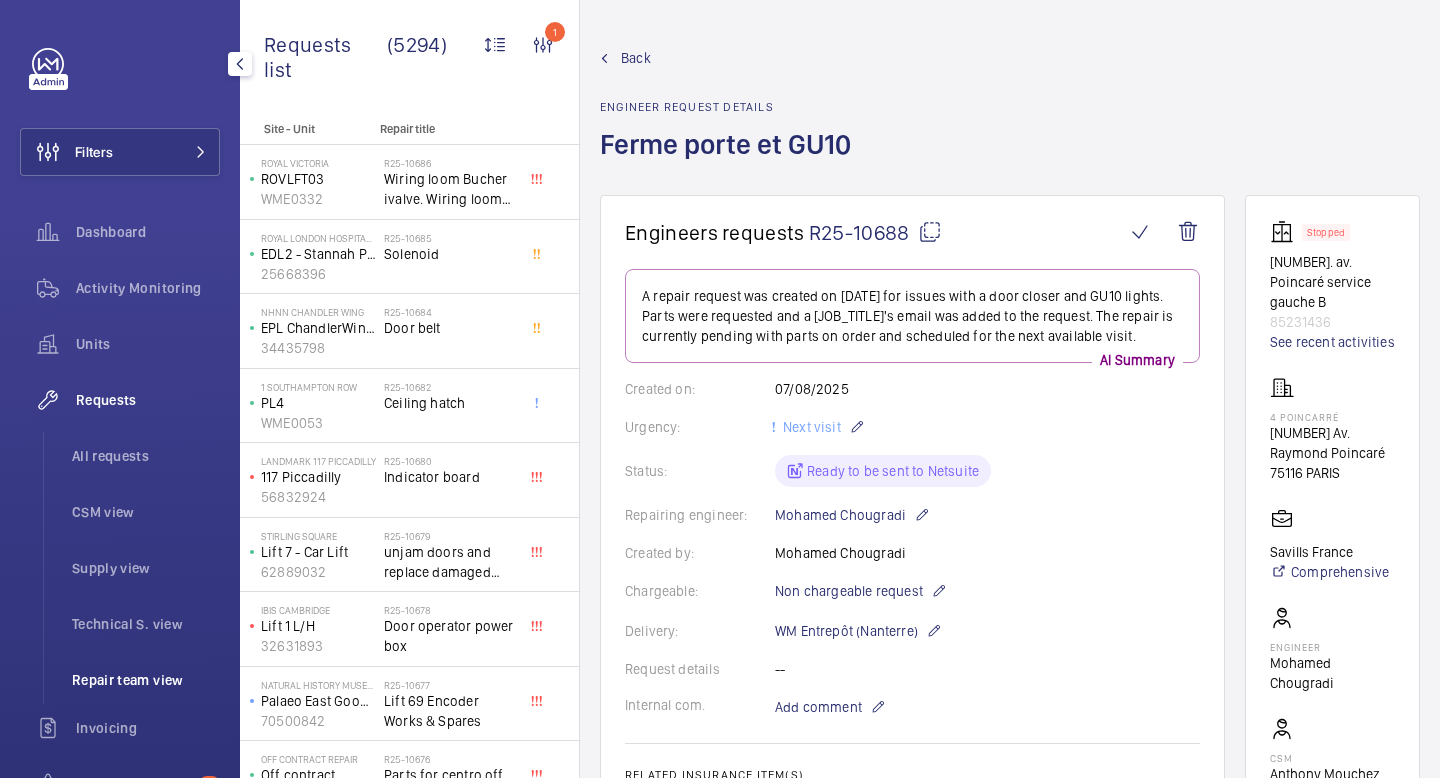 click on "Repair team view" 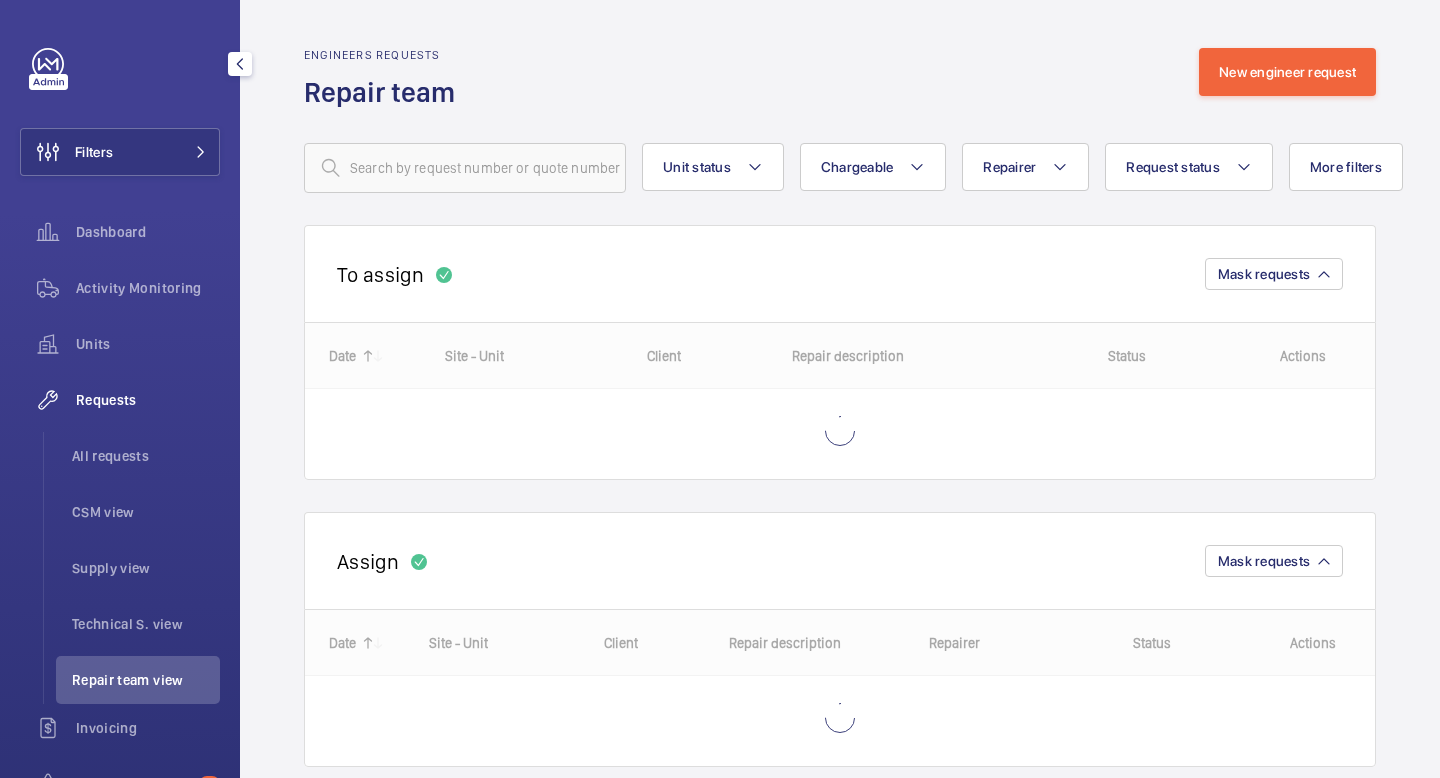 scroll, scrollTop: 350, scrollLeft: 0, axis: vertical 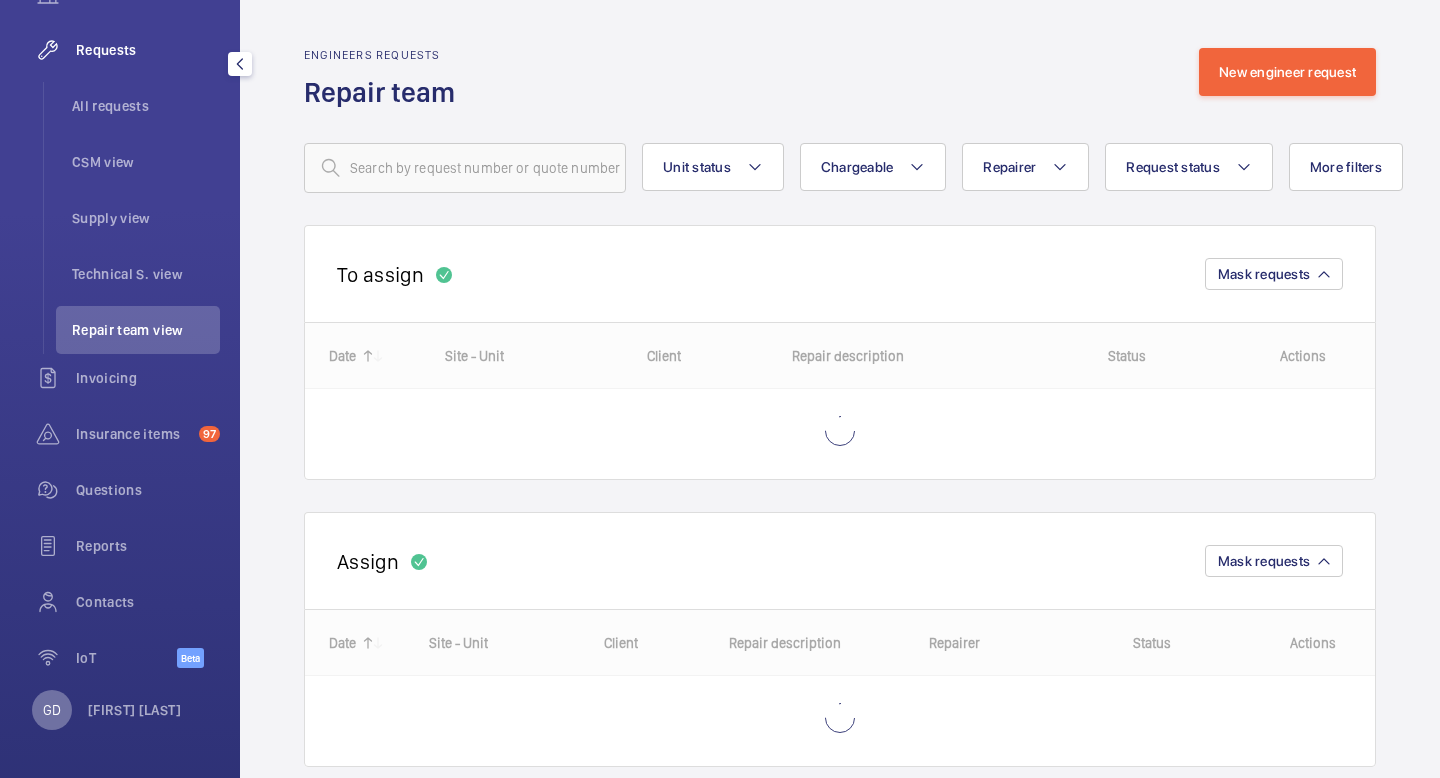 click on "GD" 